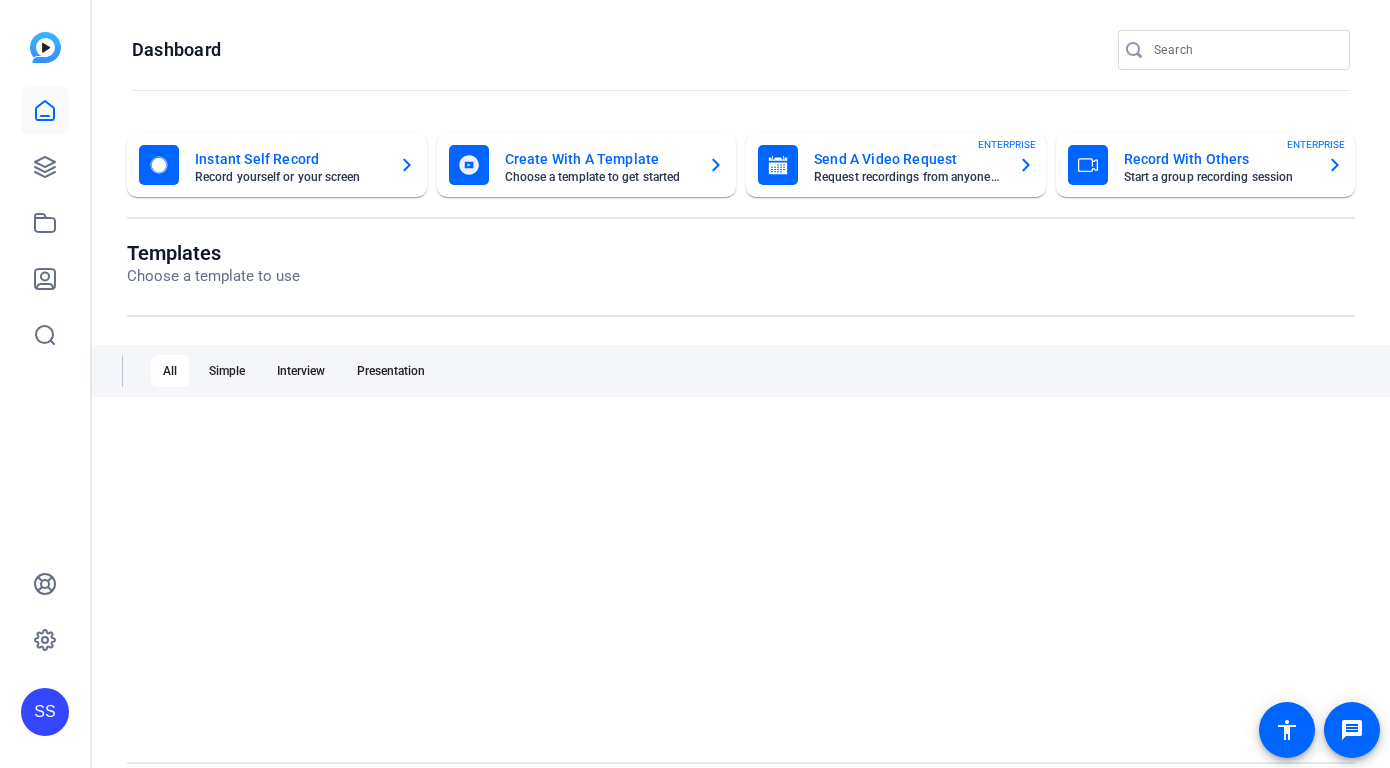 scroll, scrollTop: 0, scrollLeft: 0, axis: both 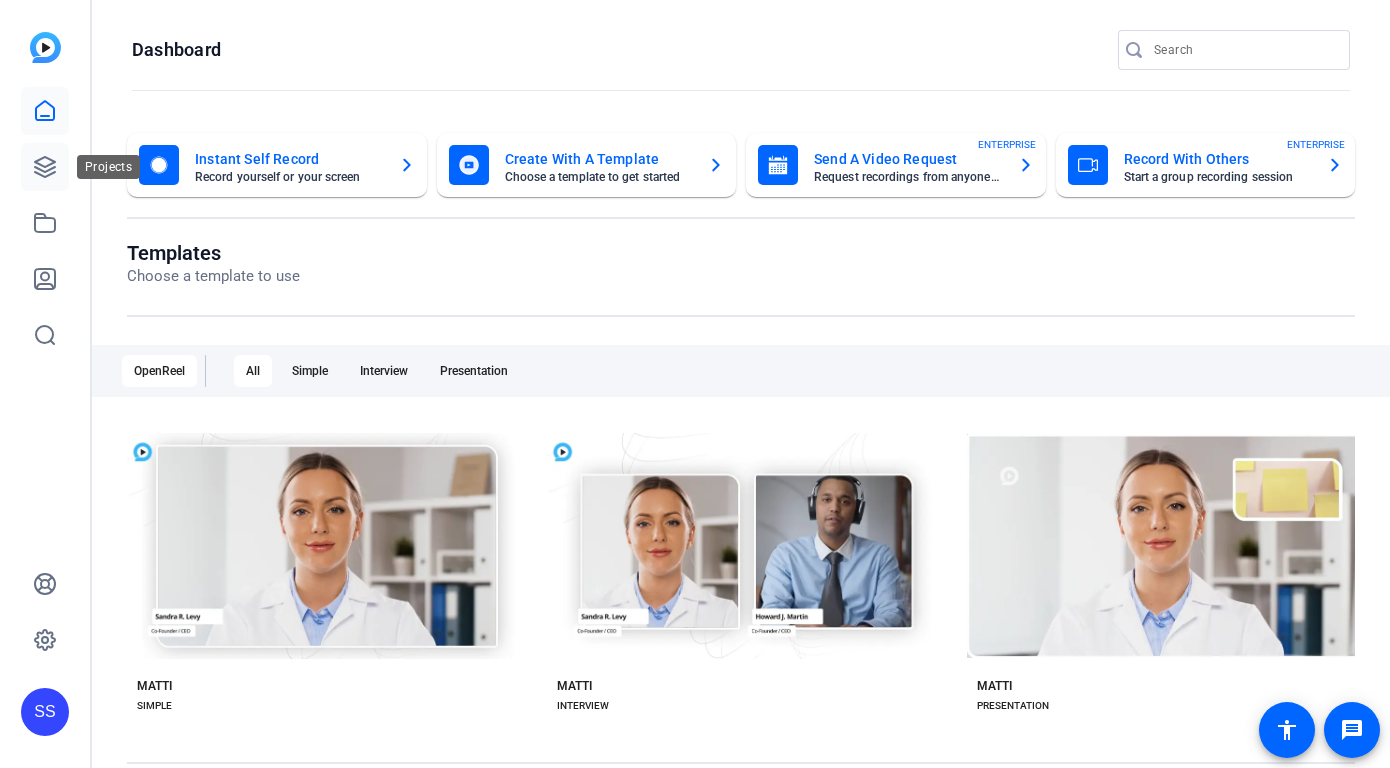click 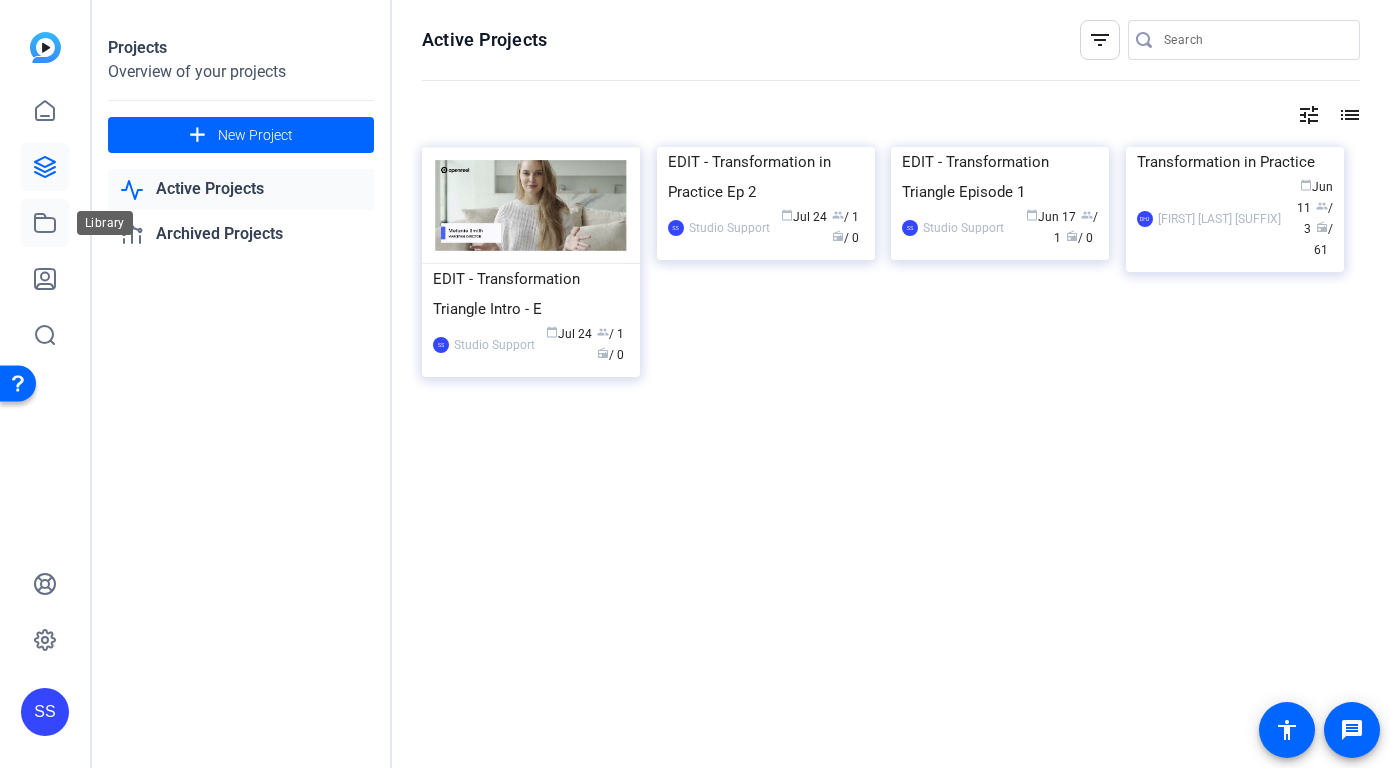 click 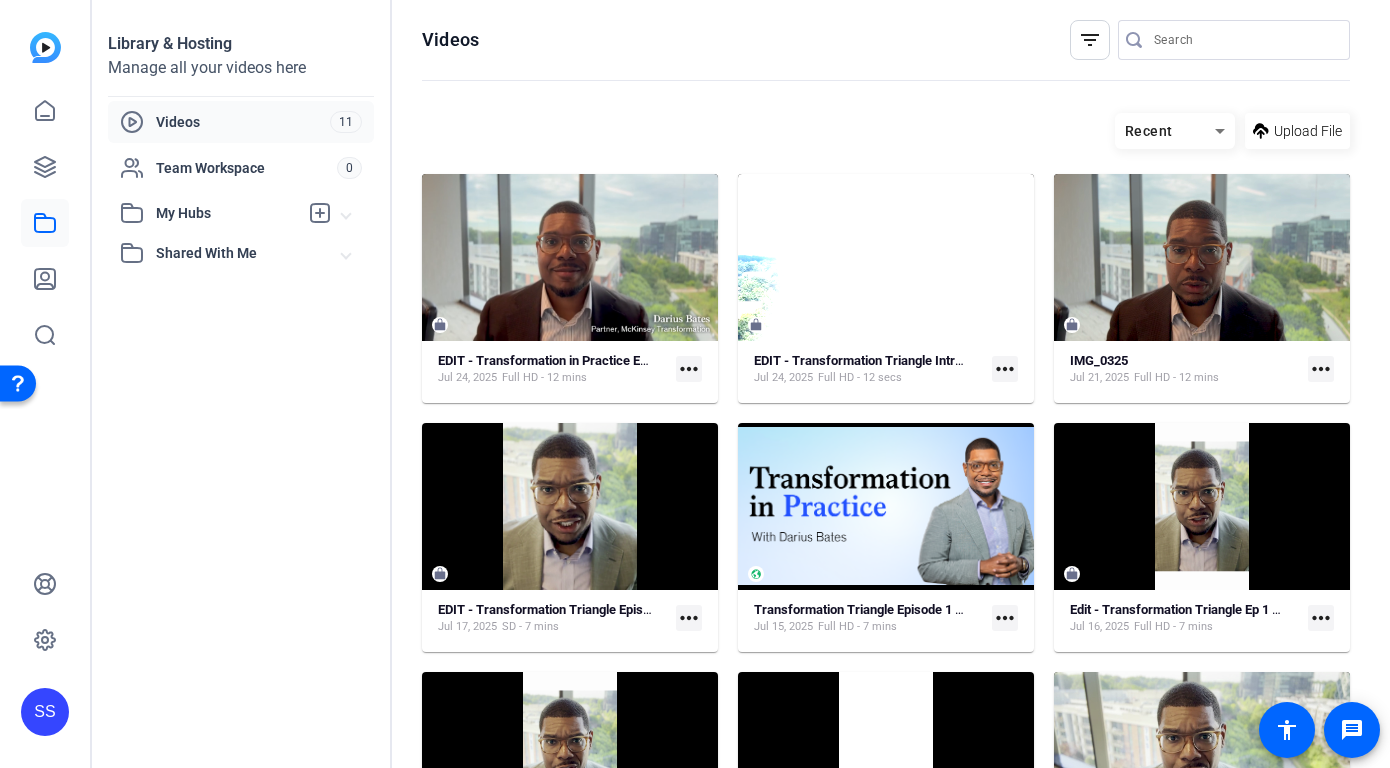 click on "SS" 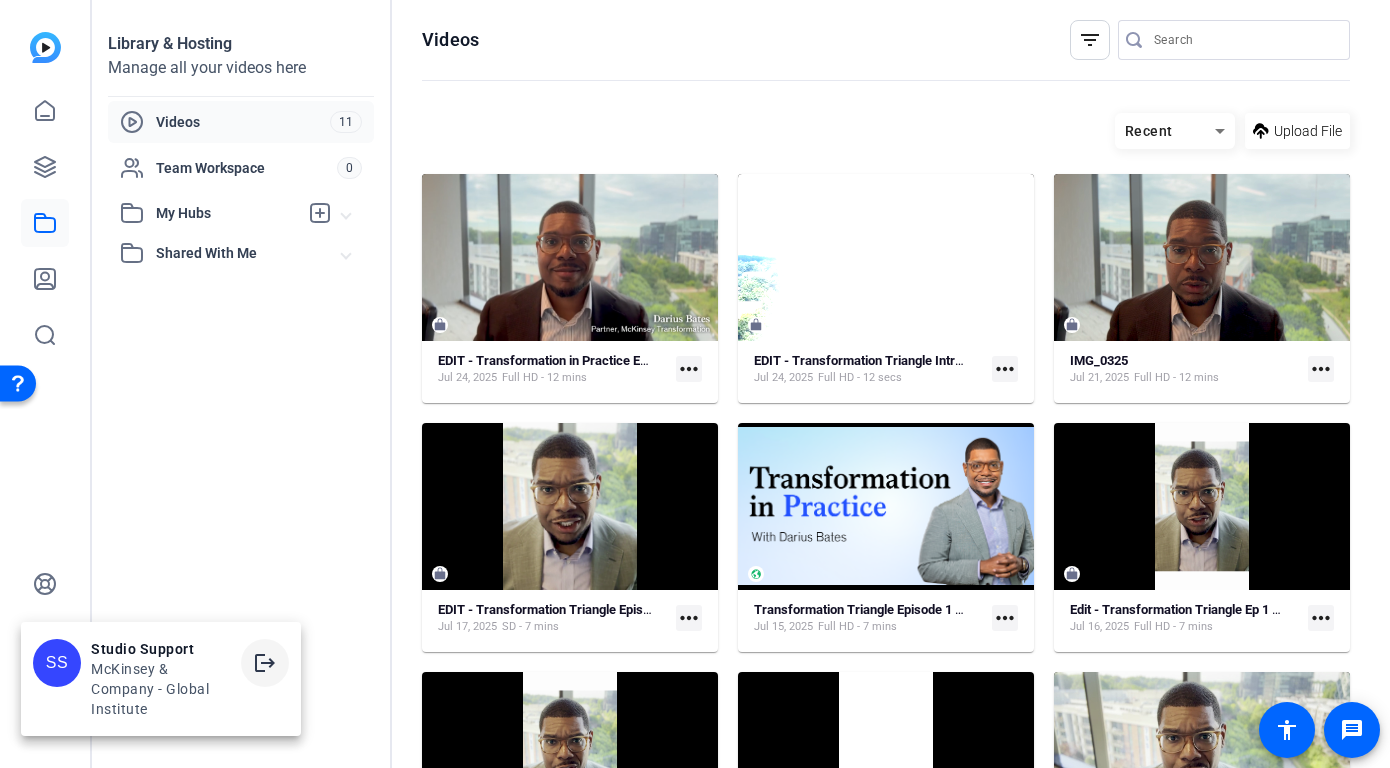click on "logout" at bounding box center (265, 663) 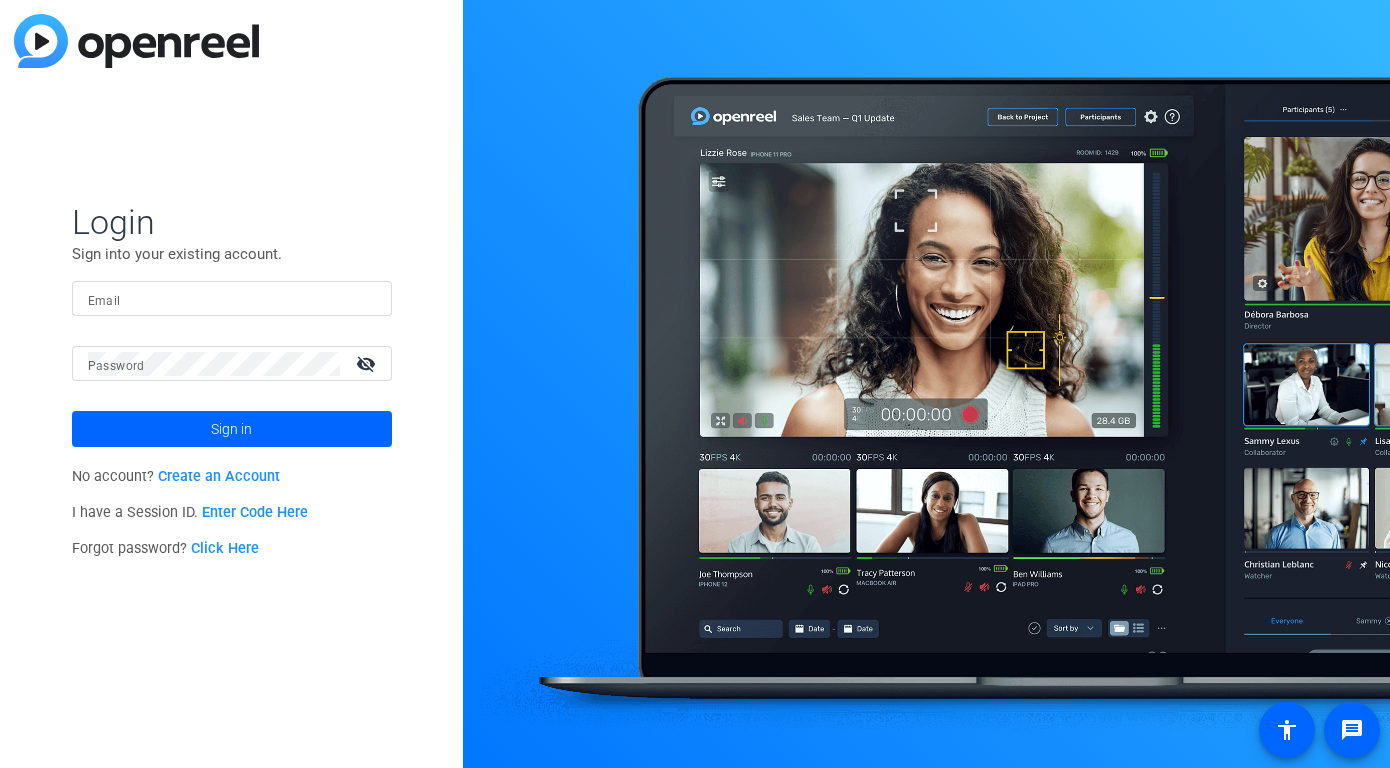 scroll, scrollTop: 0, scrollLeft: 0, axis: both 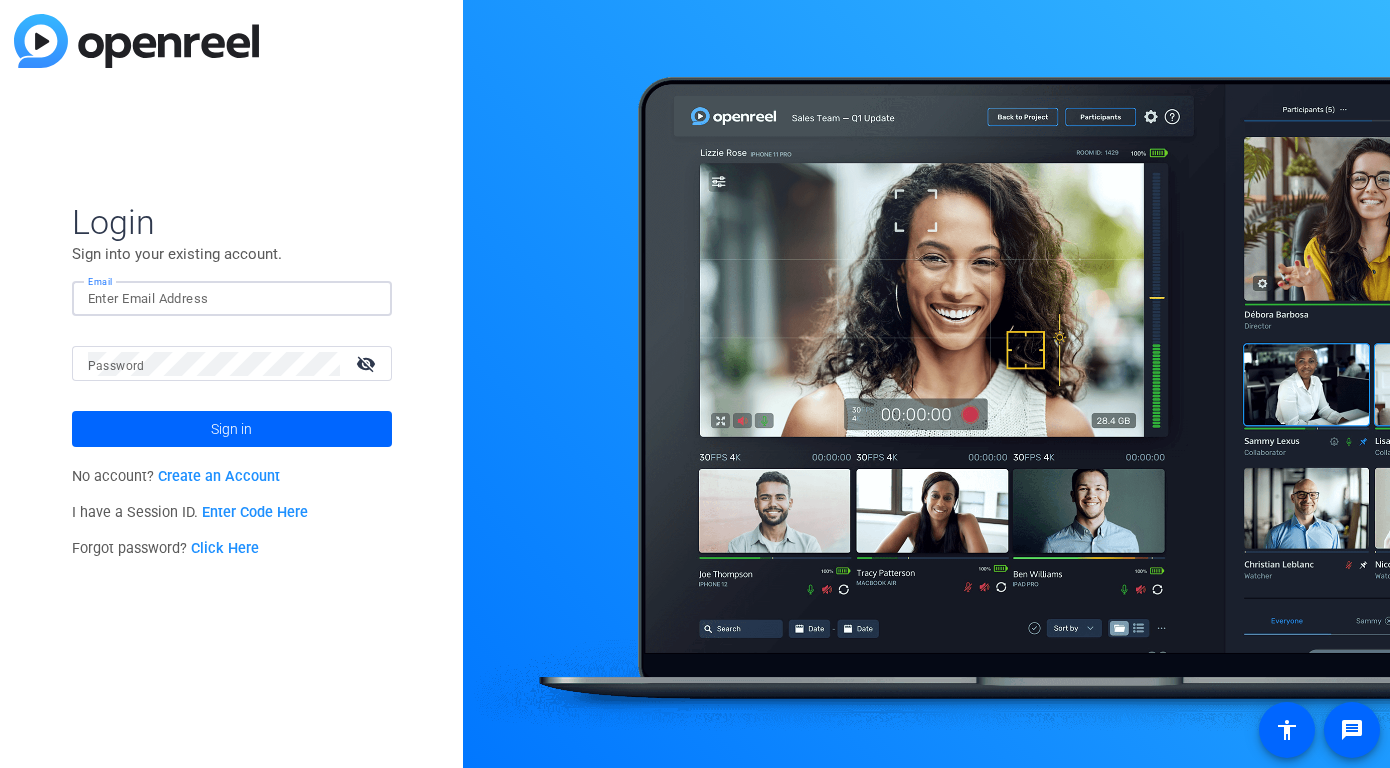 click on "Email" at bounding box center [232, 299] 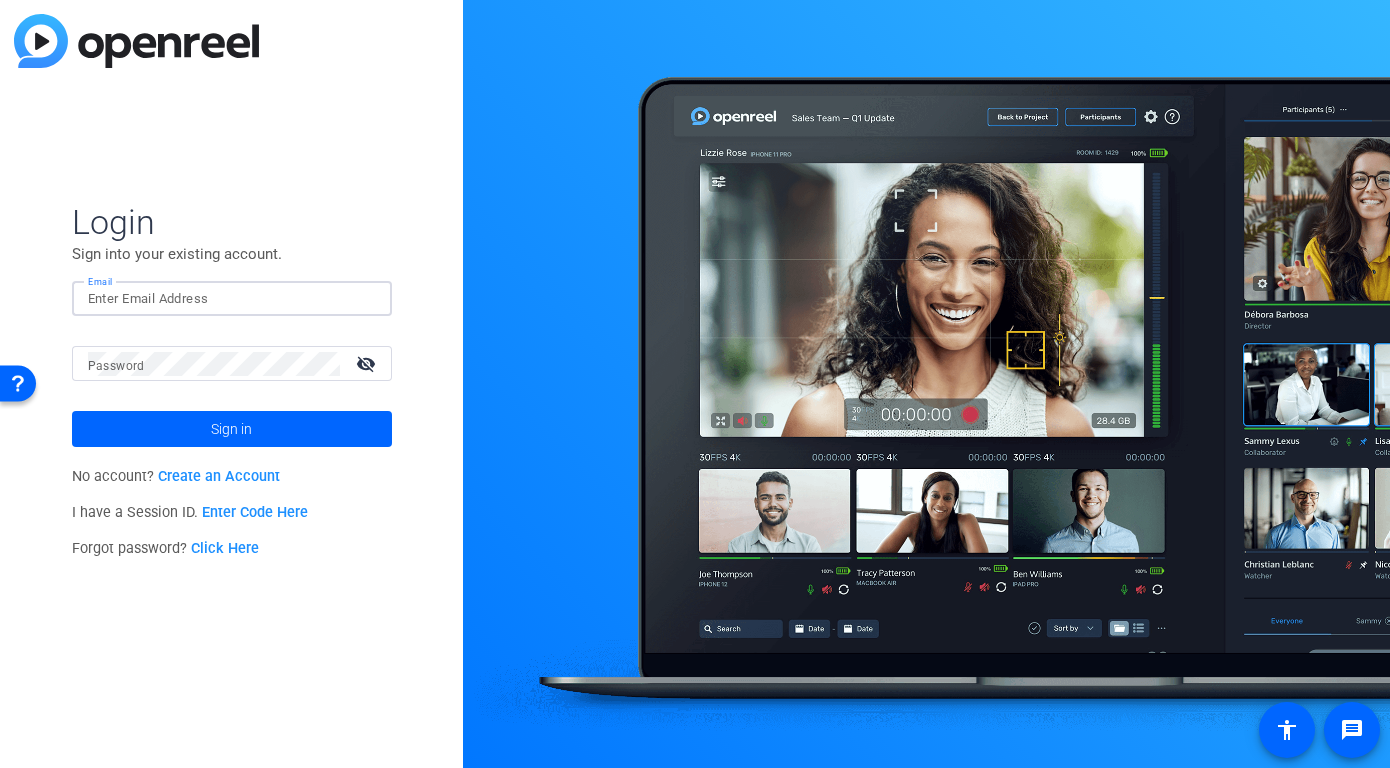 click 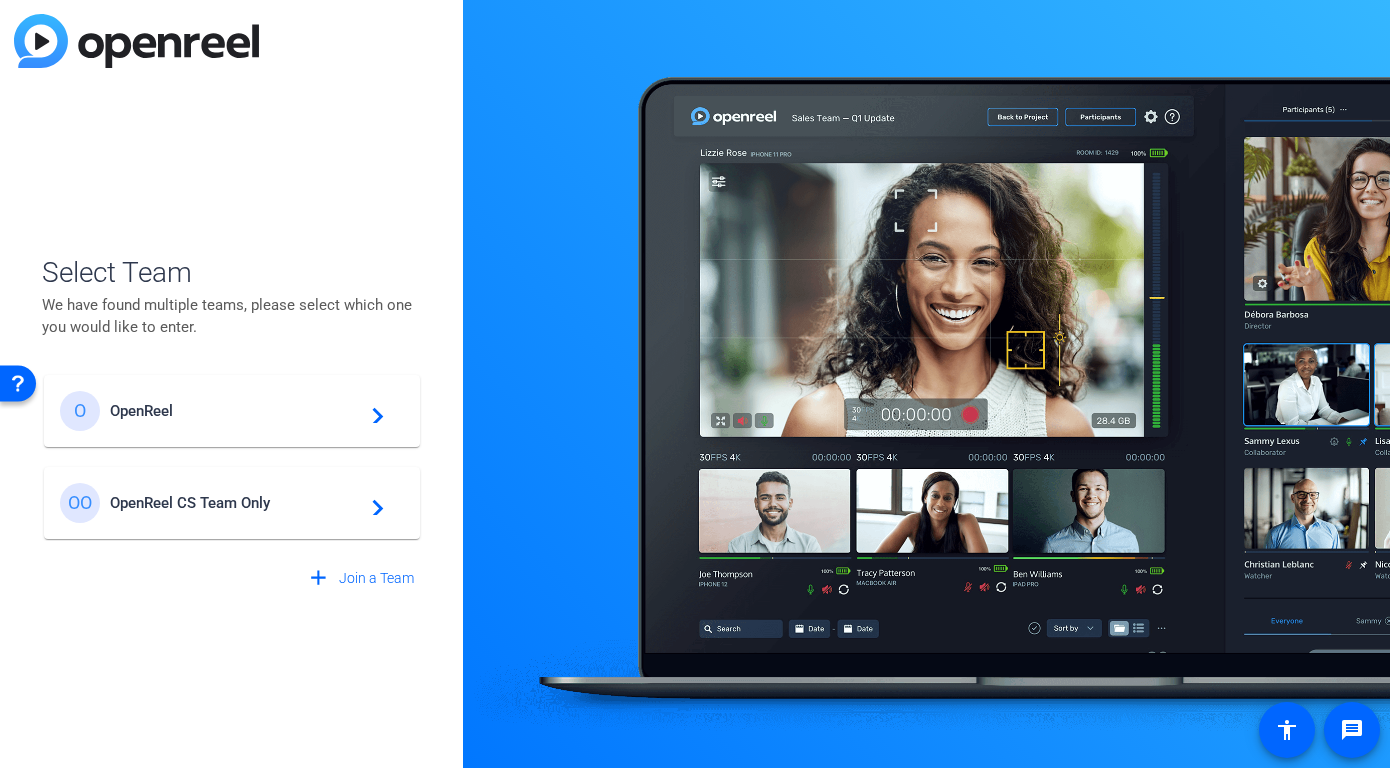 click on "OpenReel" 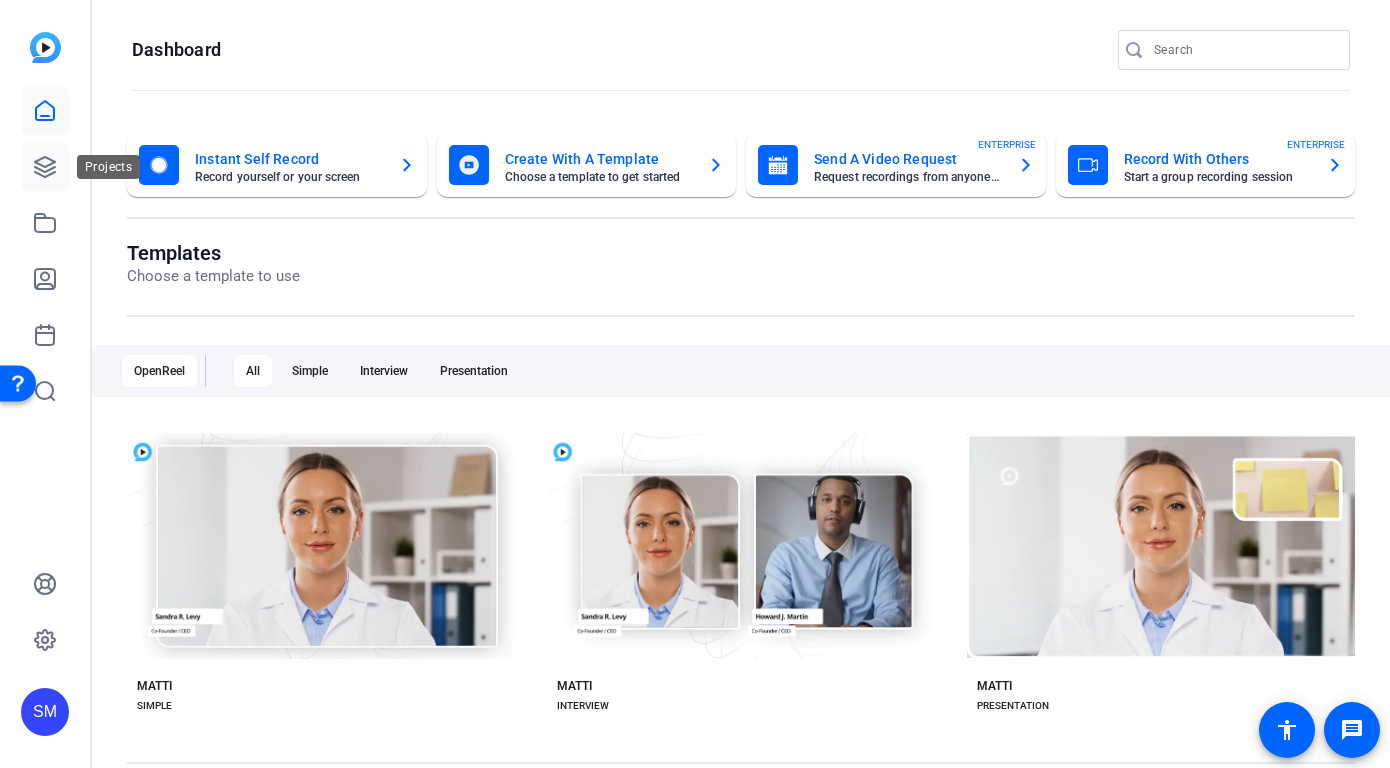 click 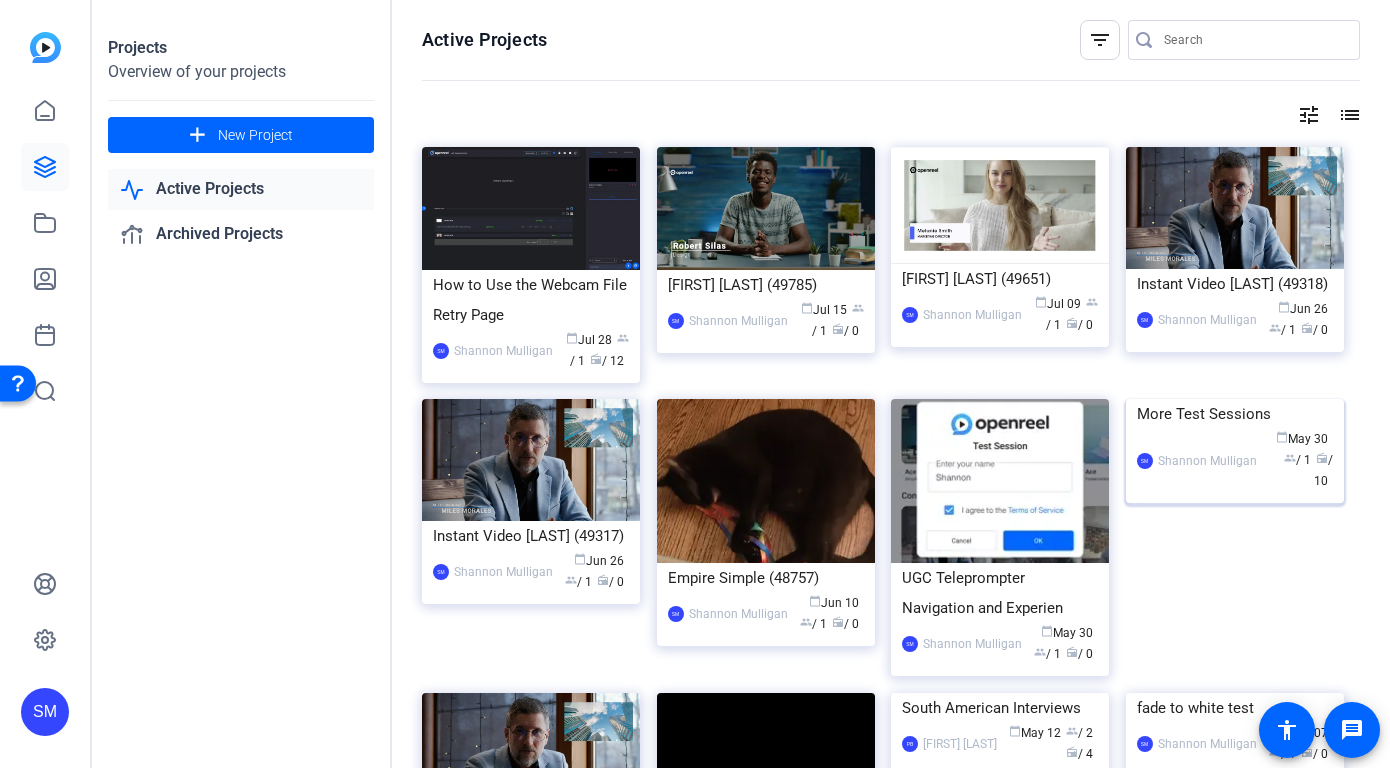 click on "More Test Sessions" 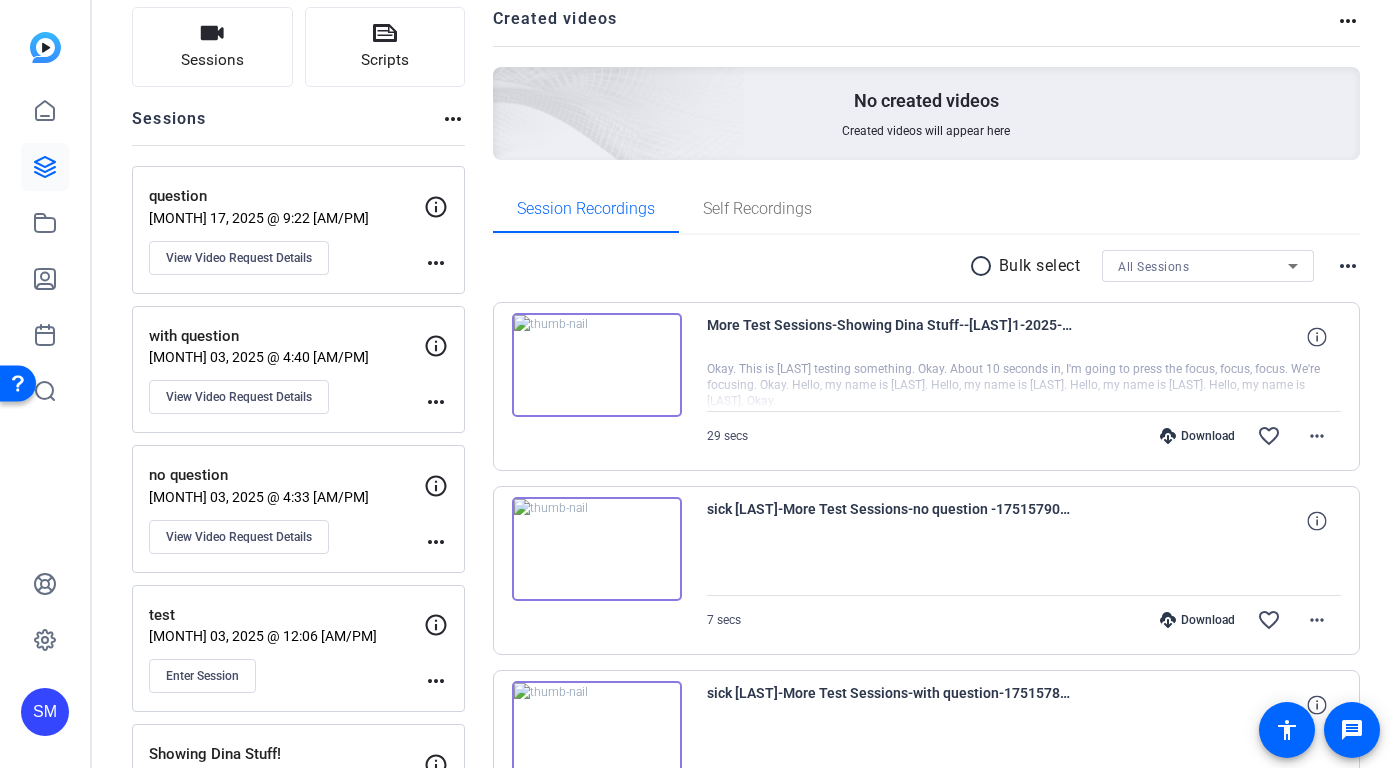 scroll, scrollTop: 163, scrollLeft: 0, axis: vertical 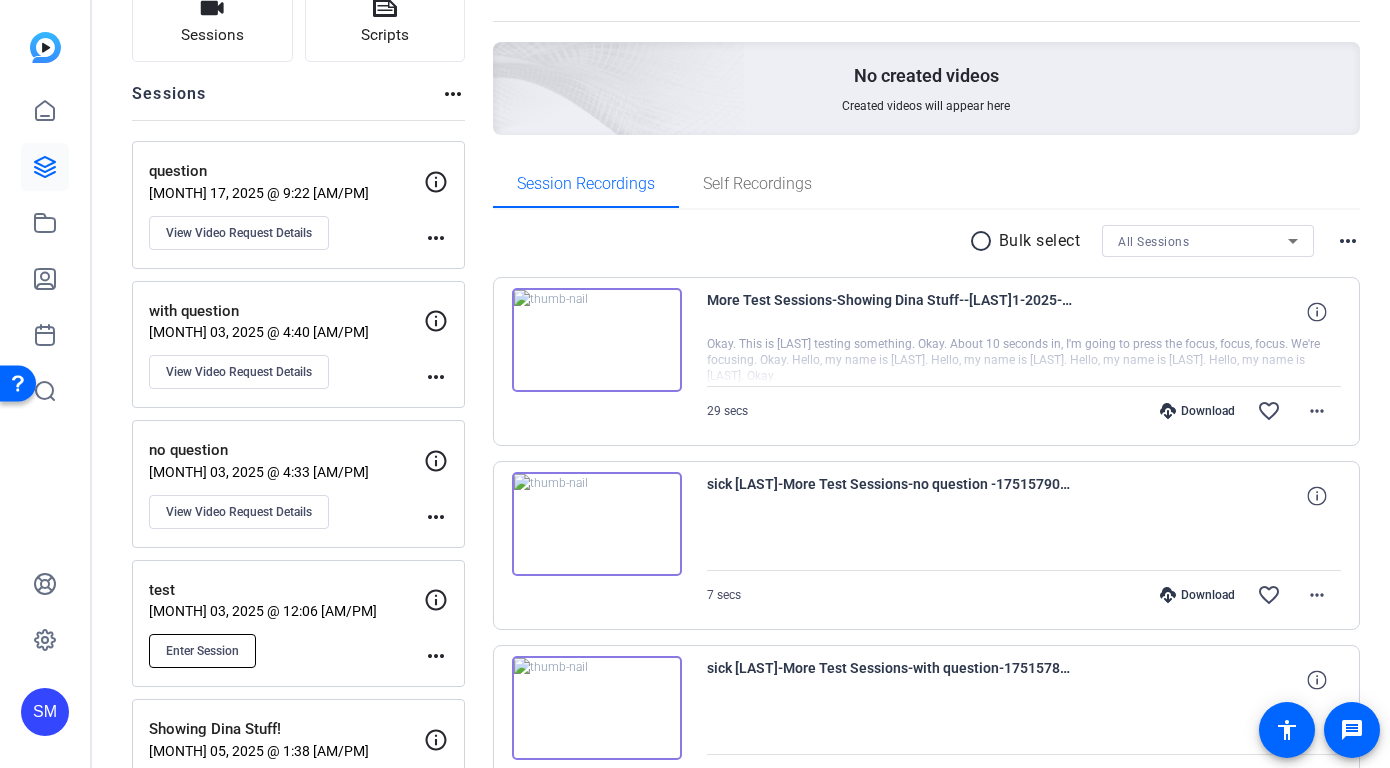 click on "Enter Session" 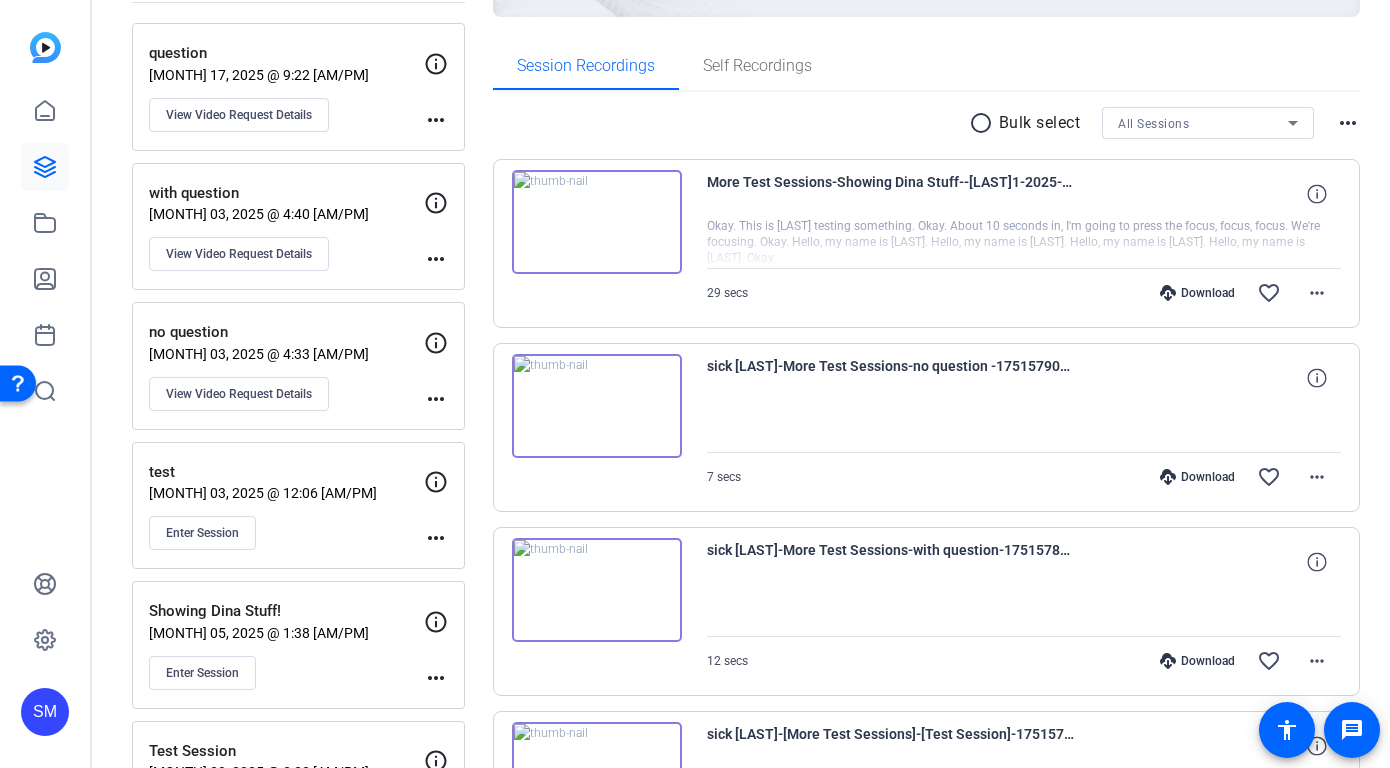 scroll, scrollTop: 292, scrollLeft: 0, axis: vertical 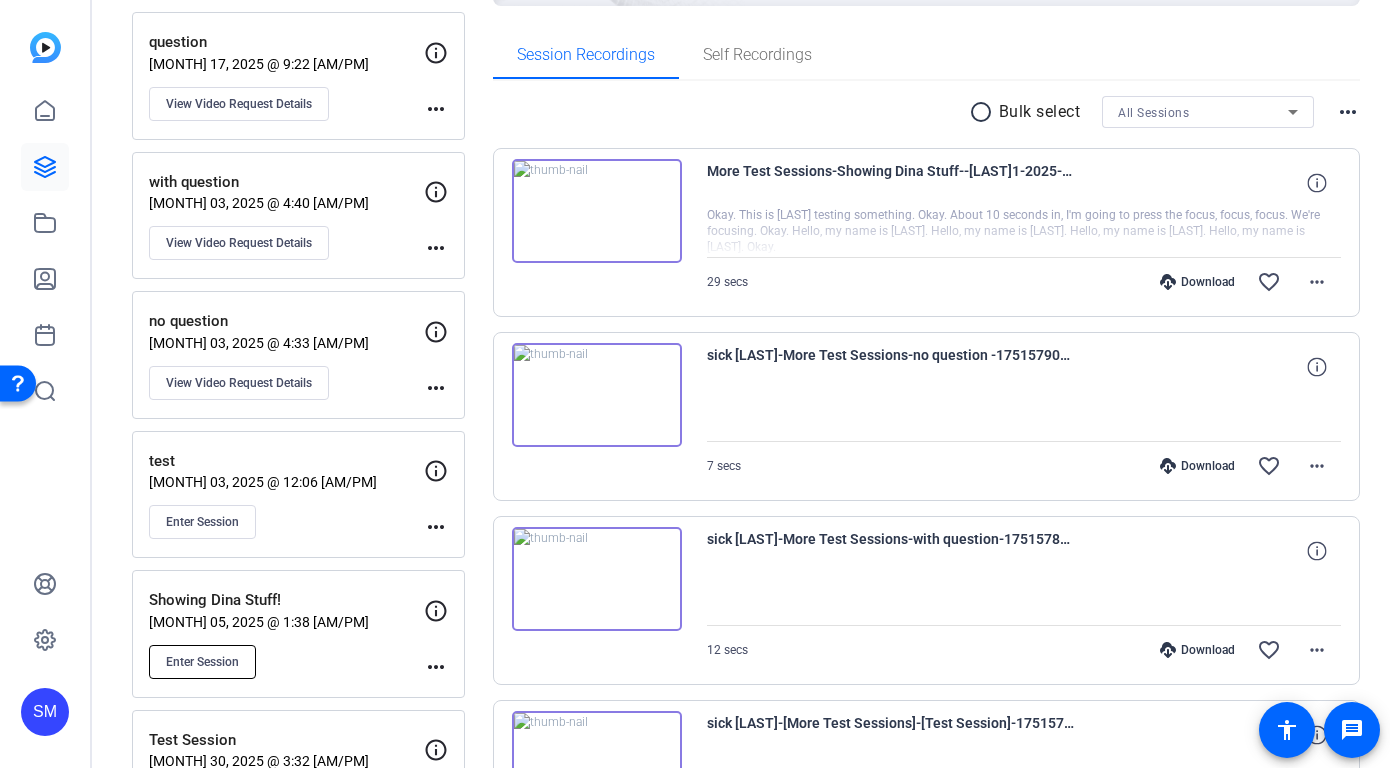 click on "Enter Session" 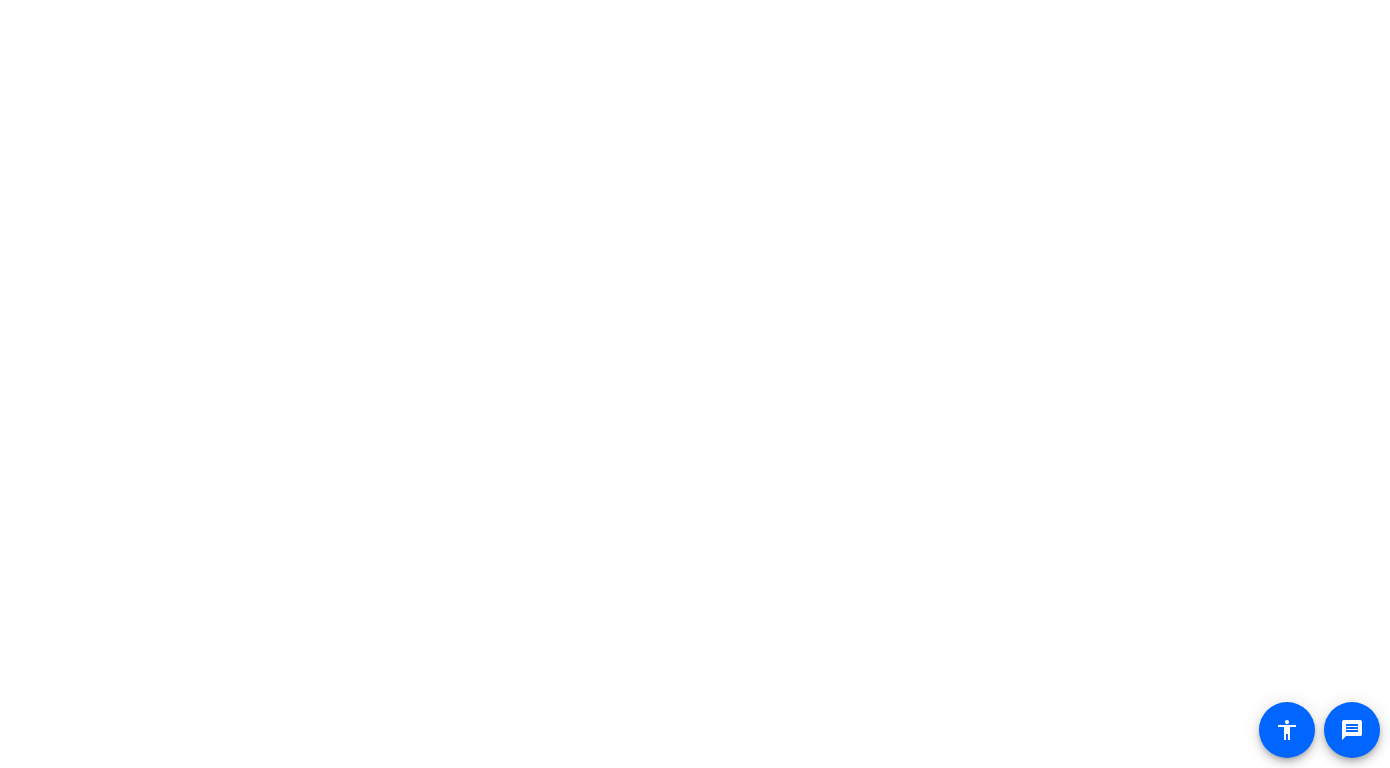 scroll, scrollTop: 0, scrollLeft: 0, axis: both 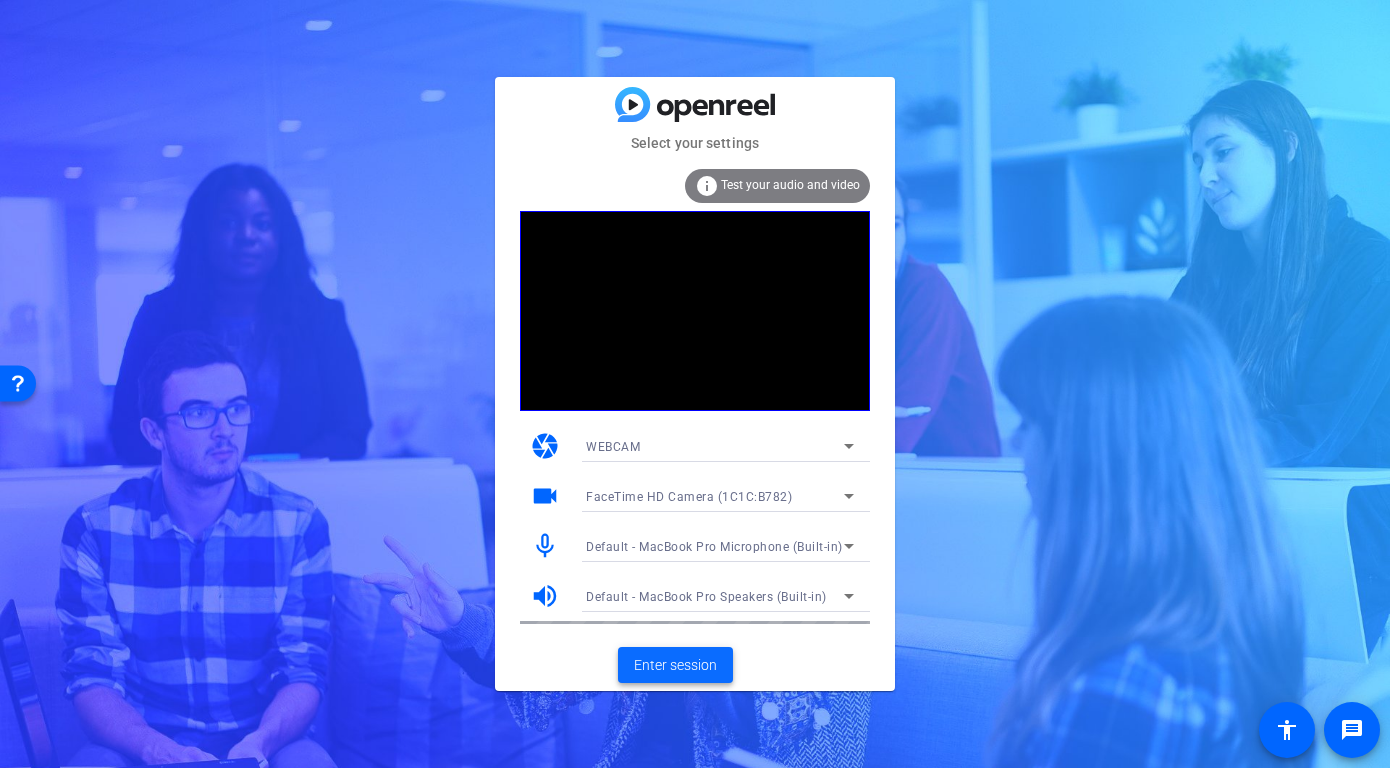 click 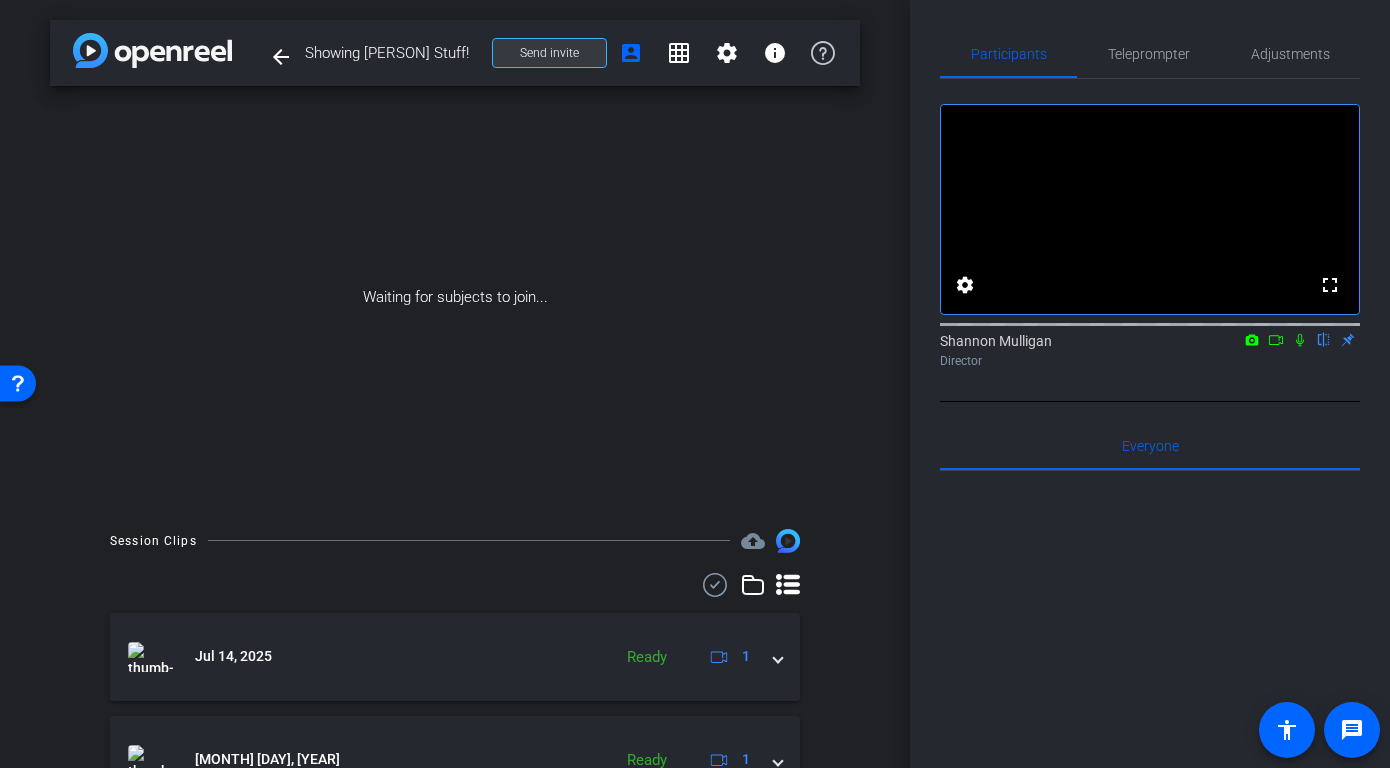 click on "Send invite" at bounding box center (549, 53) 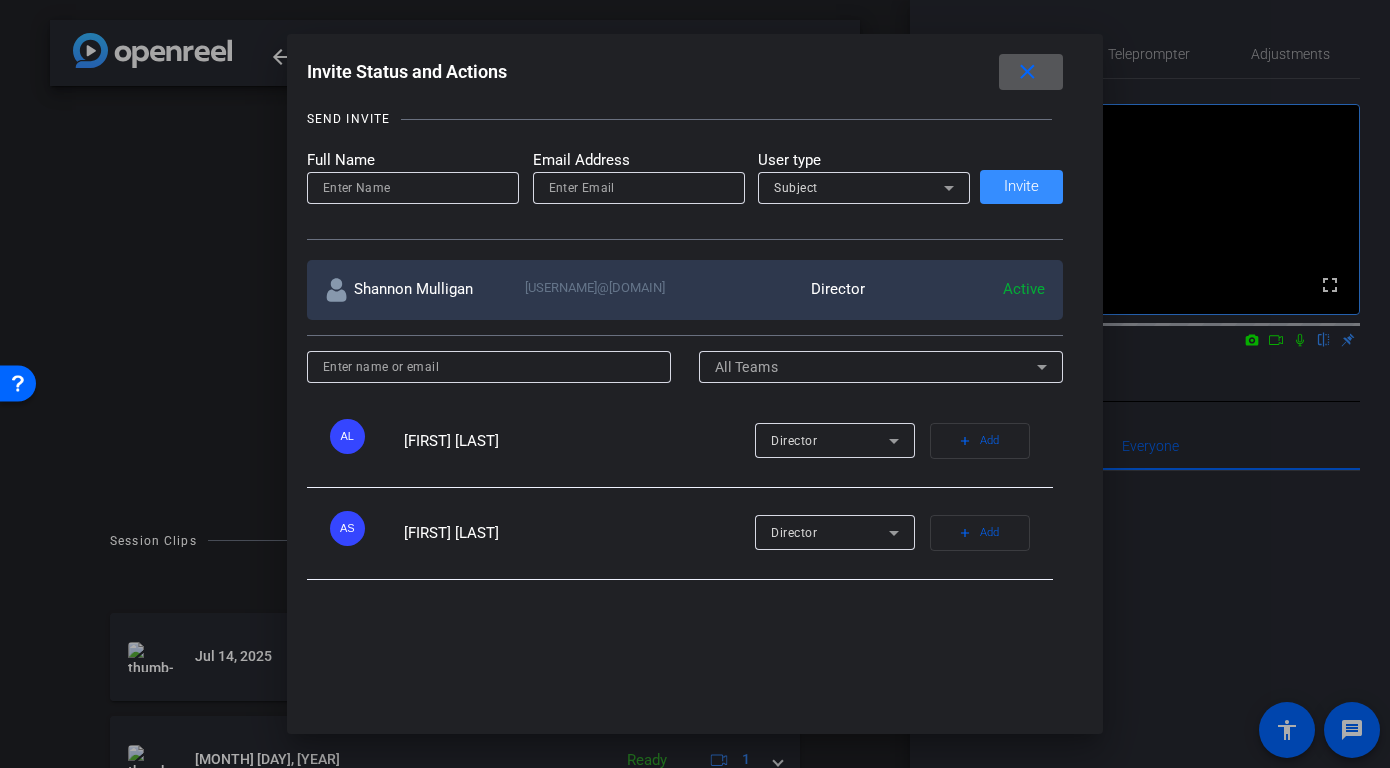 scroll, scrollTop: 229, scrollLeft: 0, axis: vertical 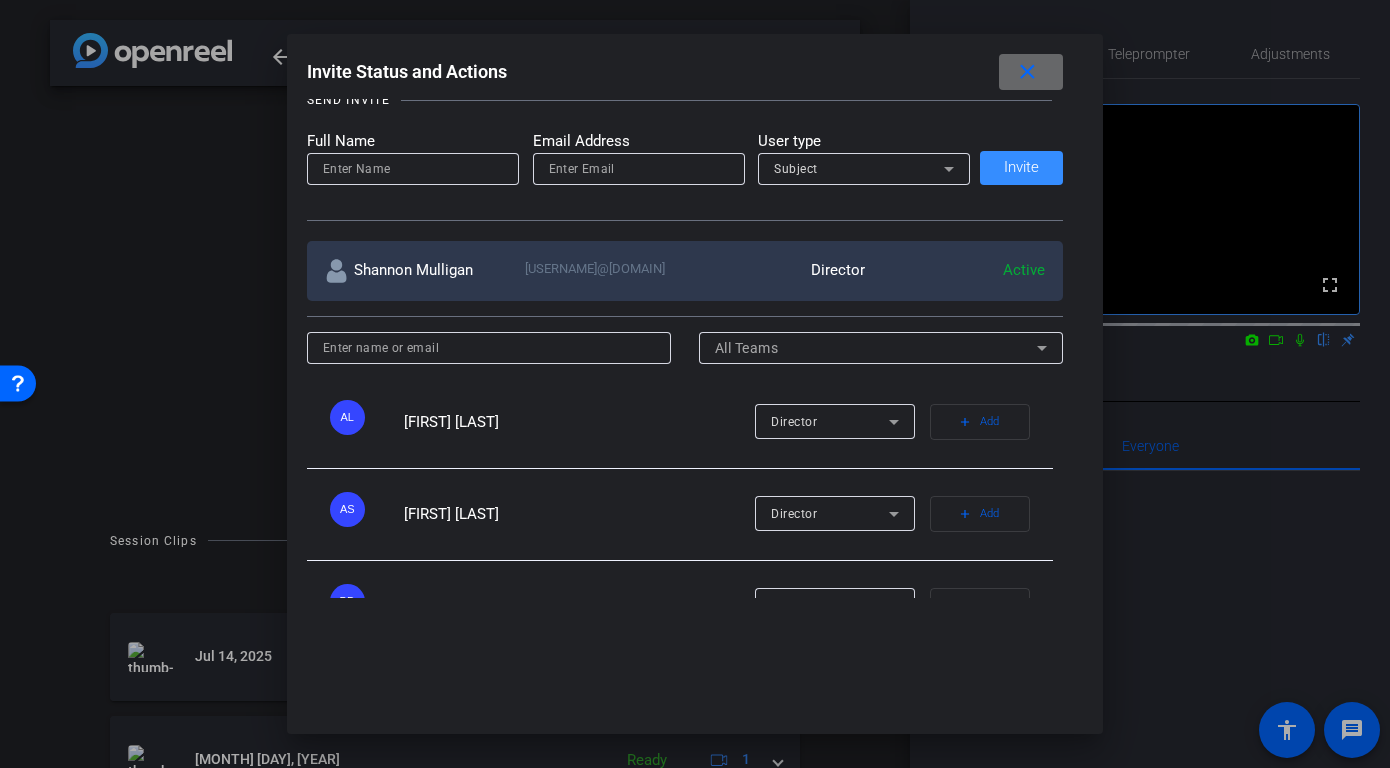 click at bounding box center [1031, 72] 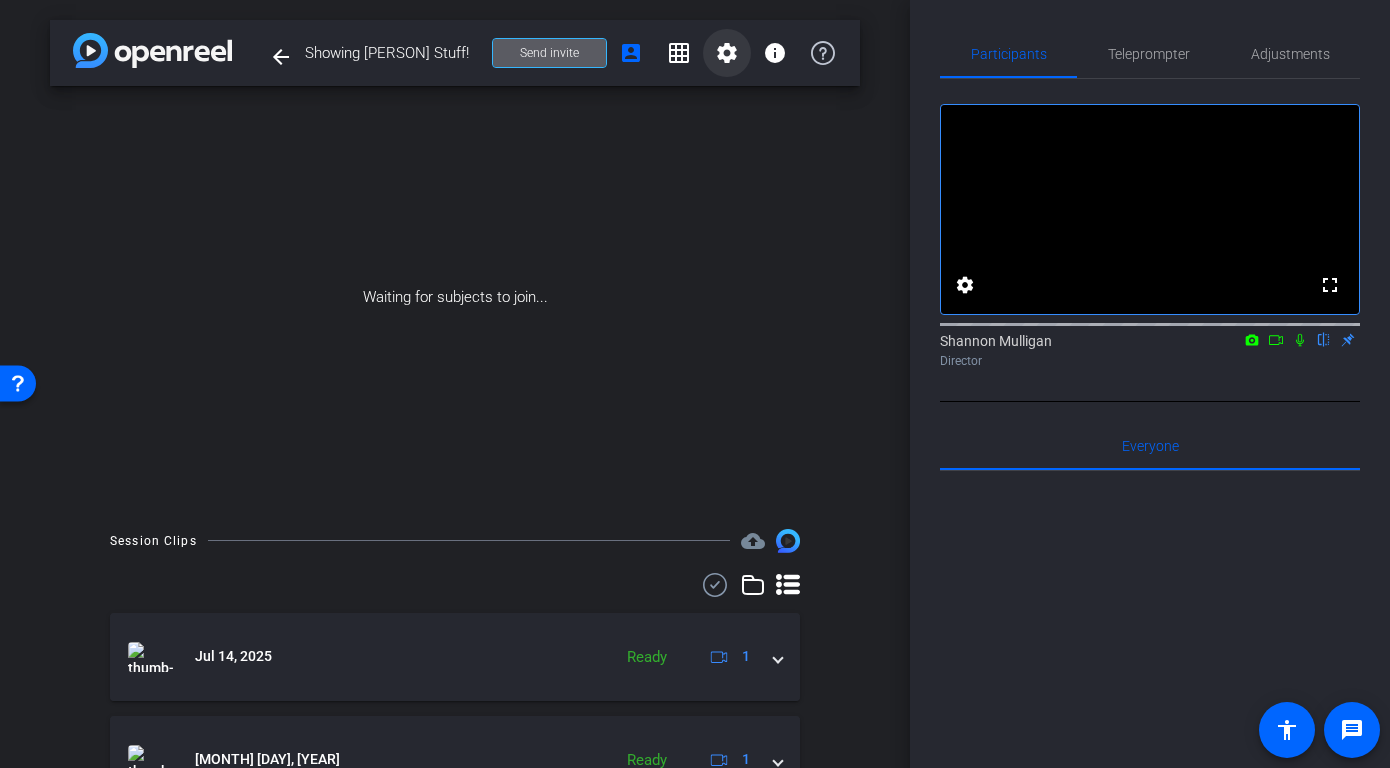 click on "settings" at bounding box center [727, 53] 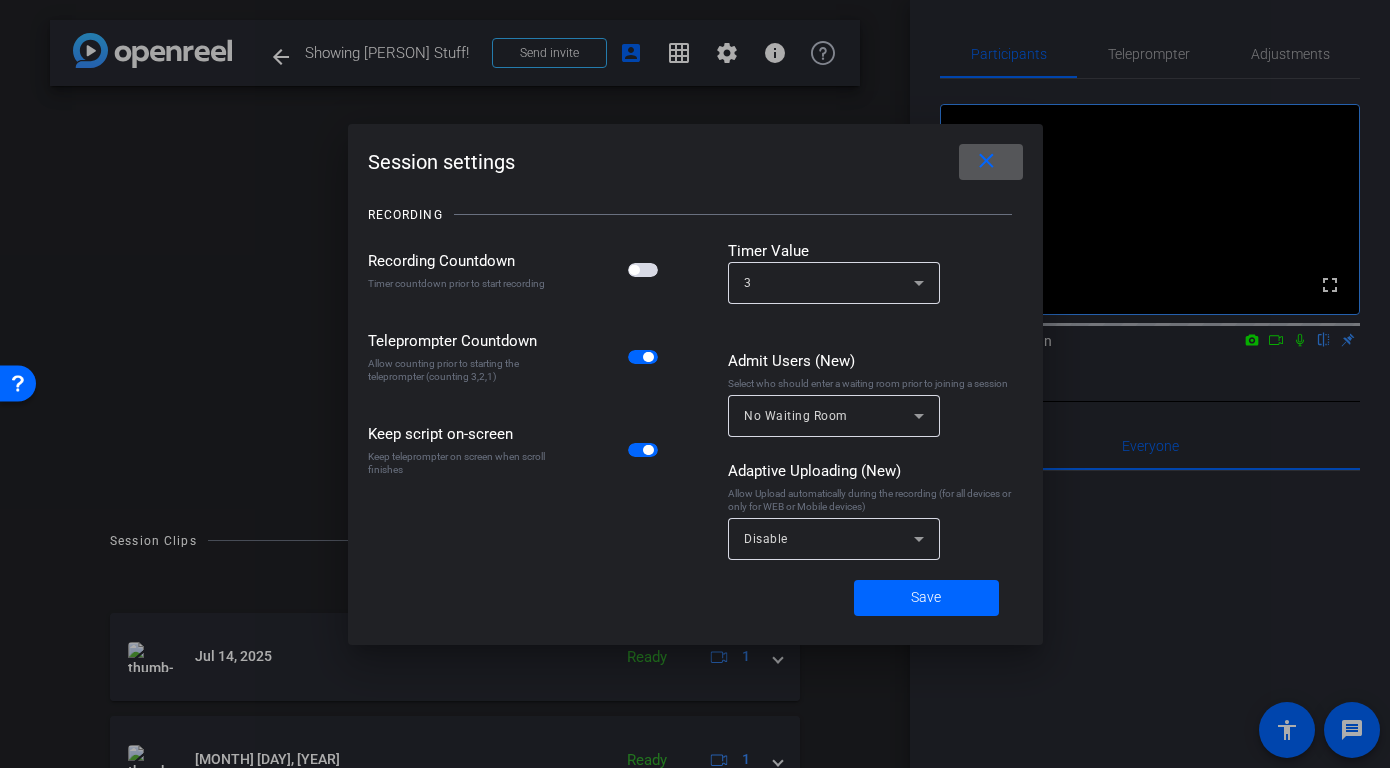 click at bounding box center (991, 162) 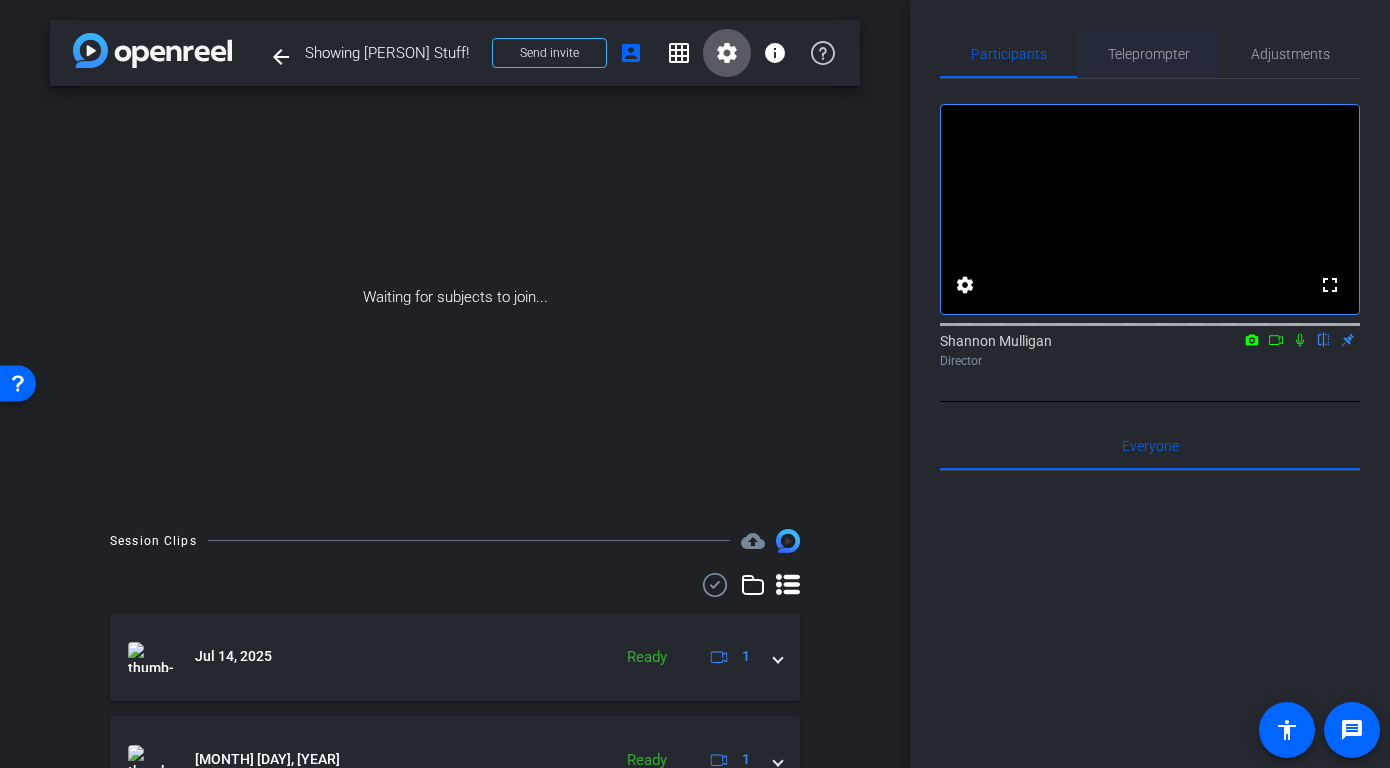 click on "Teleprompter" at bounding box center (1149, 54) 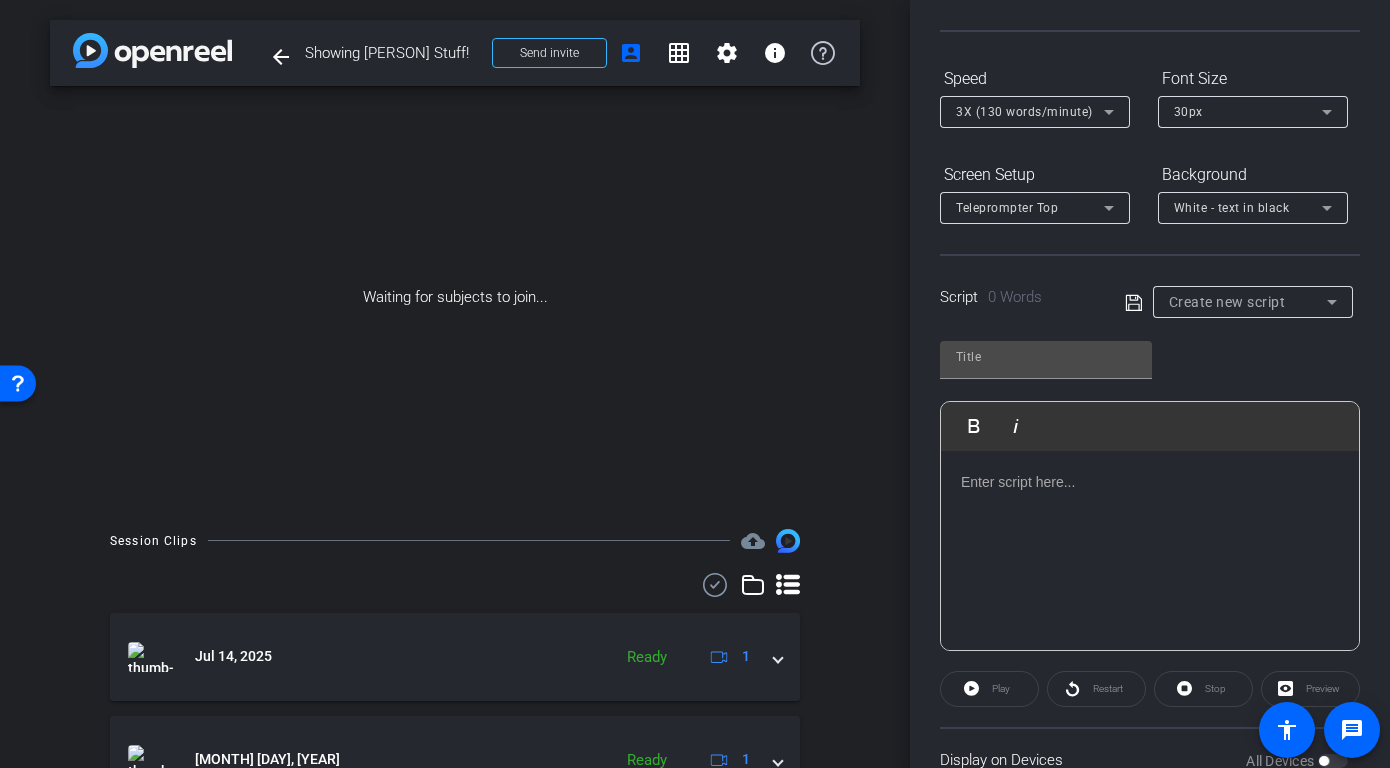 scroll, scrollTop: 217, scrollLeft: 0, axis: vertical 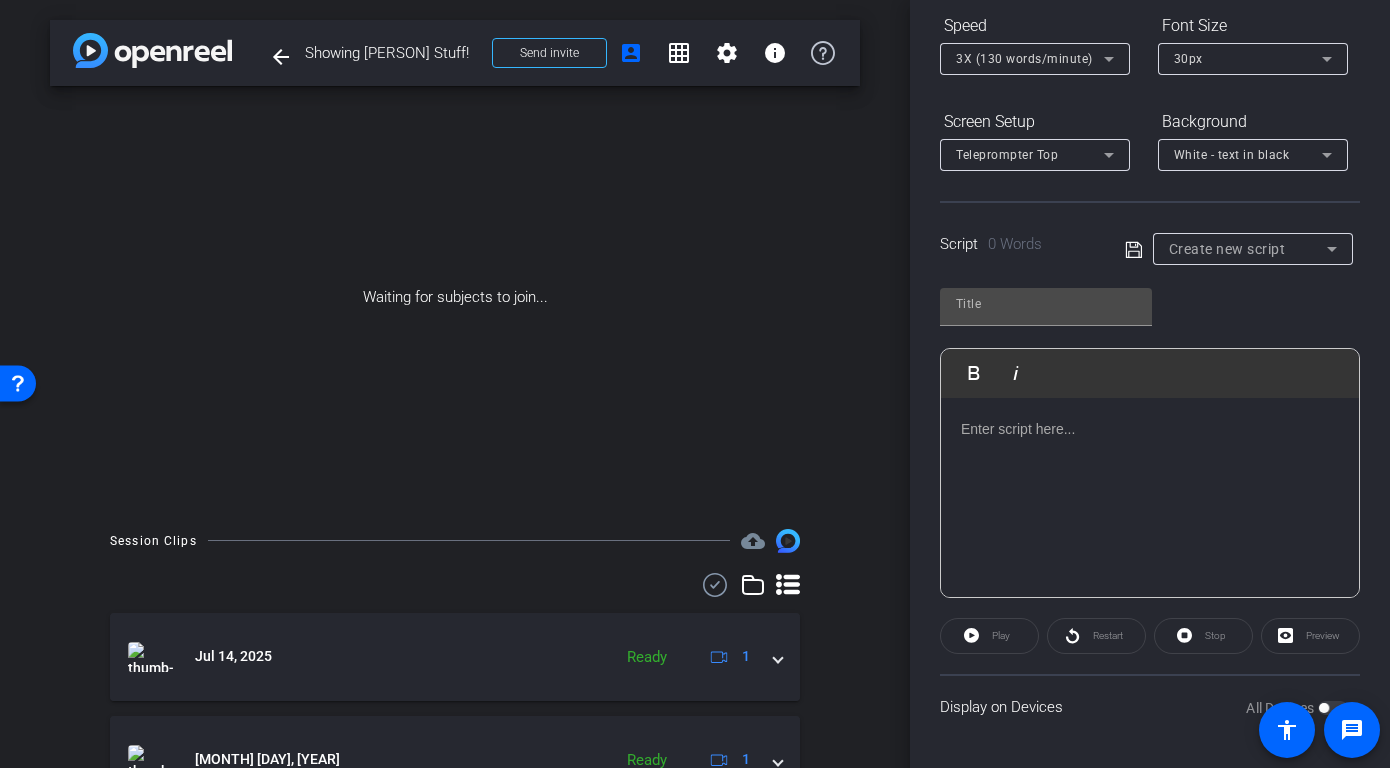 click on "Preview" 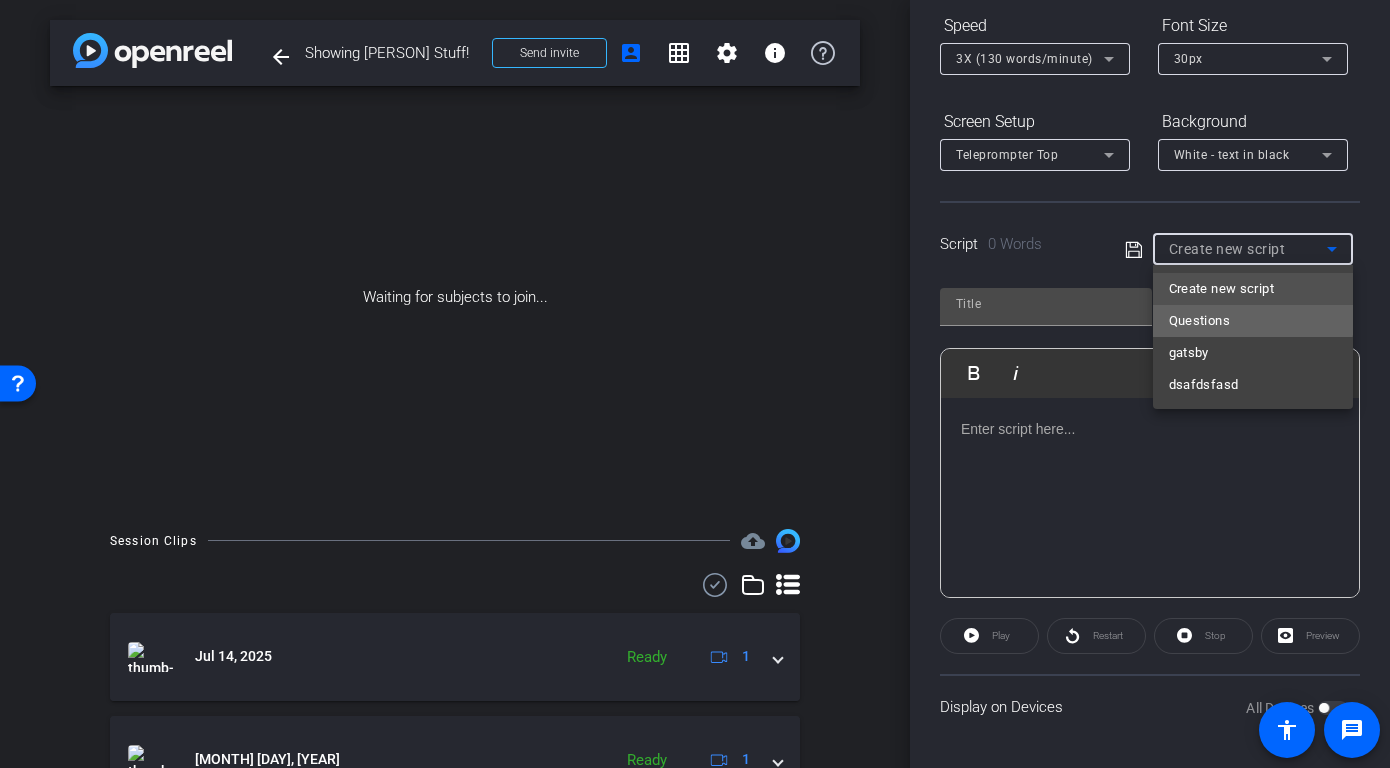 click on "Questions" at bounding box center (1253, 321) 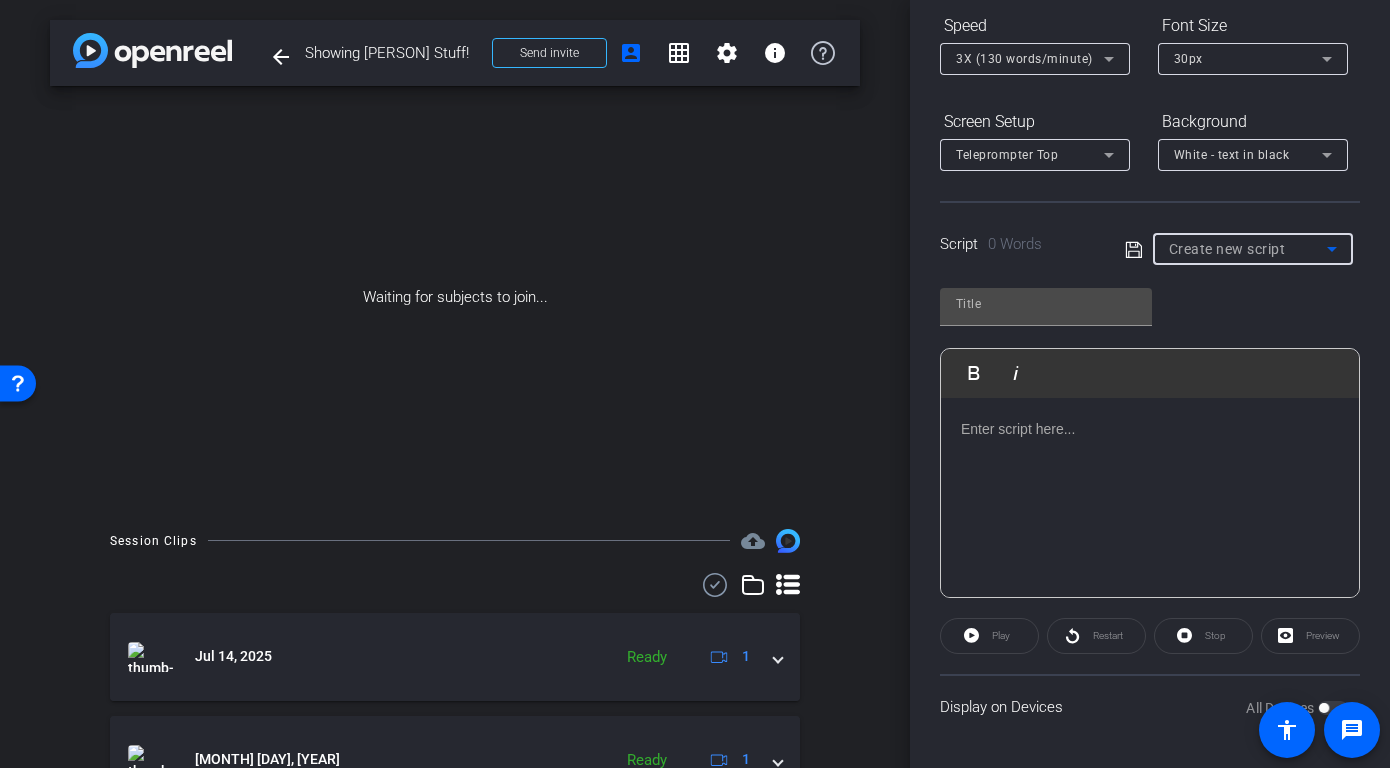 type on "Questions" 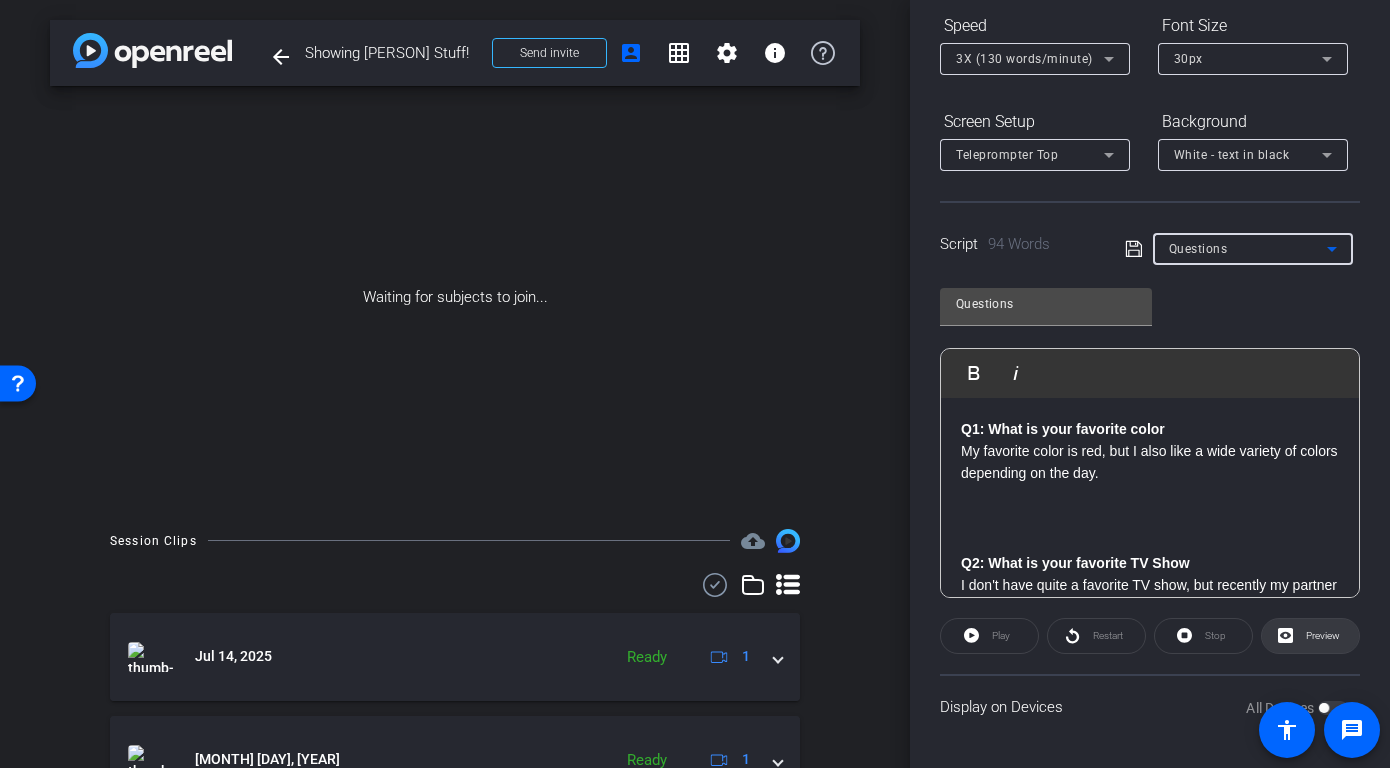 click on "Preview" 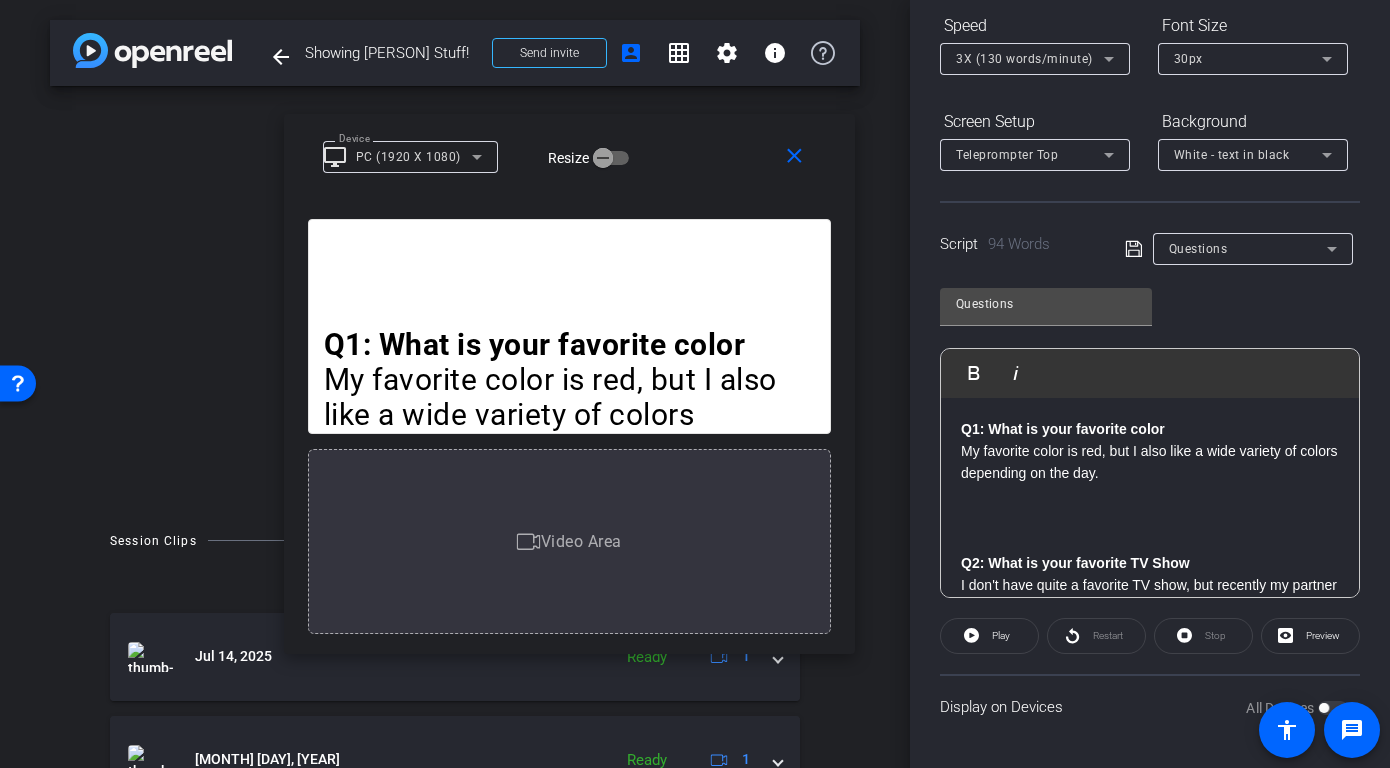 drag, startPoint x: 800, startPoint y: 156, endPoint x: 644, endPoint y: 156, distance: 156 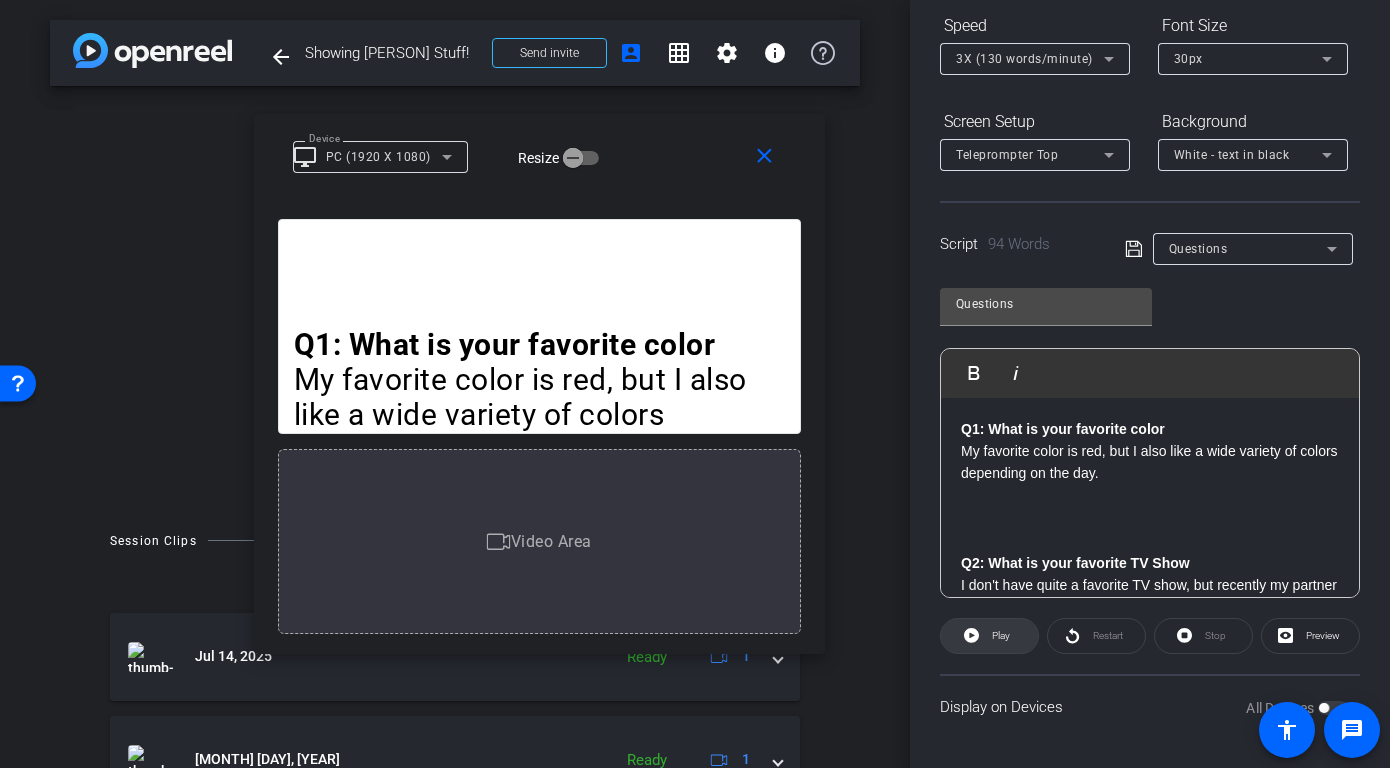 click 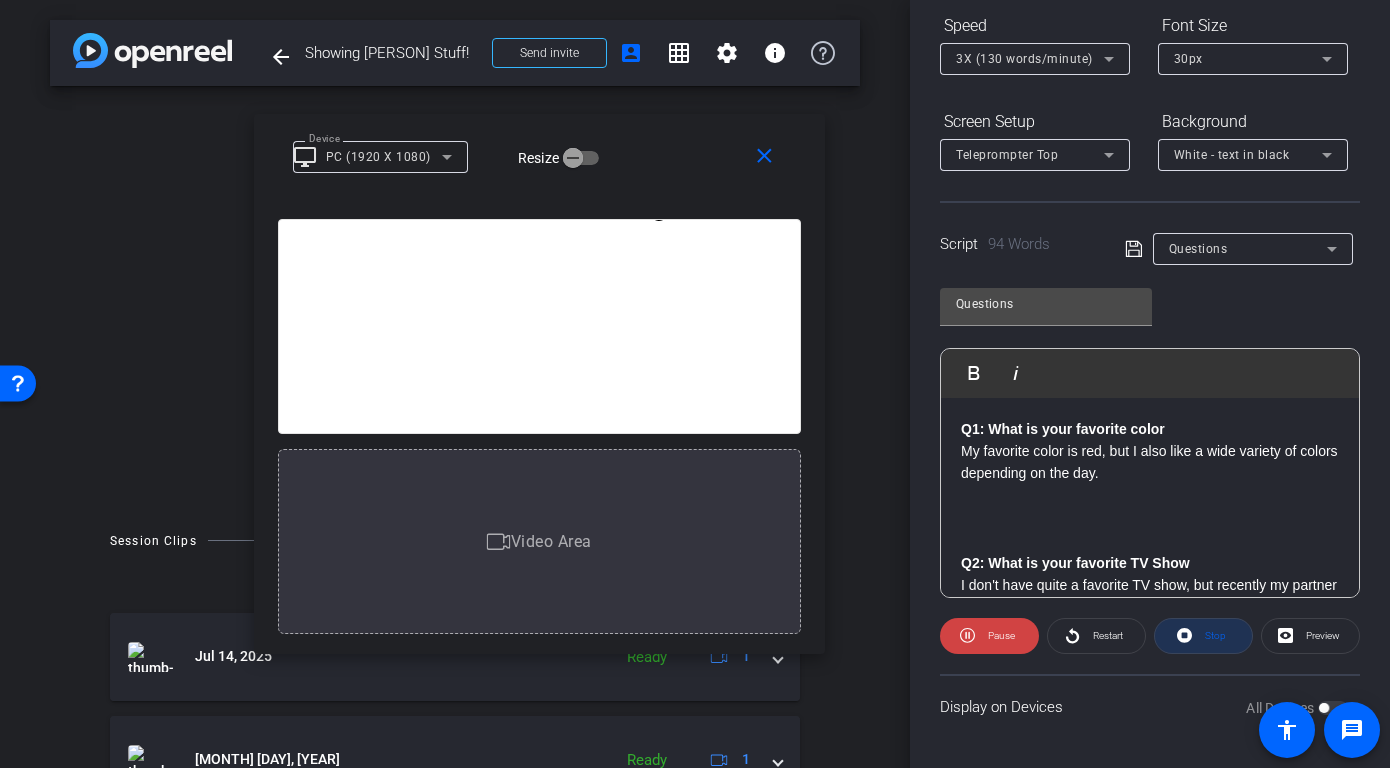 click on "Stop" 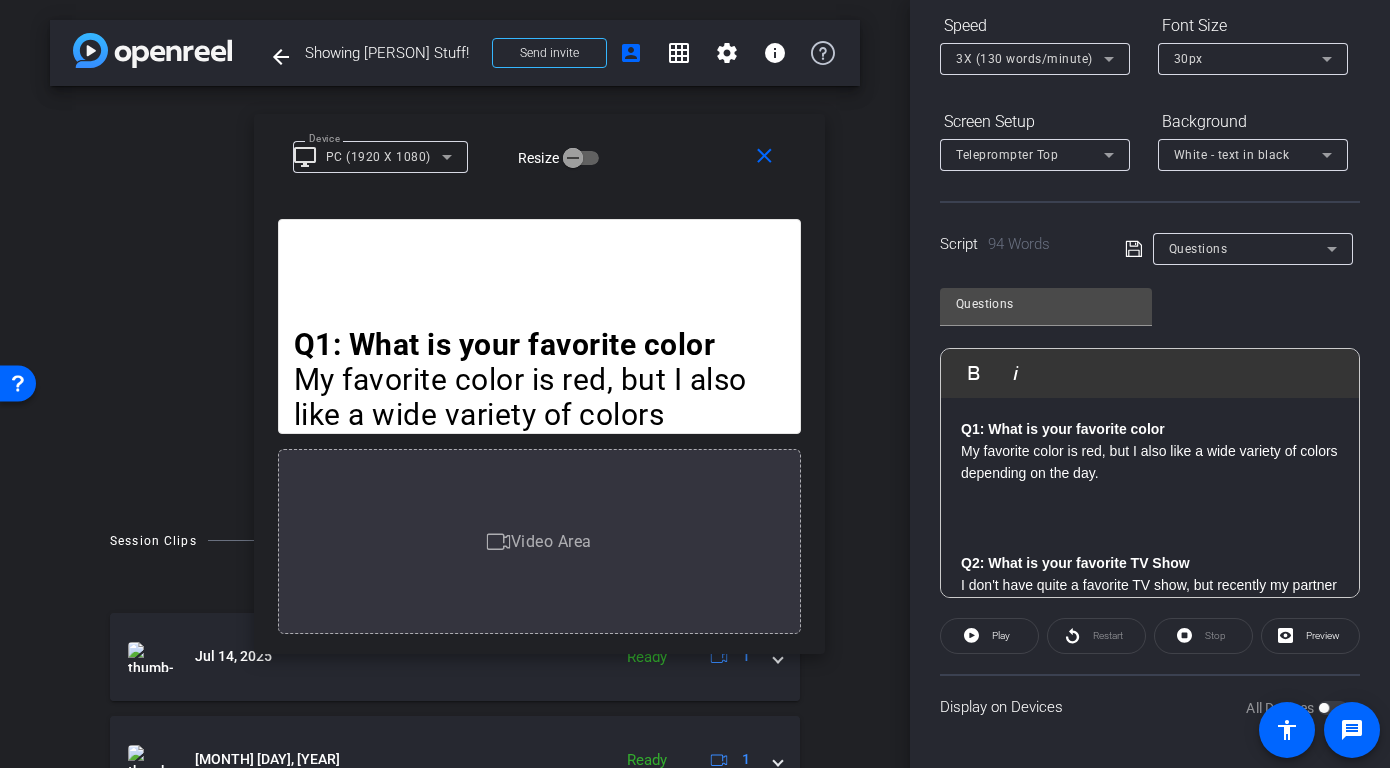 click on "Q1: What is your favorite color My favorite color is red, but I also like a wide variety of colors depending on the day. Q2: What is your favorite TV Show I don't have quite a favorite TV show, but recently my partner and I have been watching Downton Abbey. Q3: What is the best breakfast to start your day? Every morning I try to make myself an egg on toast. It's classic! Q4: How is the weather? The weather in Chicago is partly cloudy, and we're due for some wildfire smoke this evening." 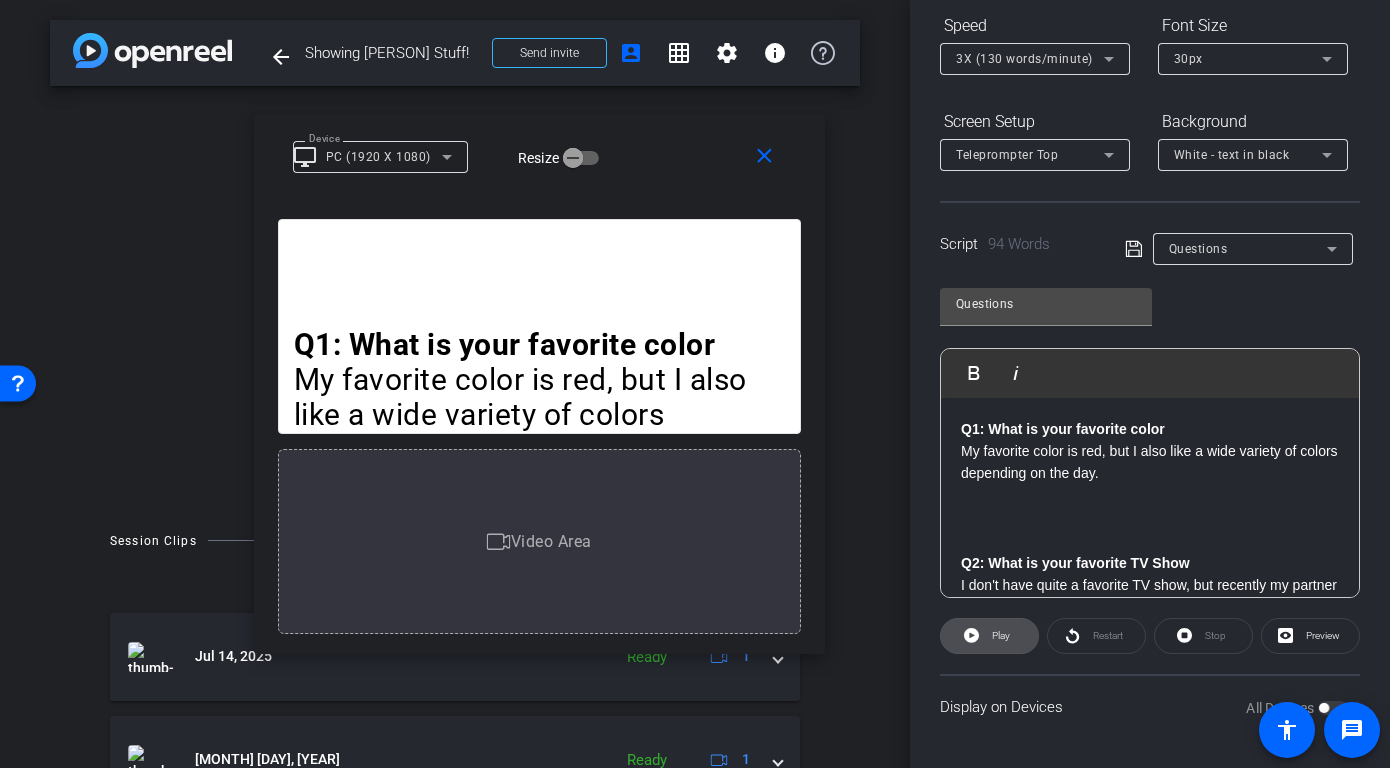 click 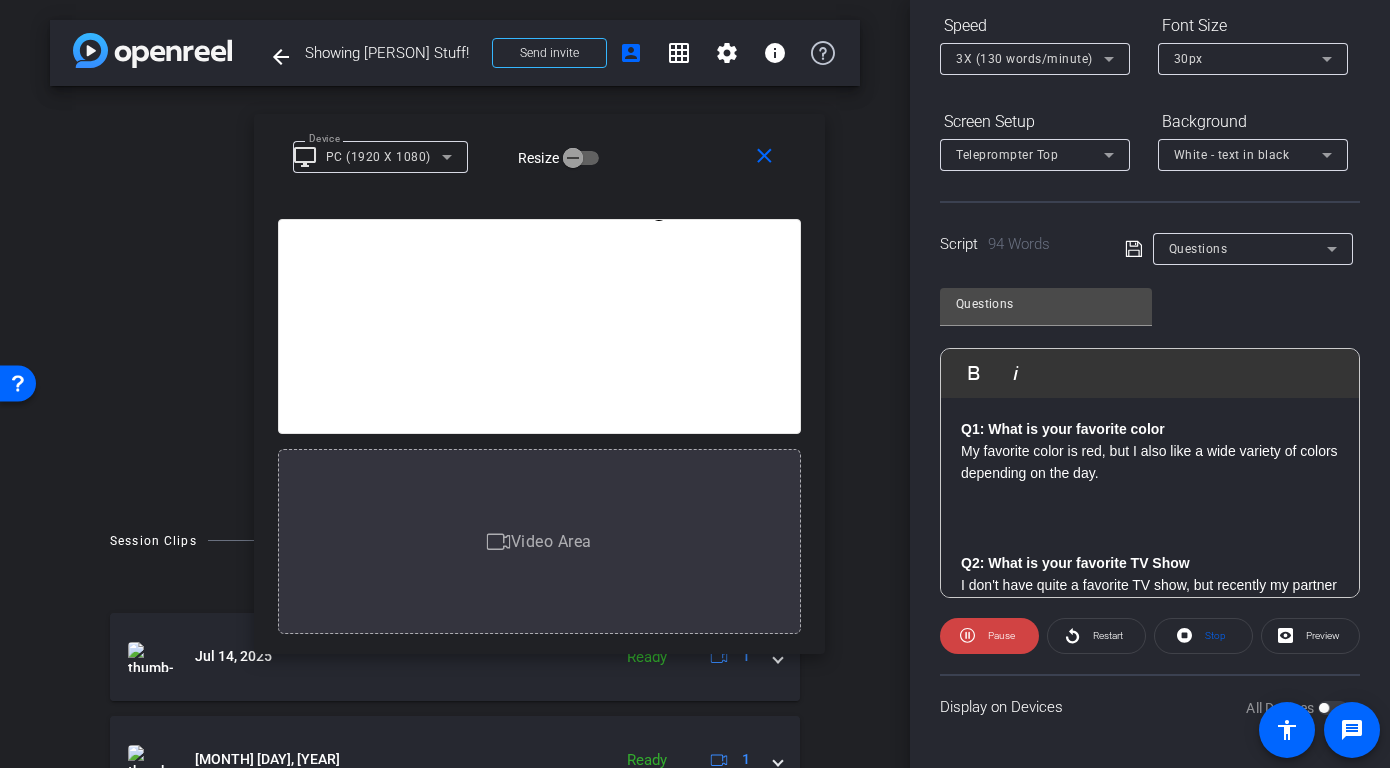 click on "Q1: What is your favorite color My favorite color is red, but I also like a wide variety of colors depending on the day. Q2: What is your favorite TV Show I don't have quite a favorite TV show, but recently my partner and I have been watching Downton Abbey. Q3: What is the best breakfast to start your day? Every morning I try to make myself an egg on toast. It's classic! Q4: How is the weather? The weather in Chicago is partly cloudy, and we're due for some wildfire smoke this evening." 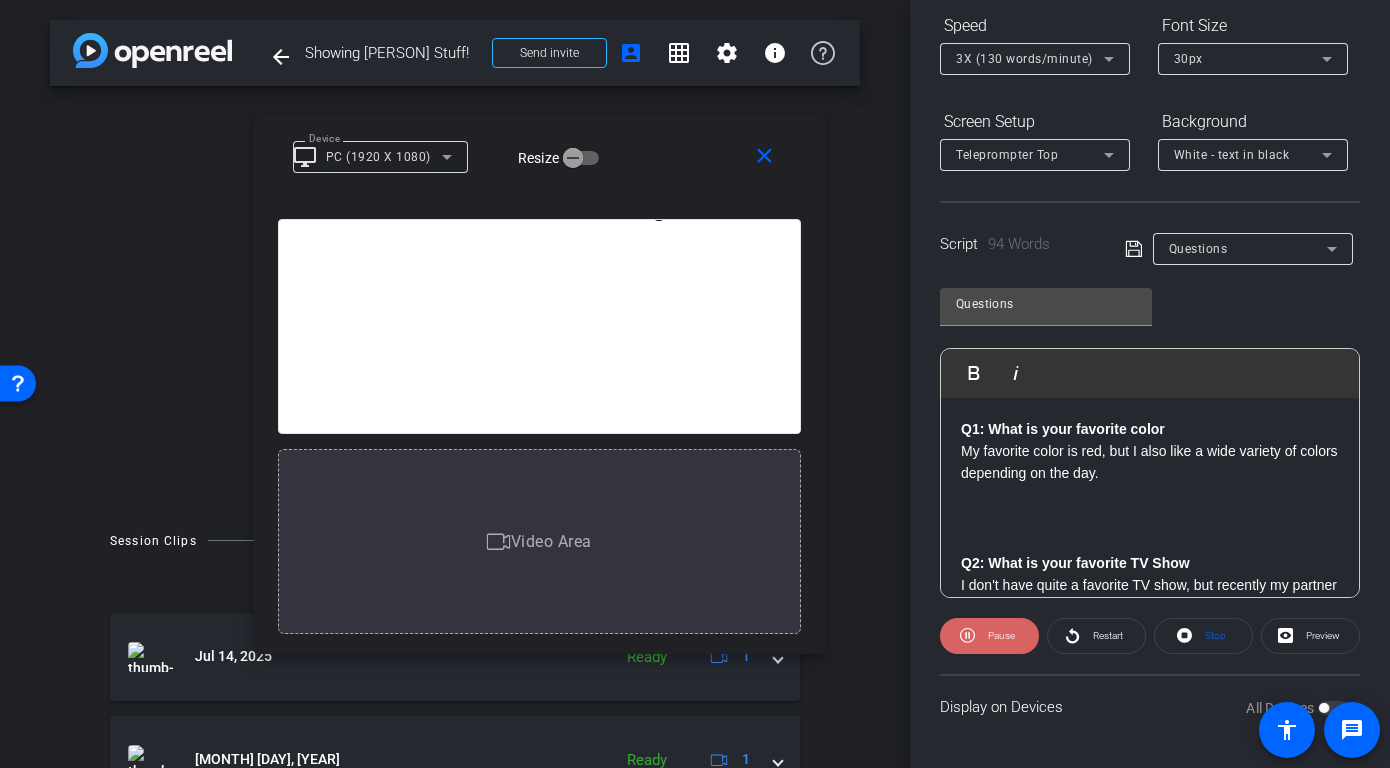 click 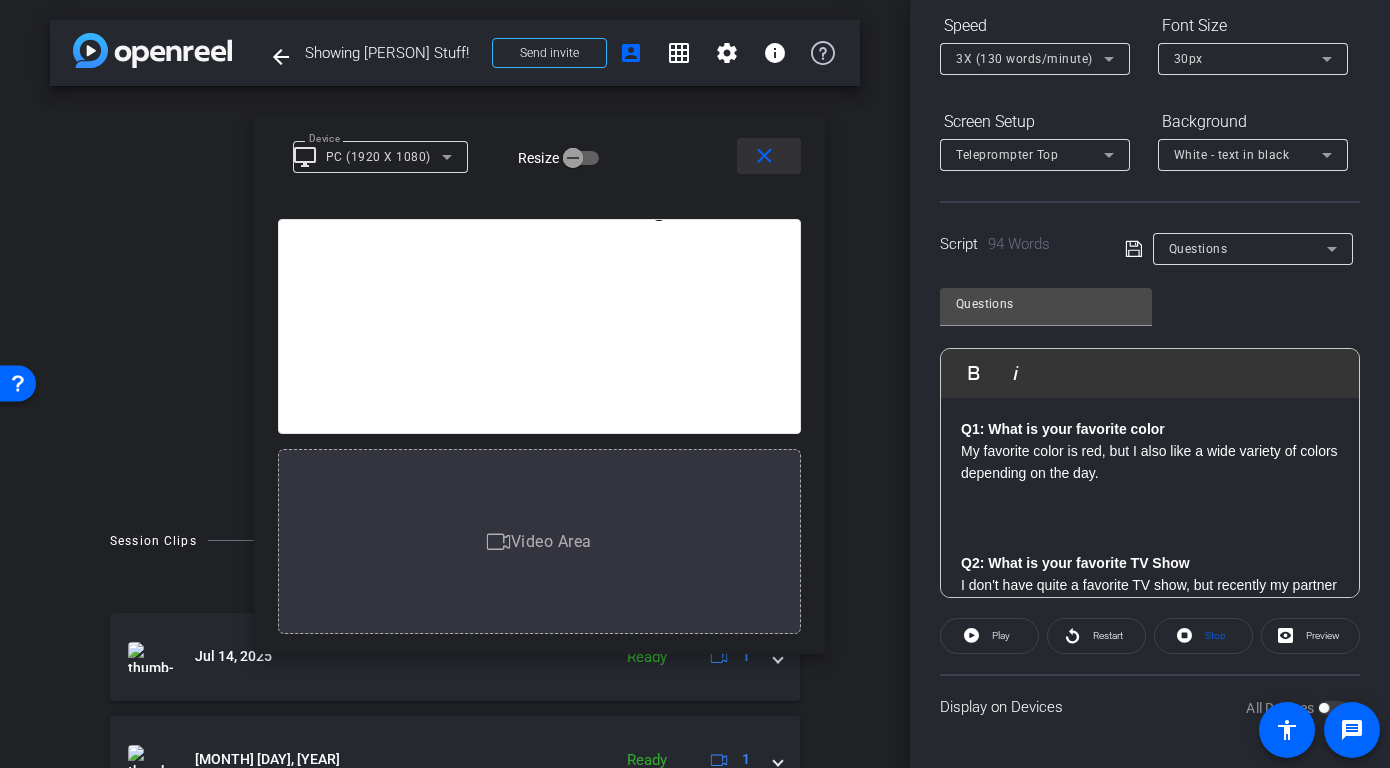 click on "close" at bounding box center (764, 156) 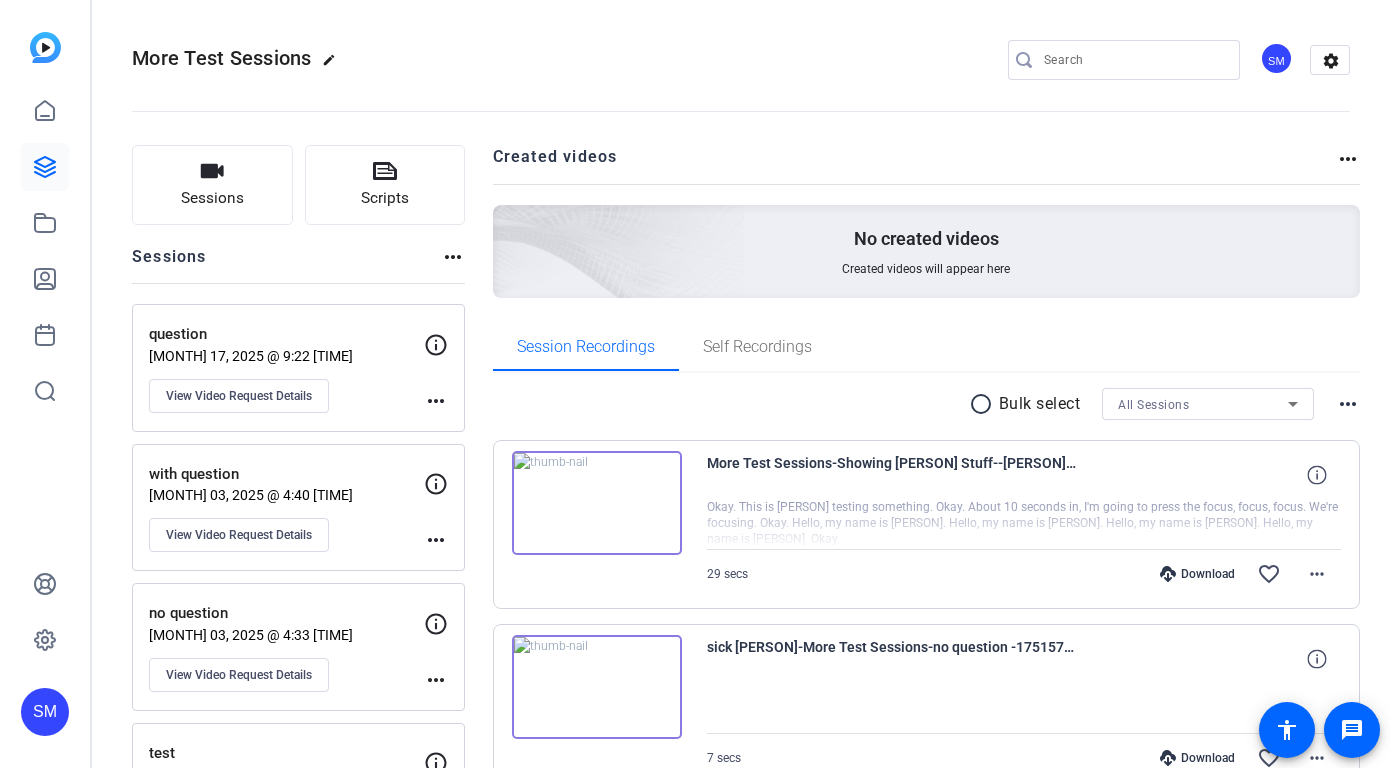 scroll, scrollTop: 0, scrollLeft: 0, axis: both 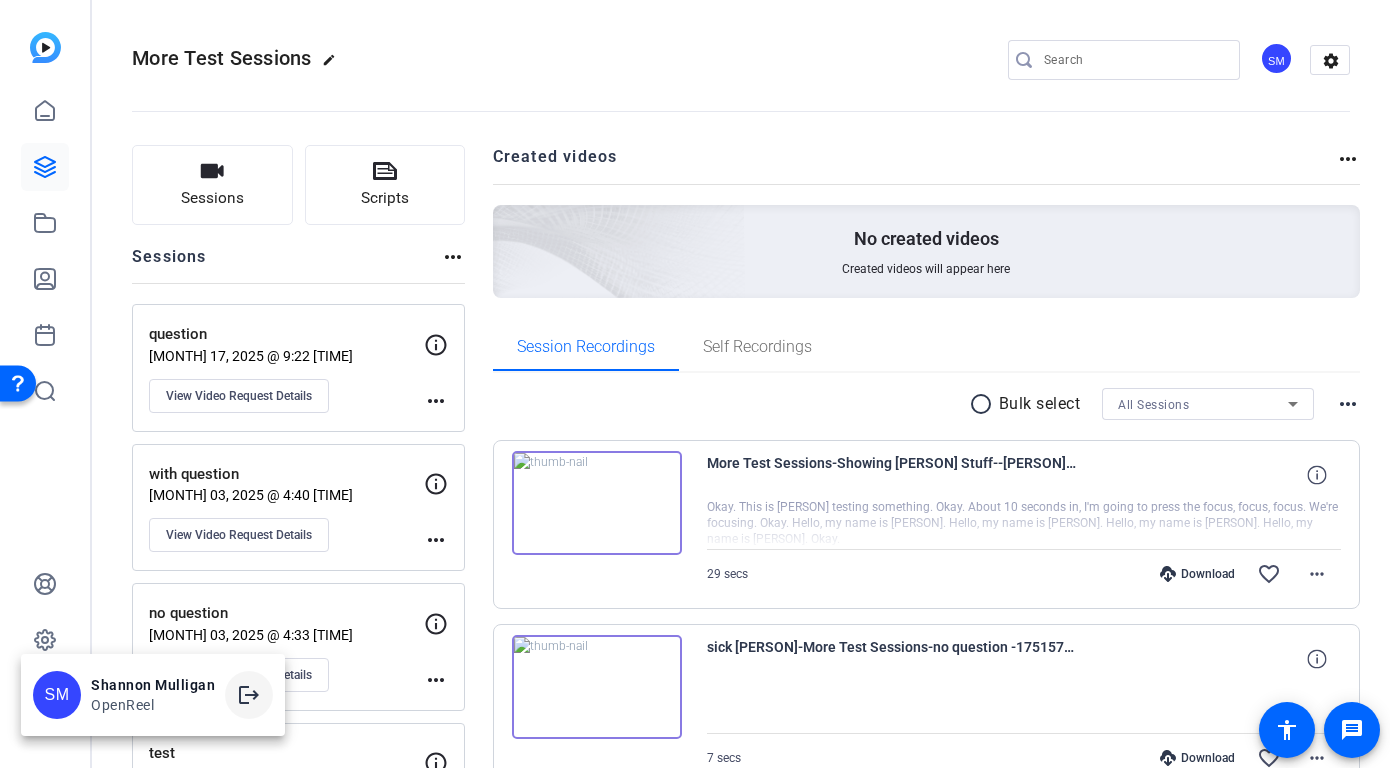 click on "logout" at bounding box center [249, 695] 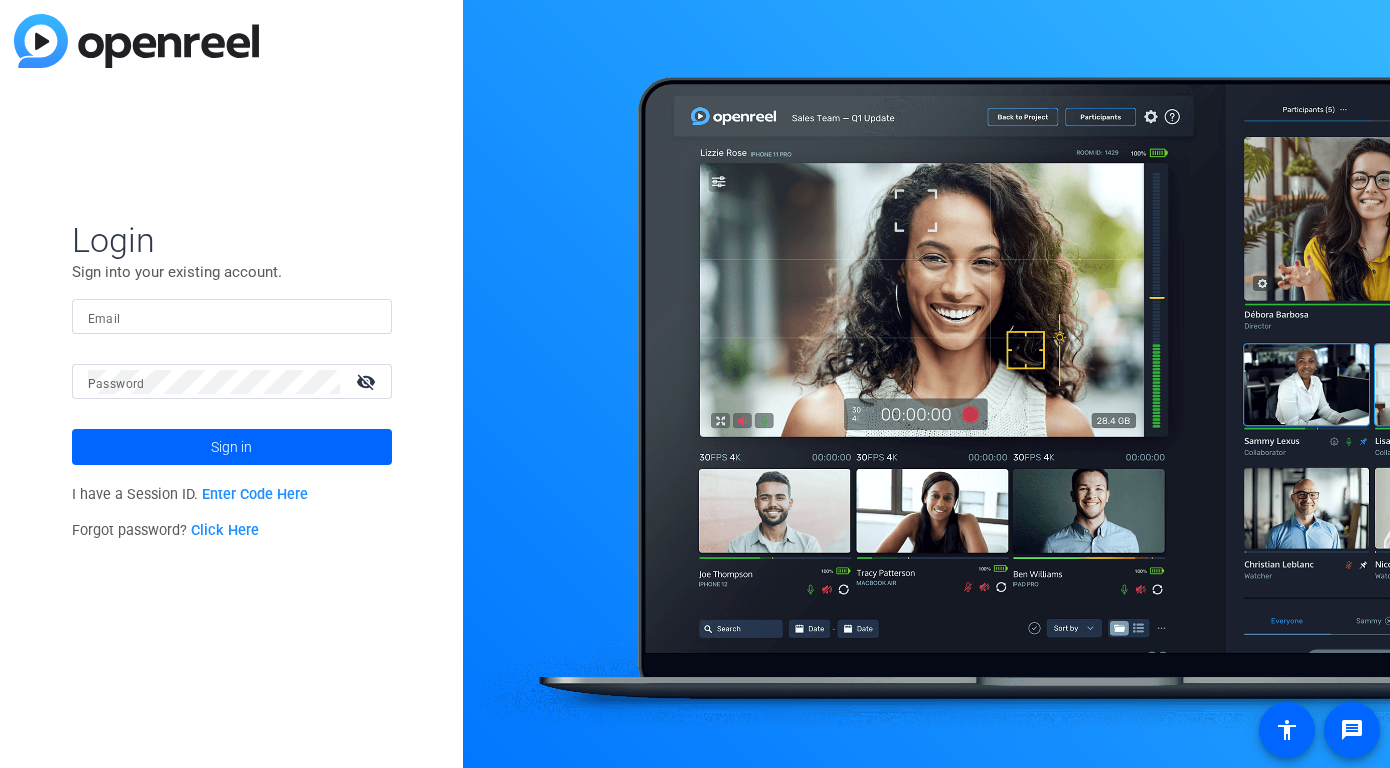 scroll, scrollTop: 0, scrollLeft: 0, axis: both 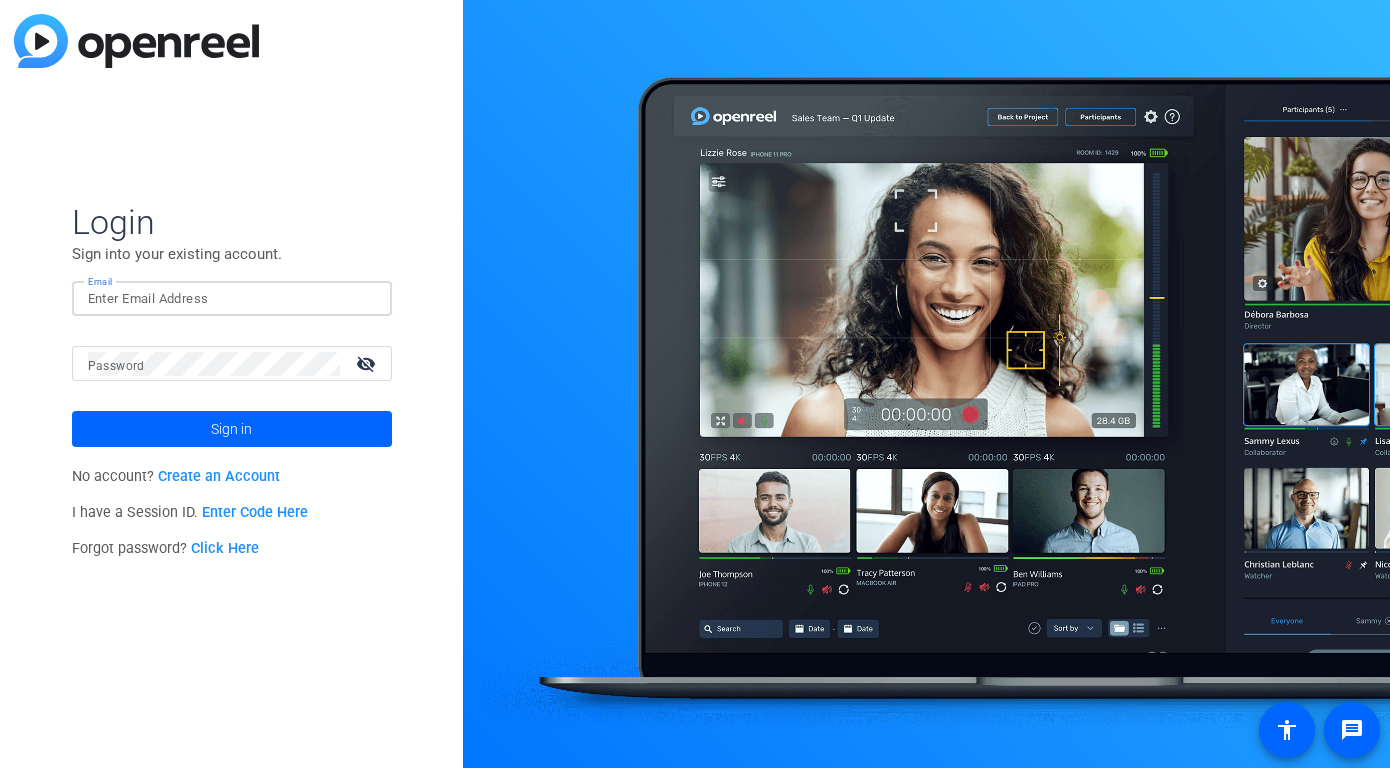click on "Email" at bounding box center (232, 299) 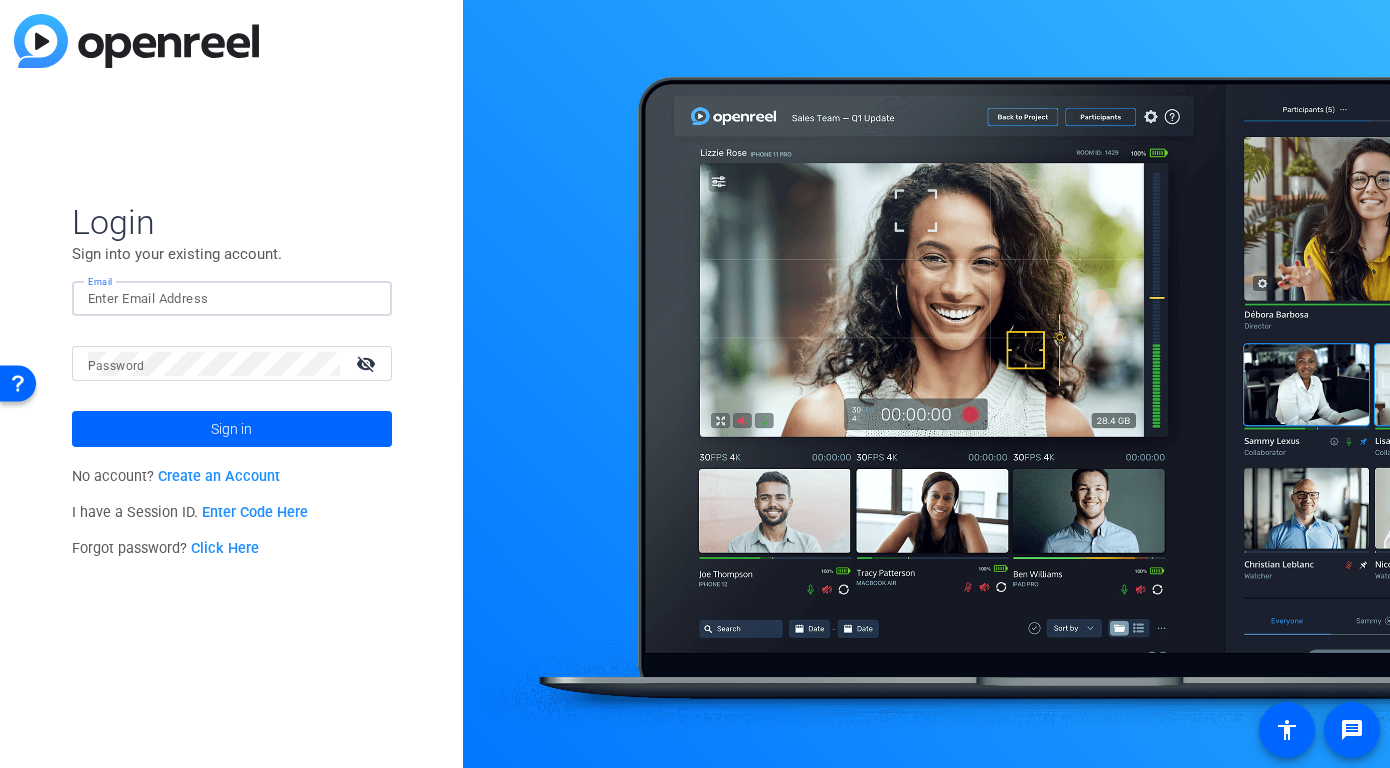 type on "[EMAIL]" 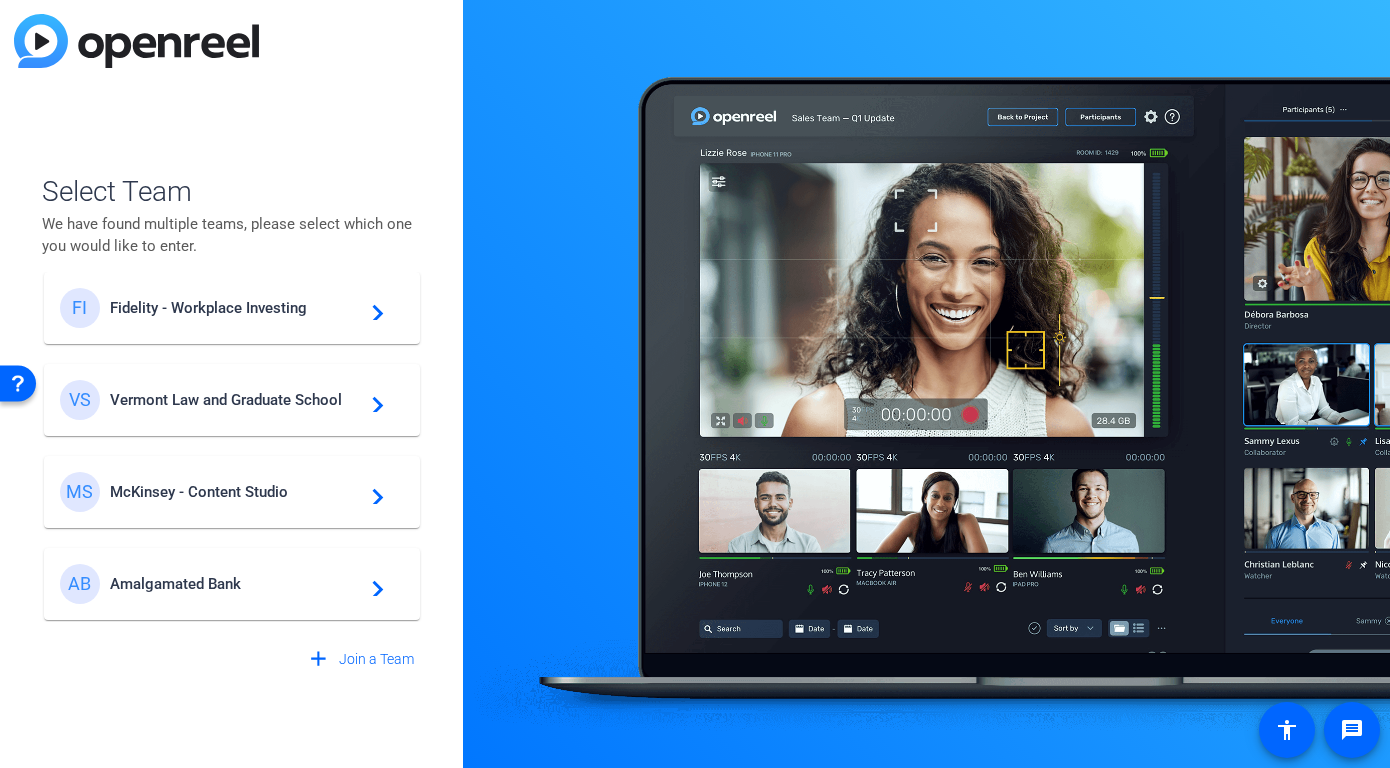 scroll, scrollTop: 474, scrollLeft: 0, axis: vertical 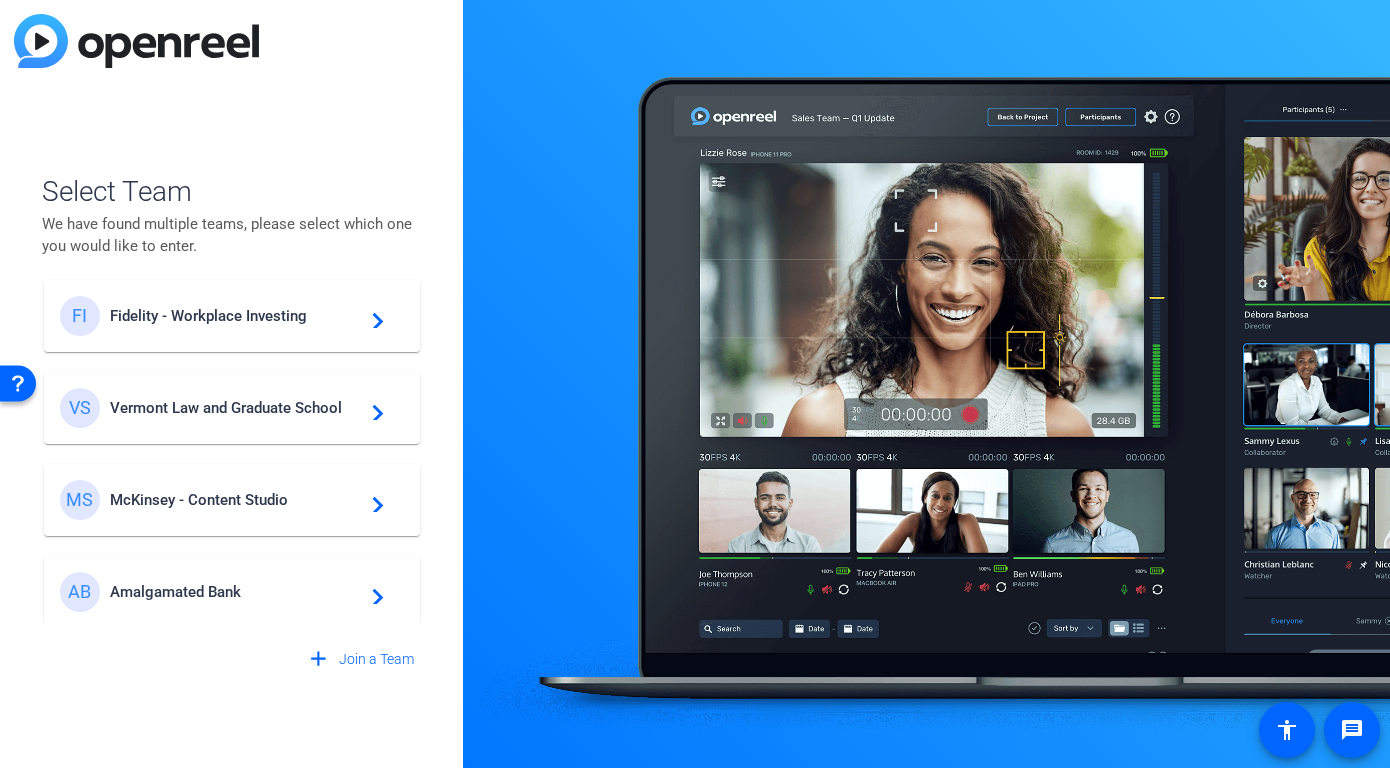 click on "Vermont Law and Graduate School" 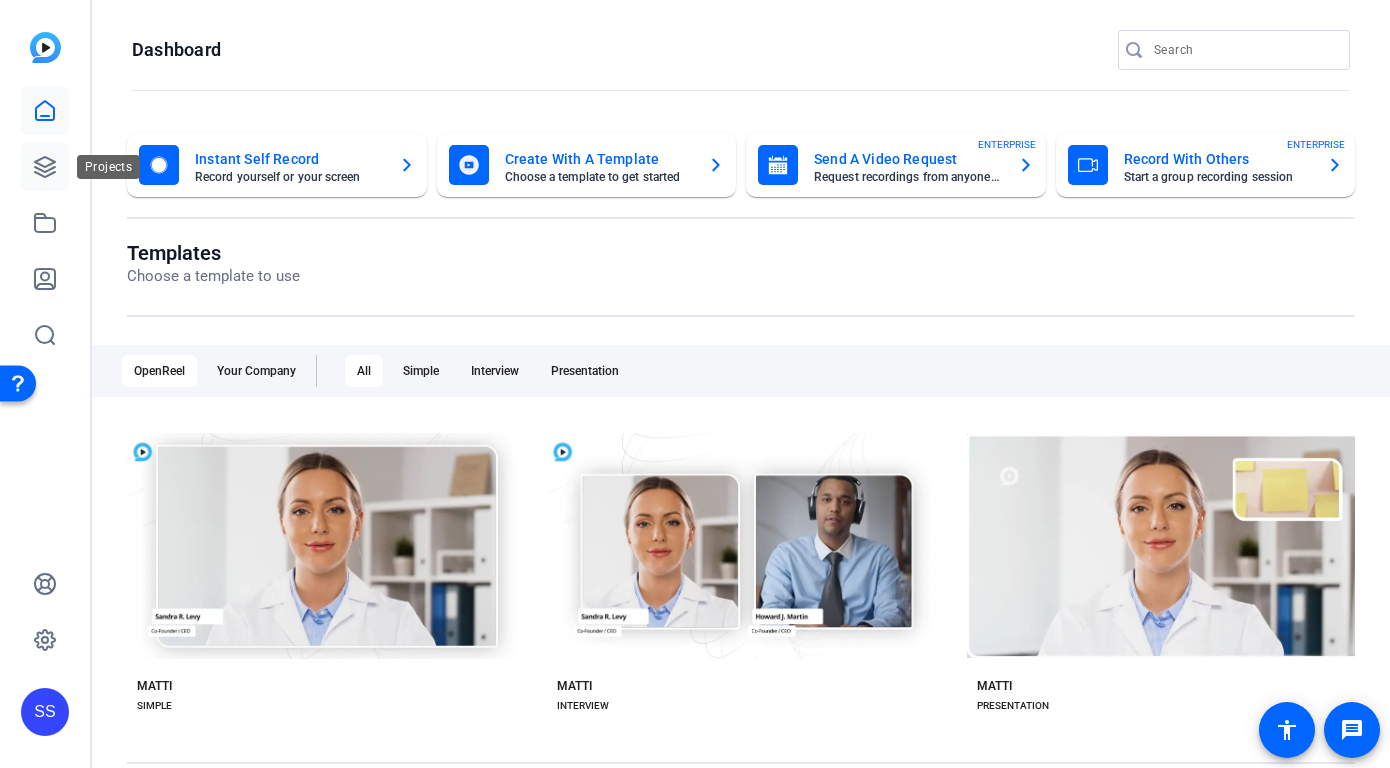click 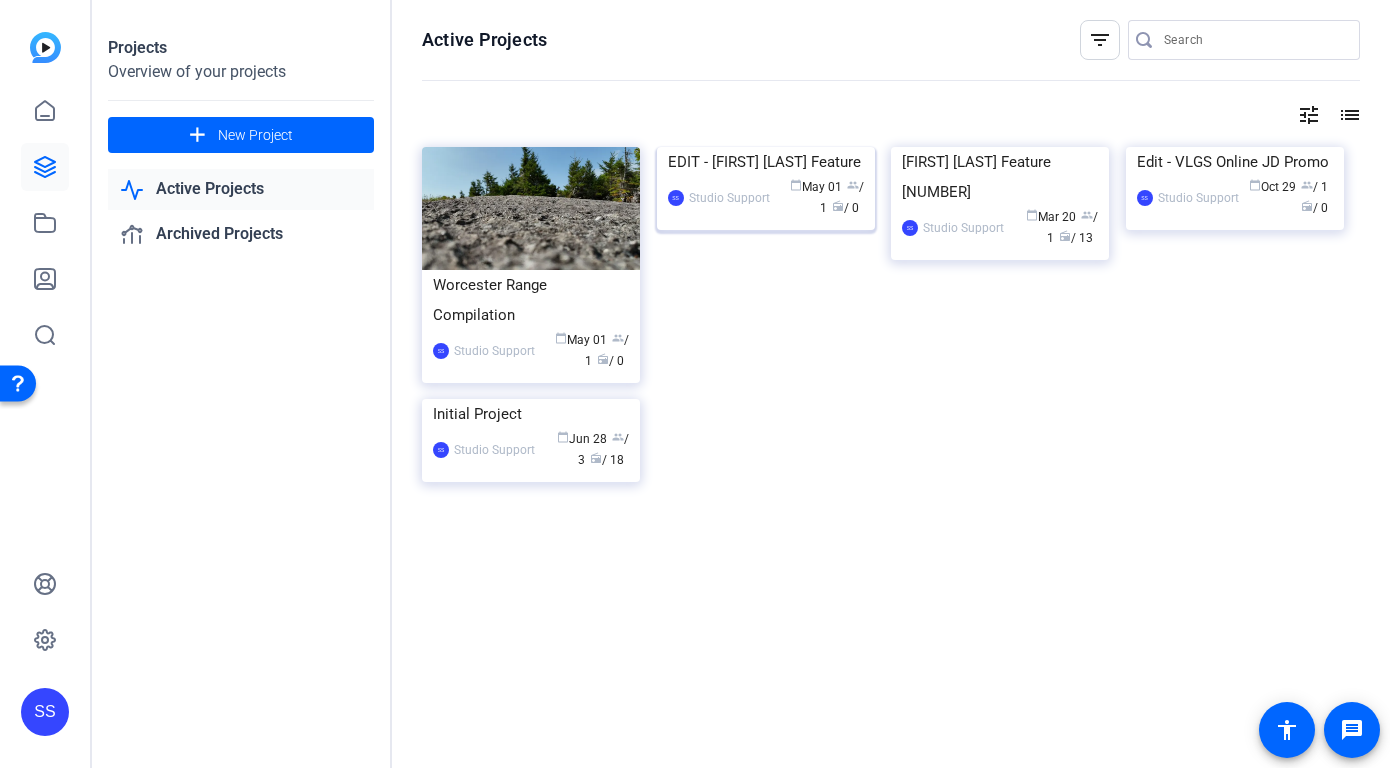 click on "Studio Support" 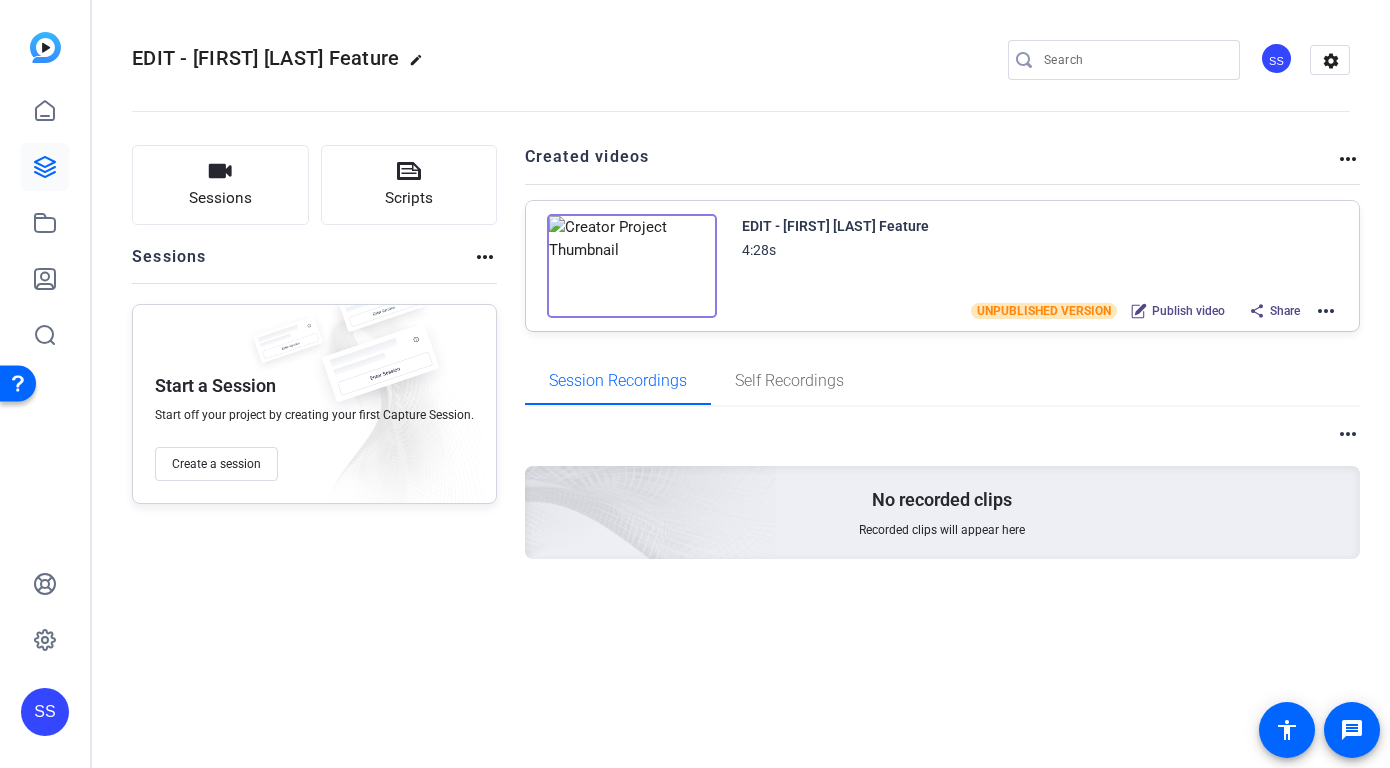 click on "more_horiz" 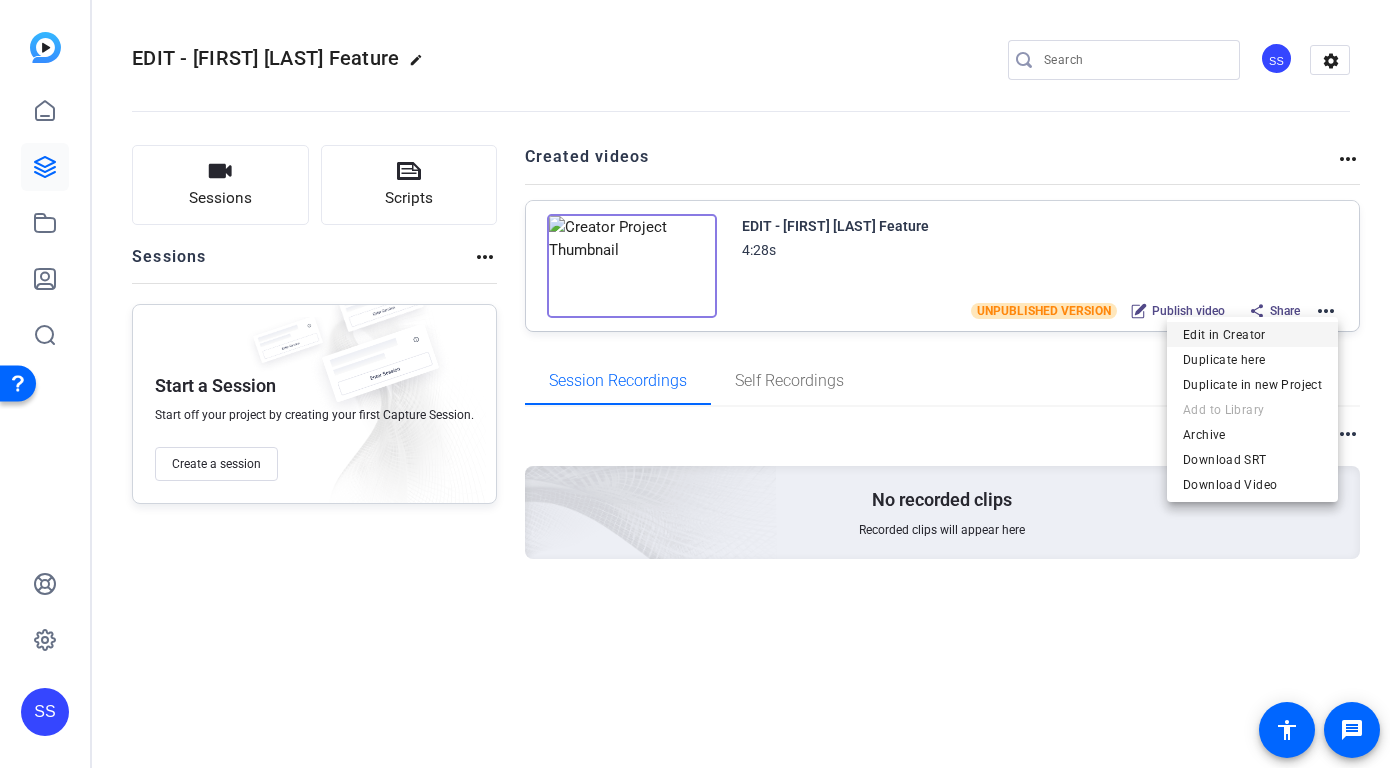 click on "Edit in Creator" at bounding box center (1252, 335) 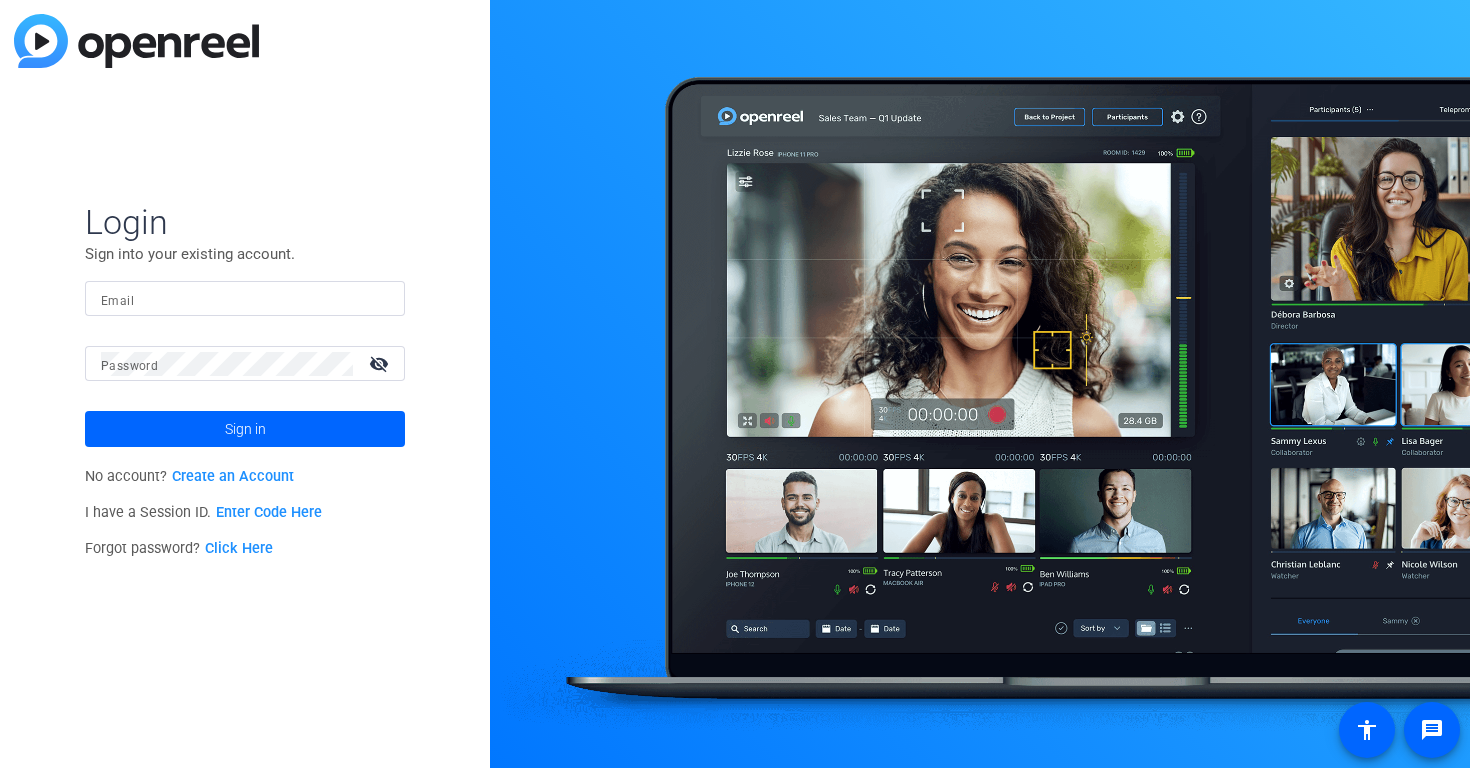scroll, scrollTop: 0, scrollLeft: 0, axis: both 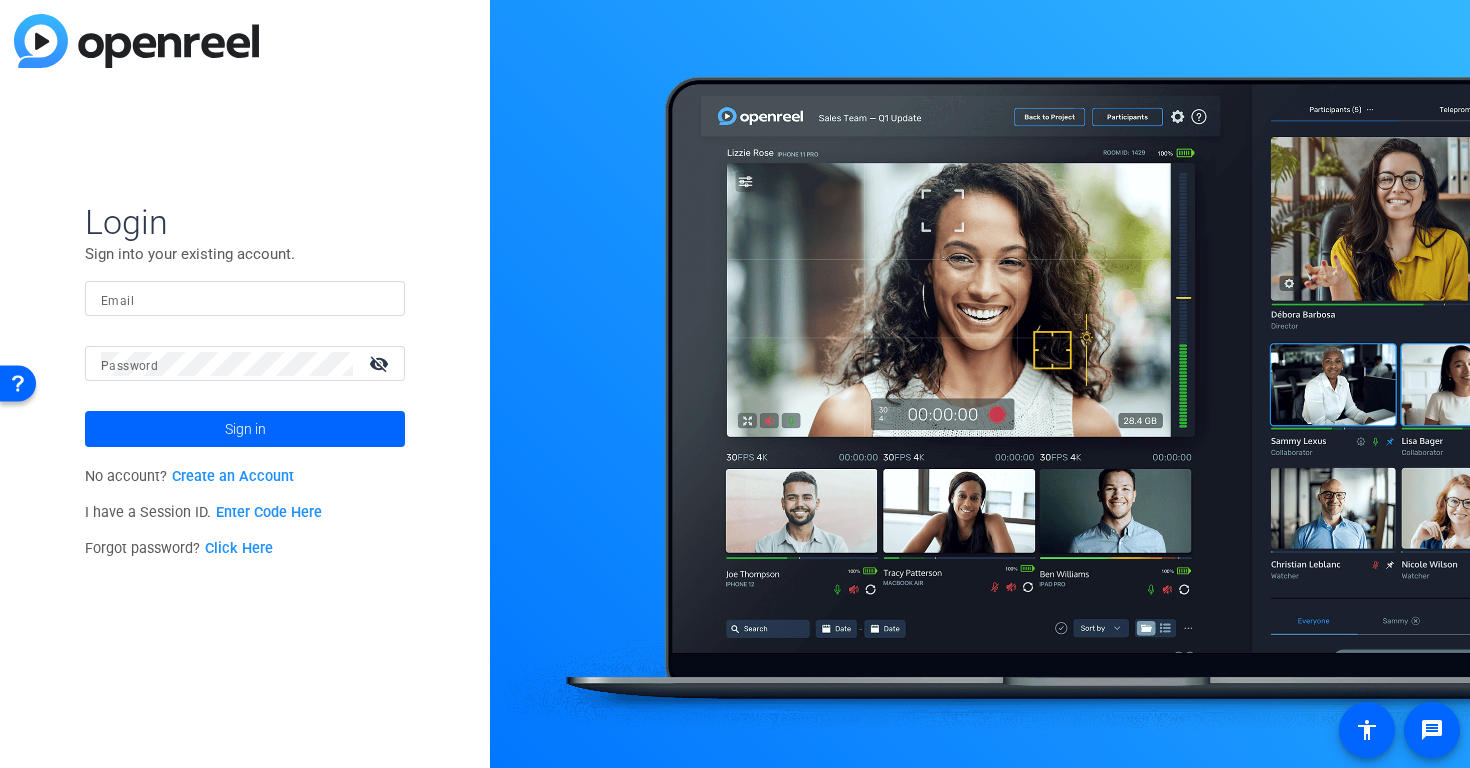 click 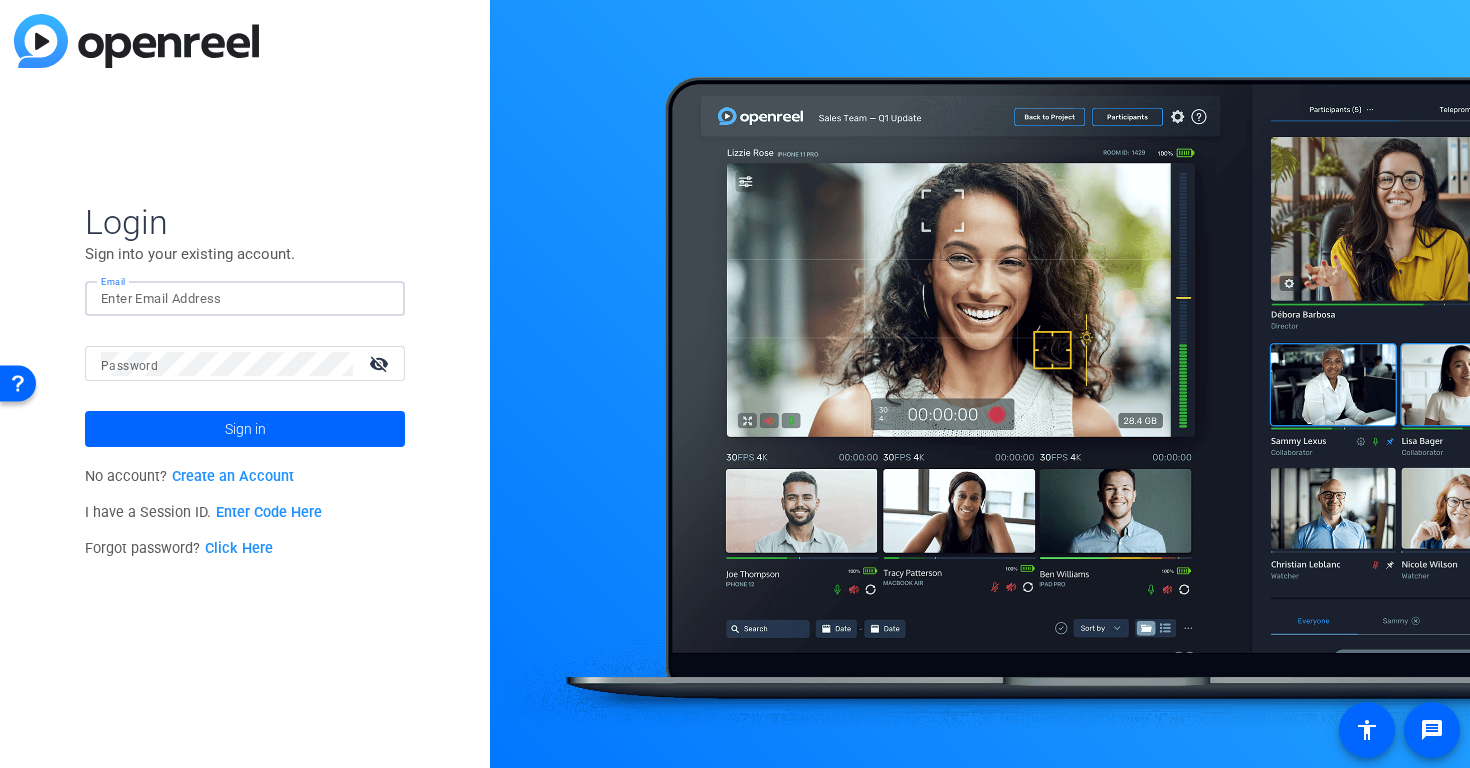click 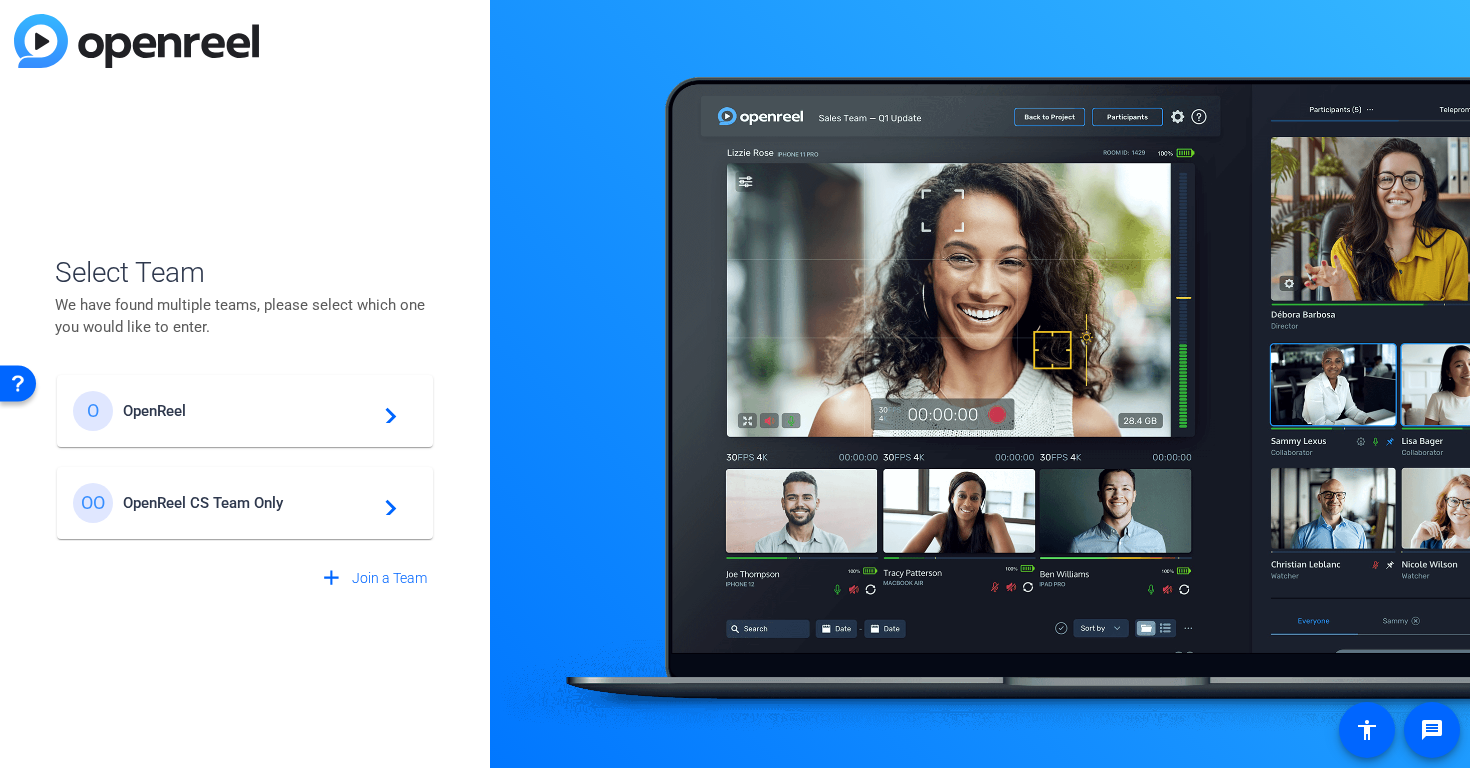 click on "OpenReel CS Team Only" 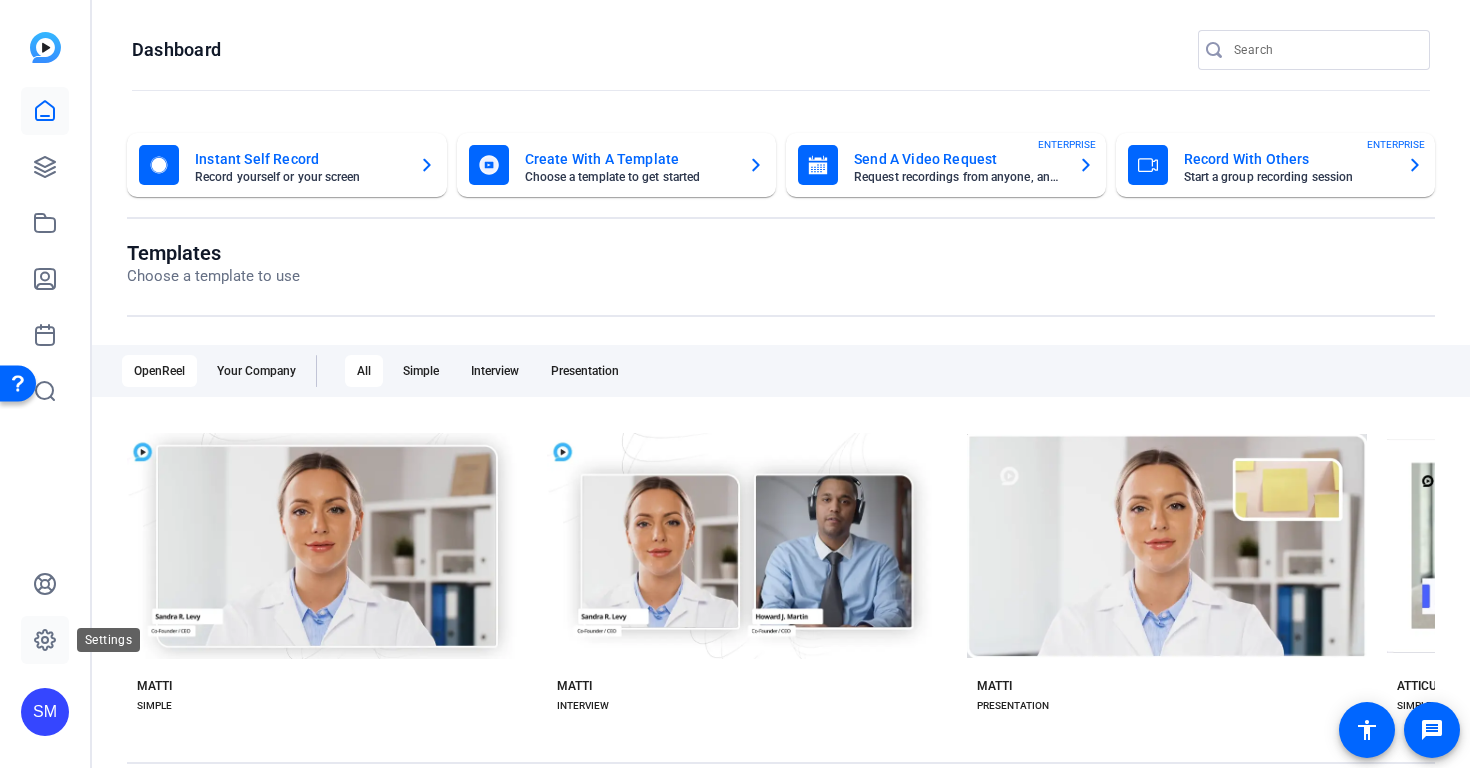 click 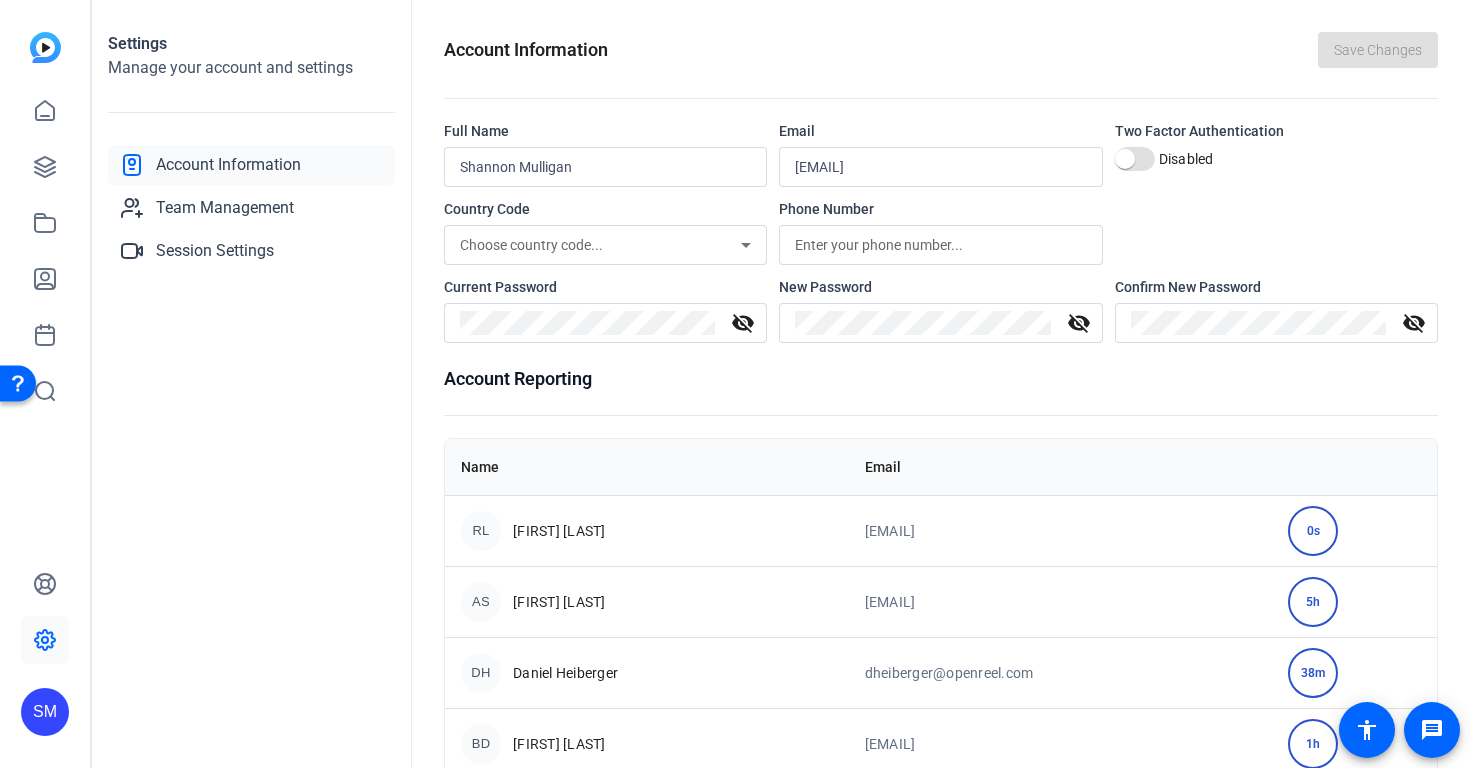 click on "SM" 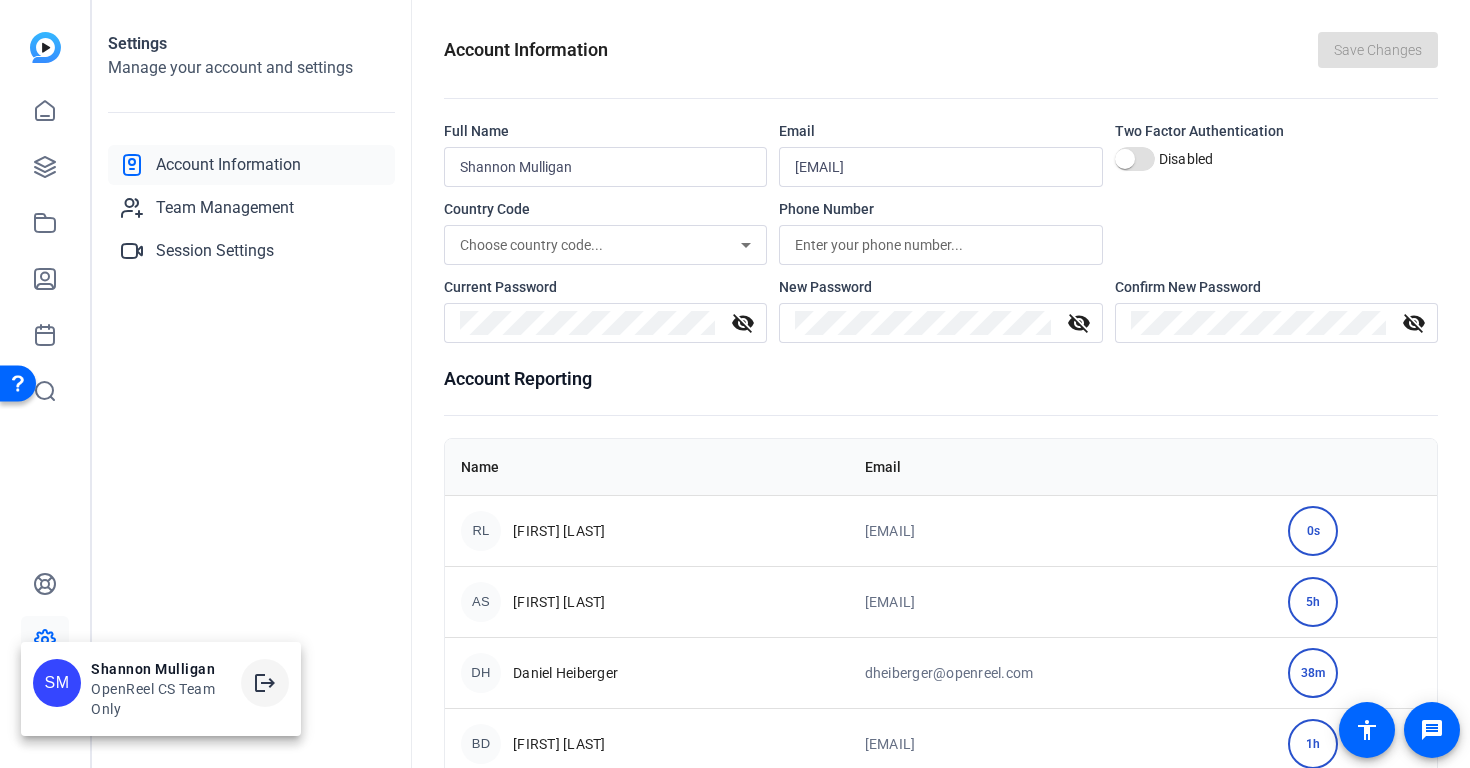 click on "logout" at bounding box center (265, 683) 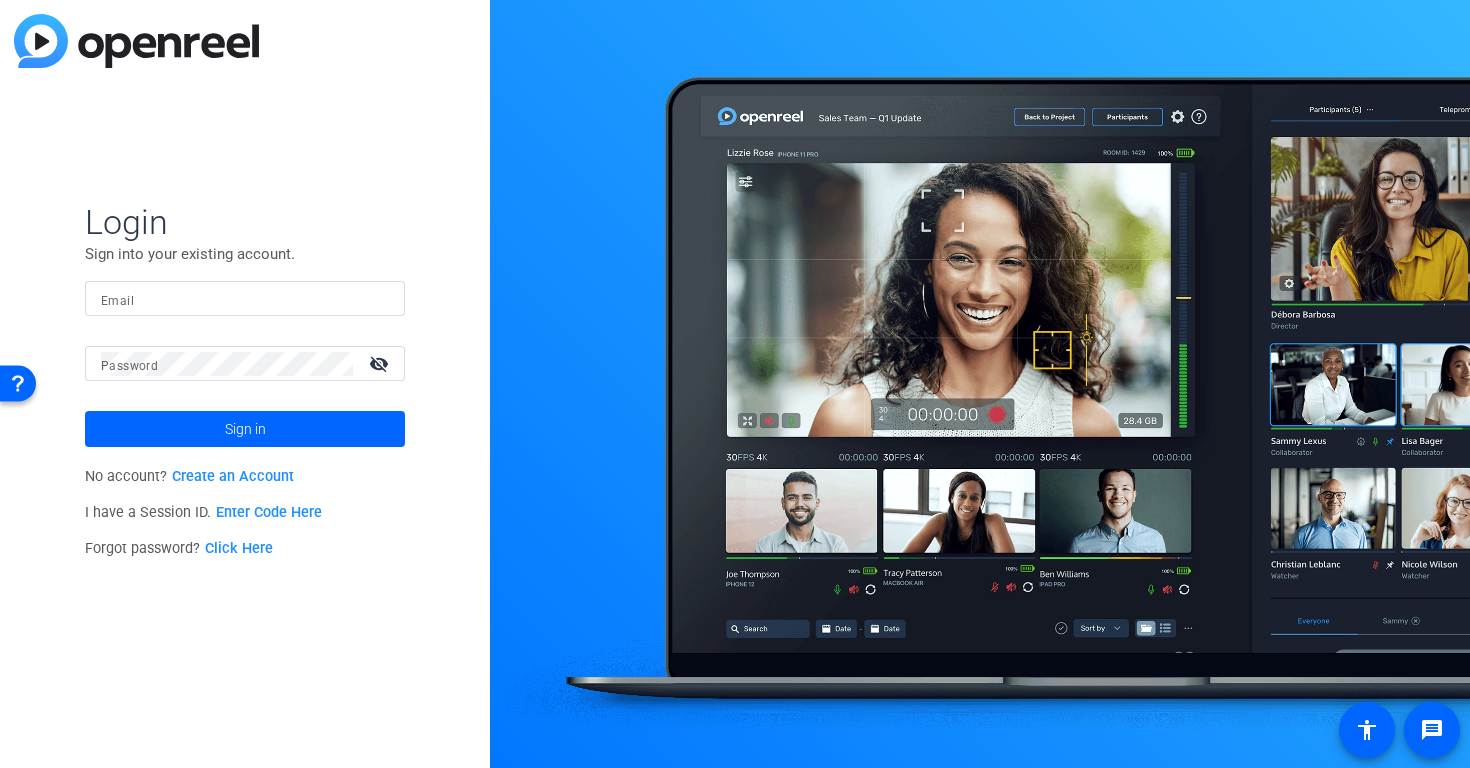 click on "Email" at bounding box center [245, 299] 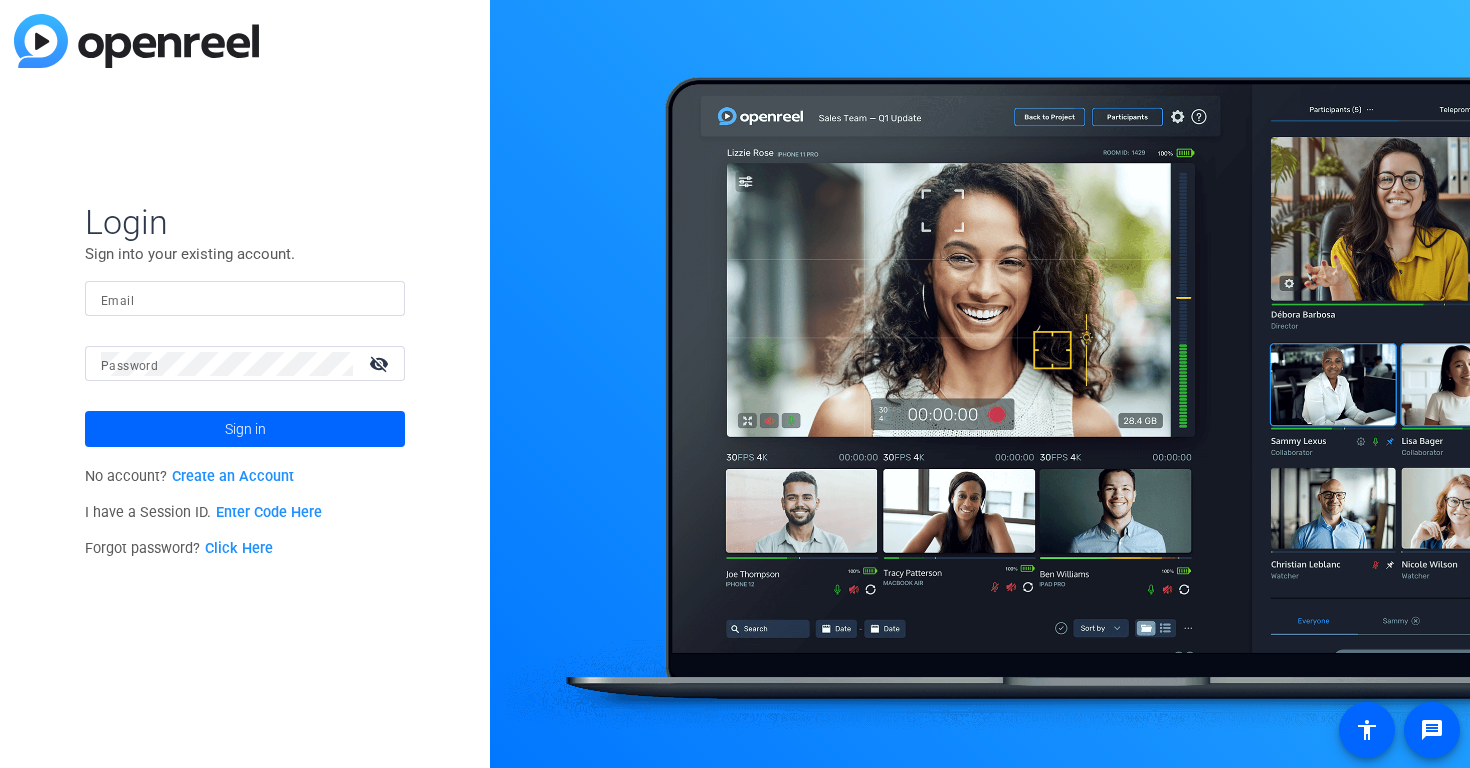 scroll, scrollTop: 0, scrollLeft: 0, axis: both 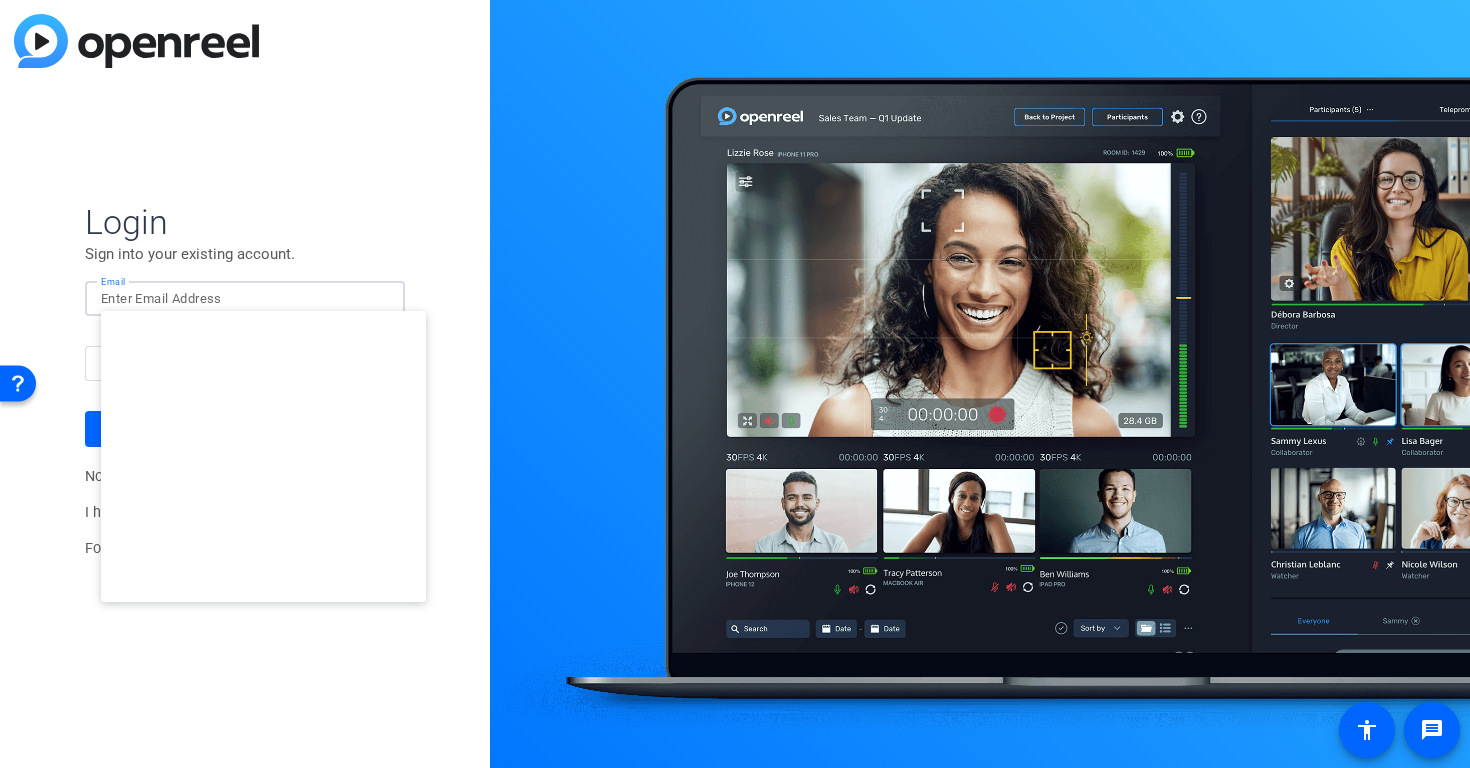 type on "[EMAIL]" 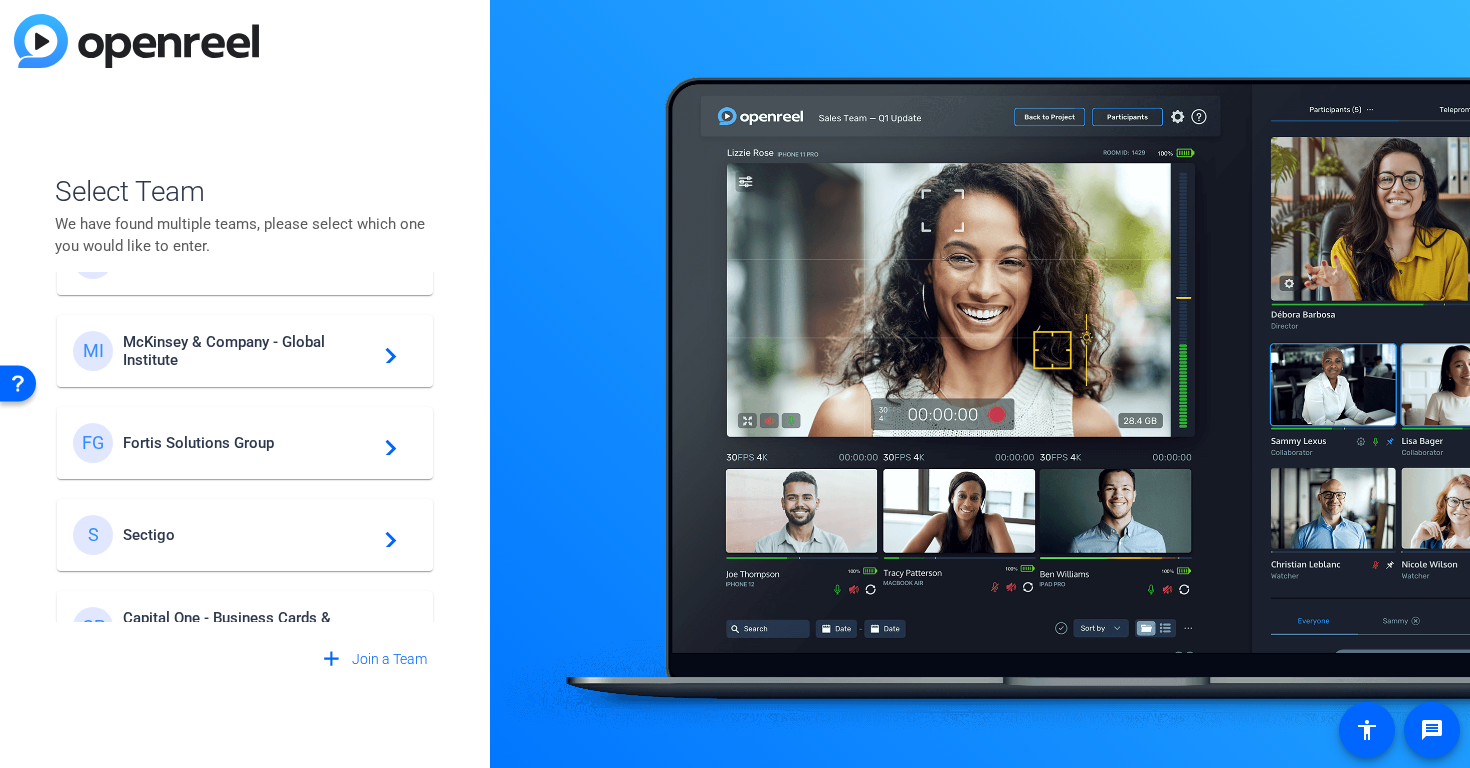 scroll, scrollTop: 0, scrollLeft: 0, axis: both 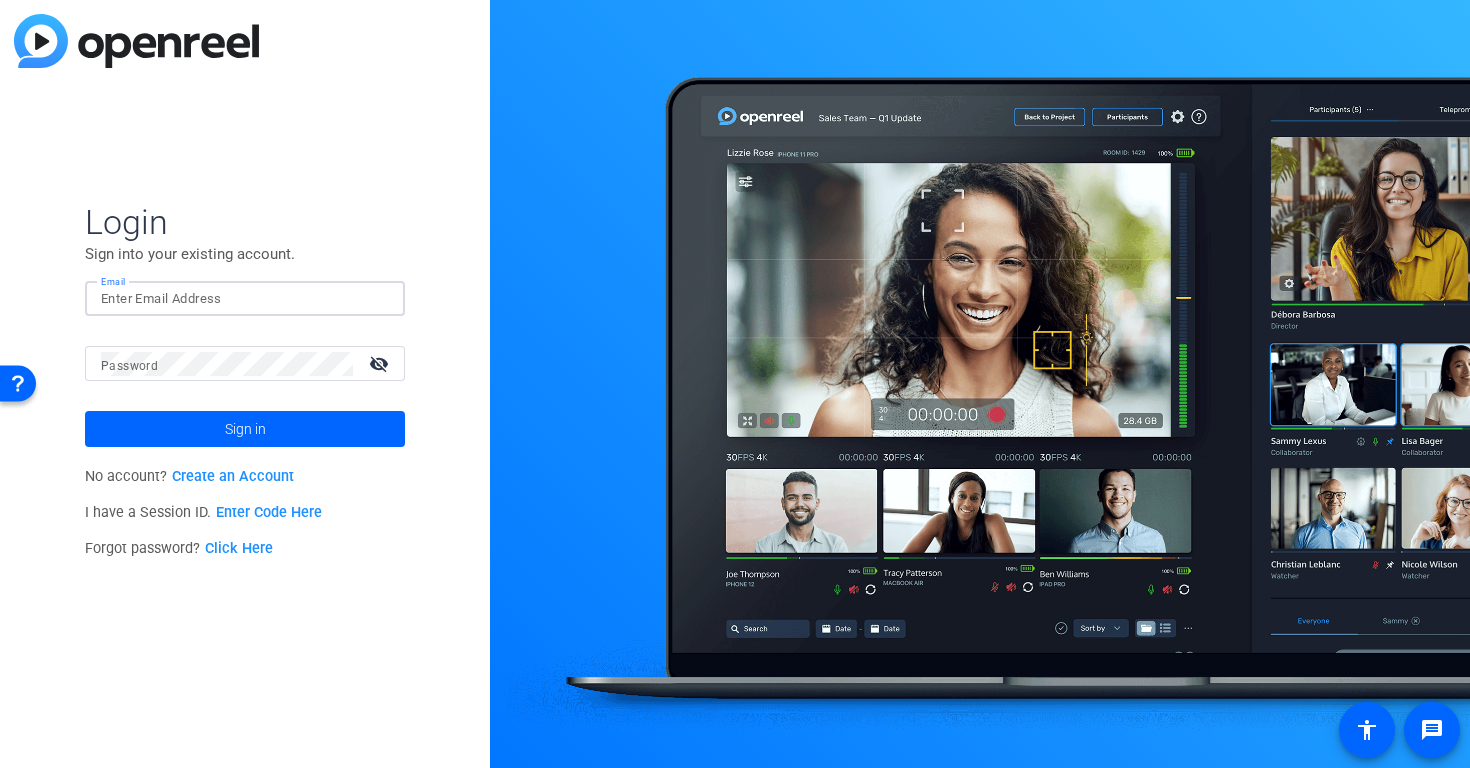 click on "Email" at bounding box center [245, 299] 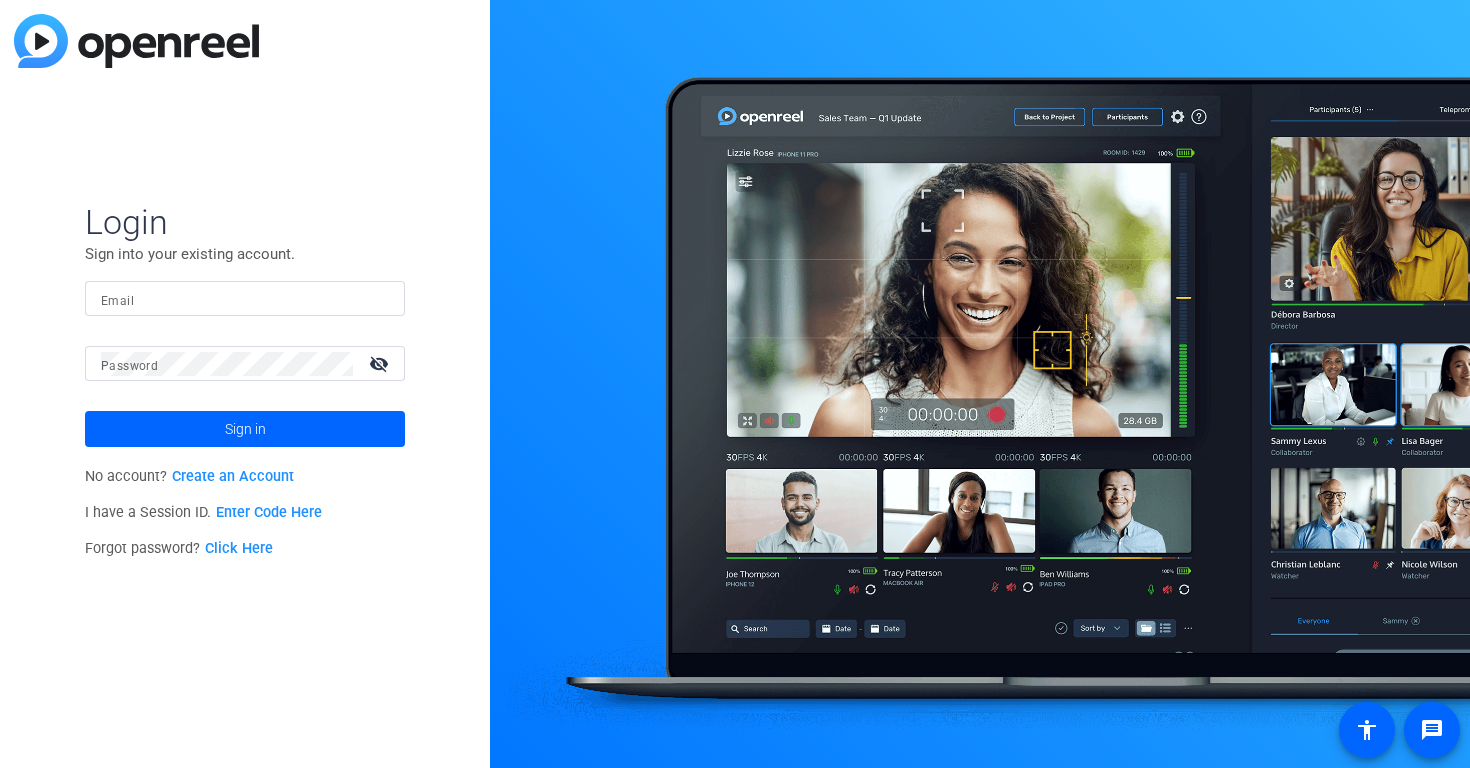 scroll, scrollTop: 0, scrollLeft: 0, axis: both 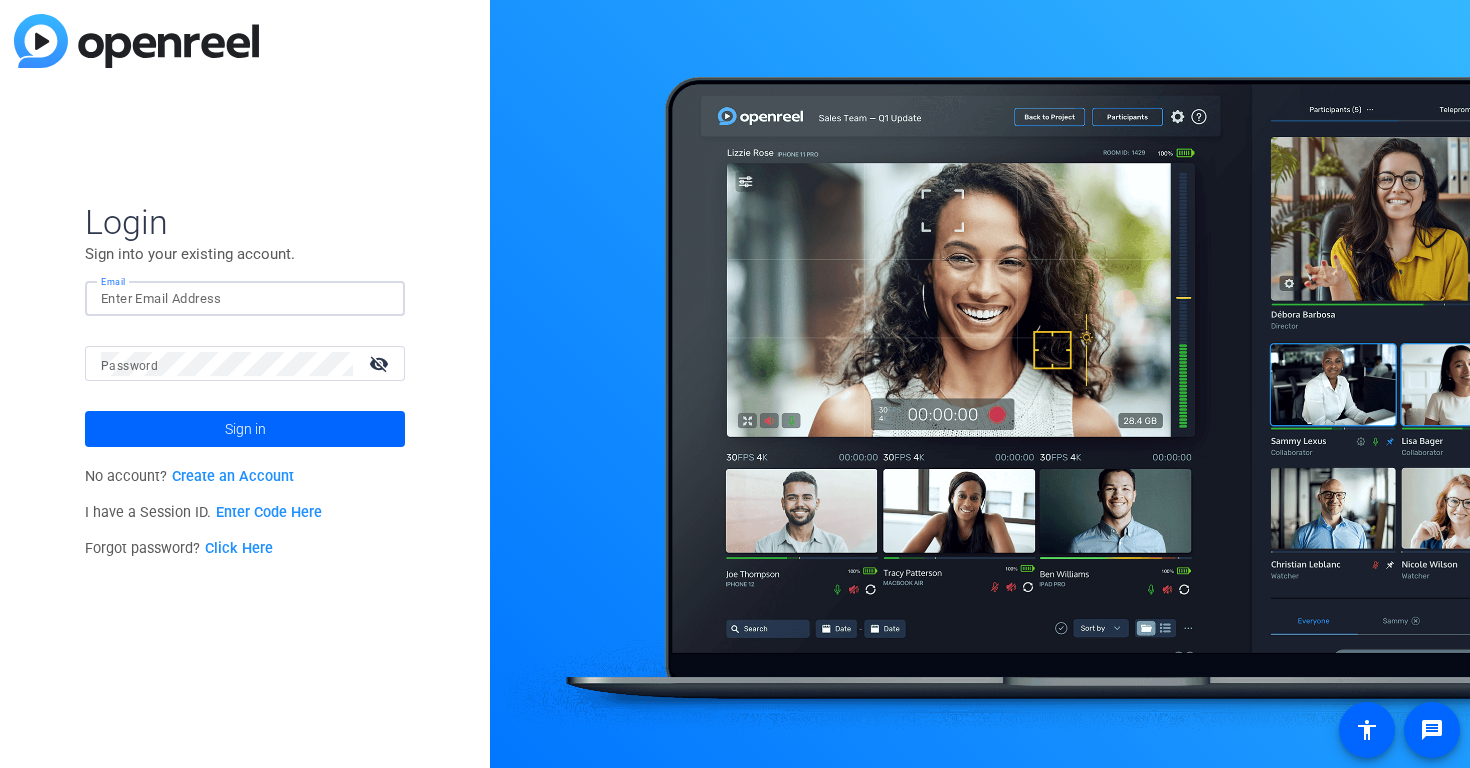 click 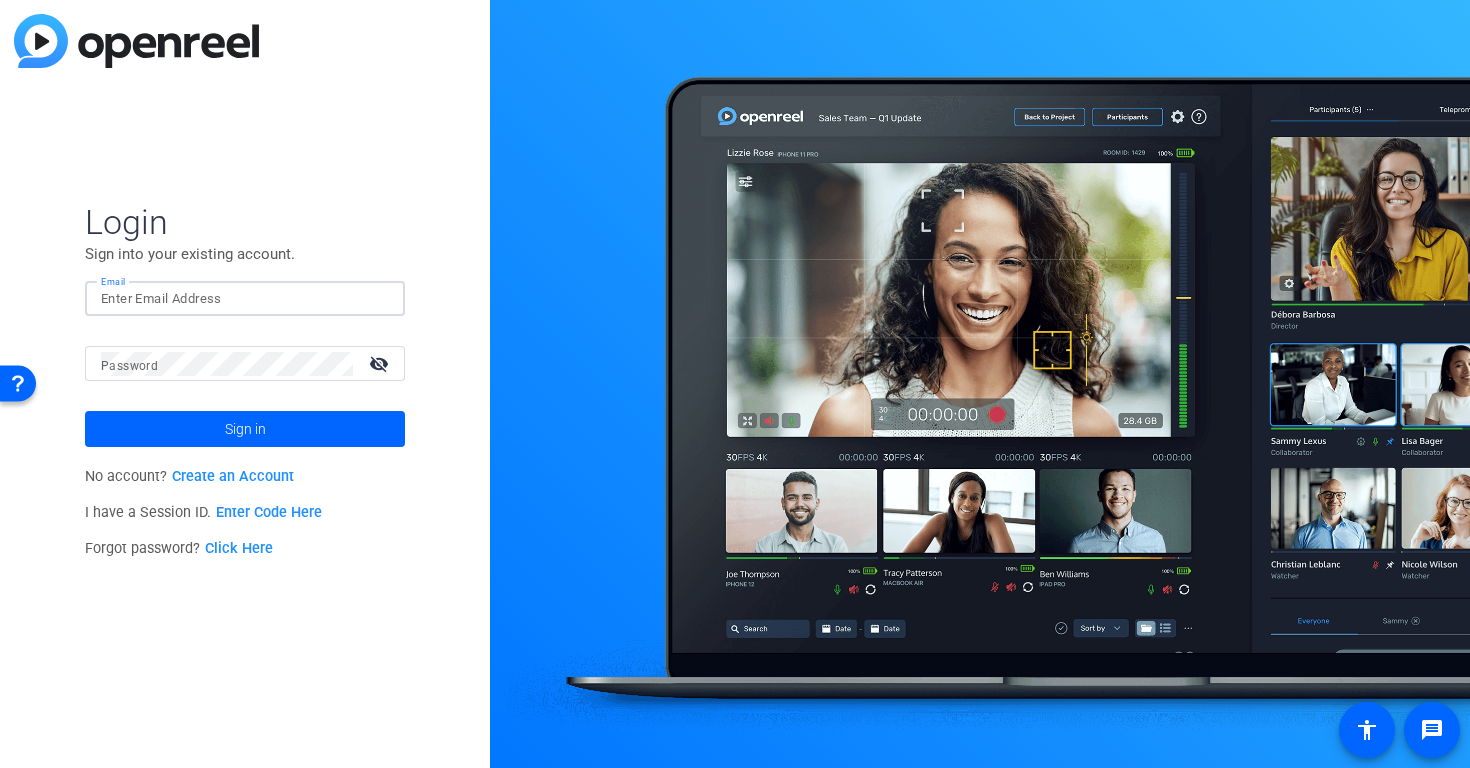 click 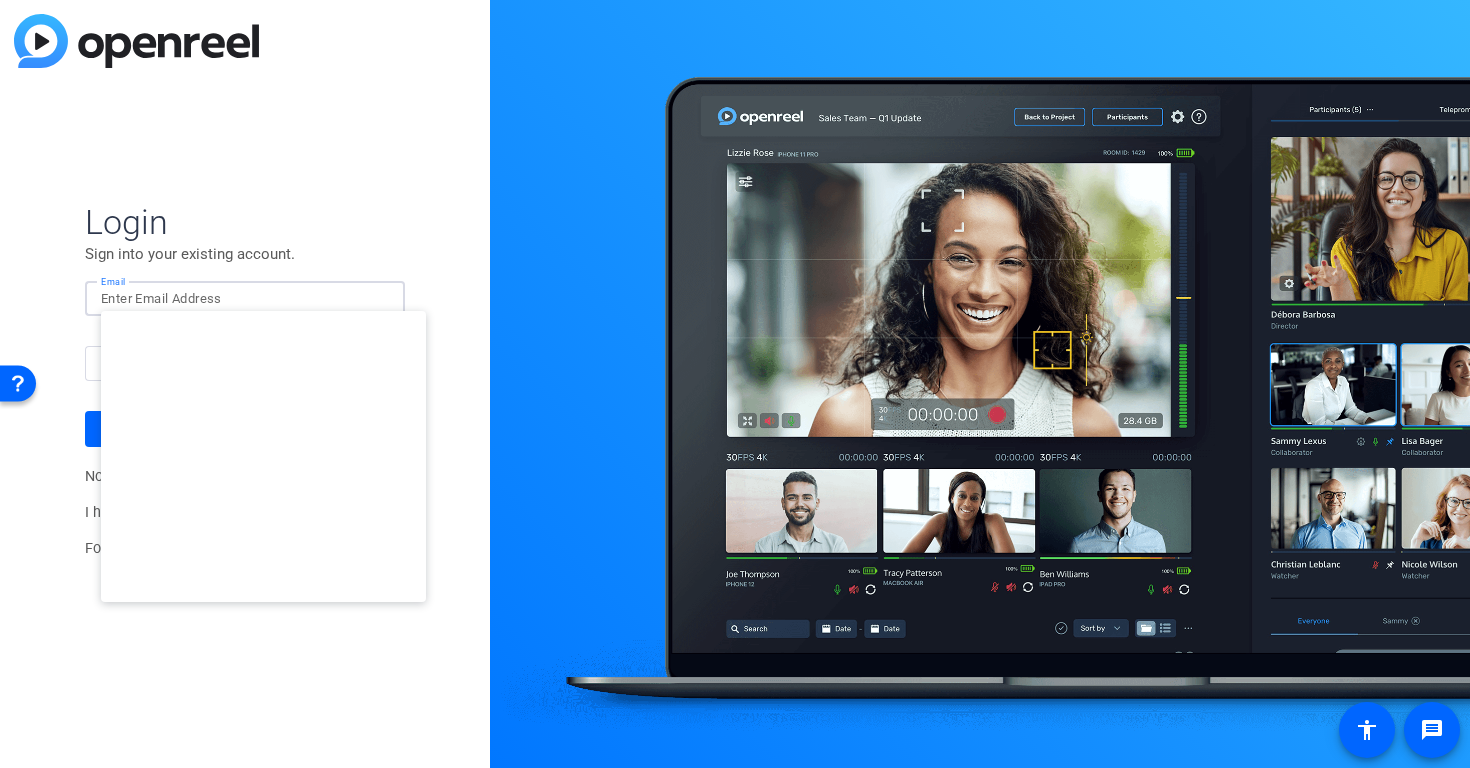 type on "[EMAIL]" 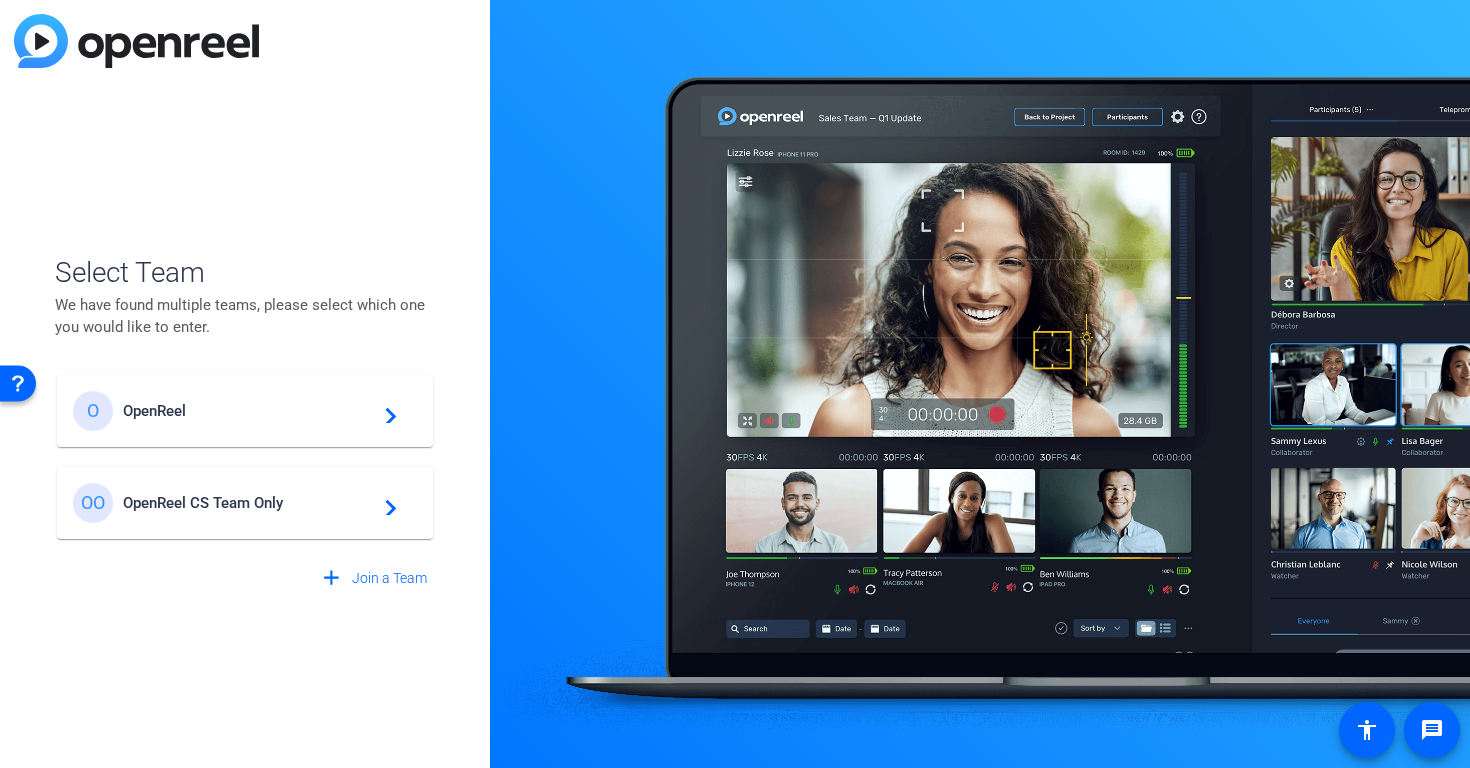 click on "O OpenReel  navigate_next" 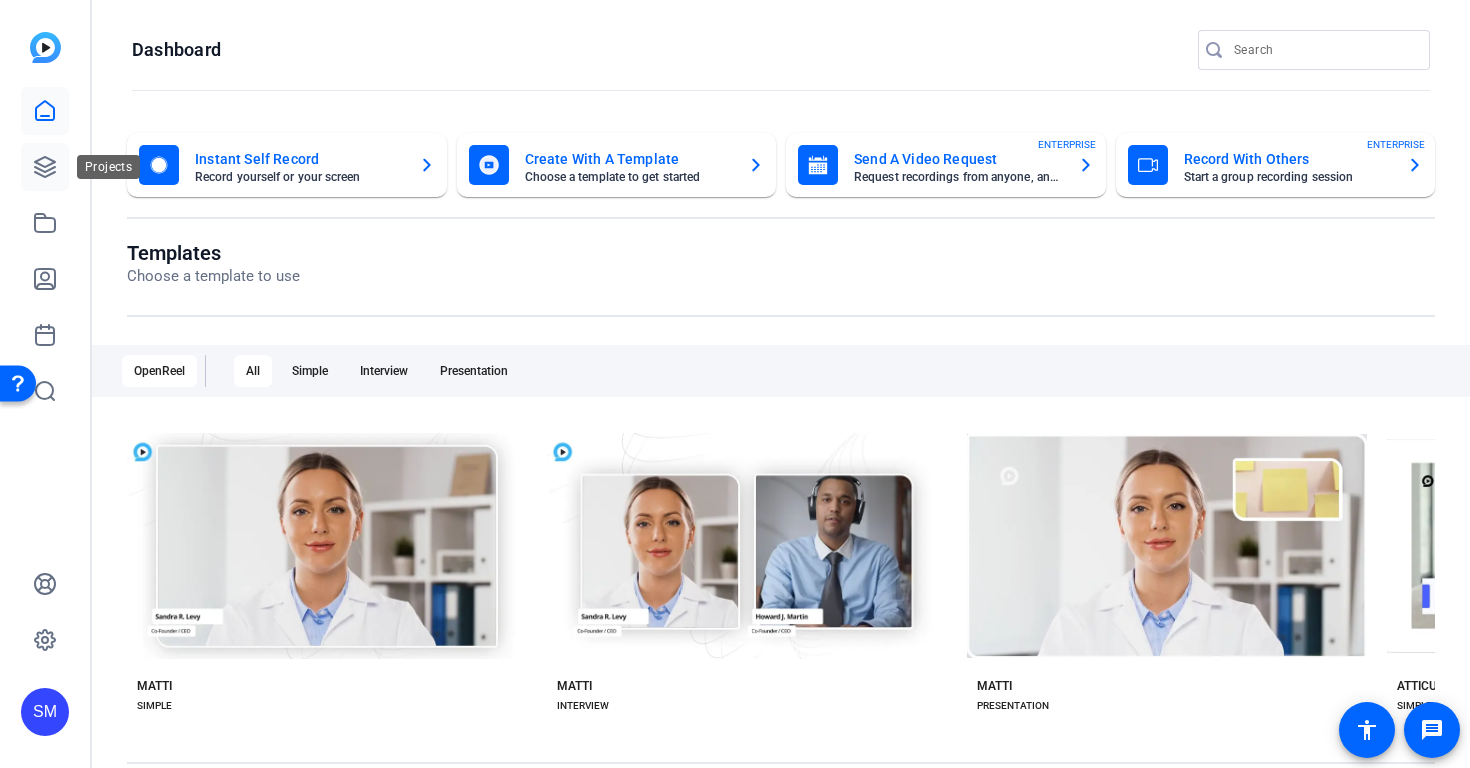 click 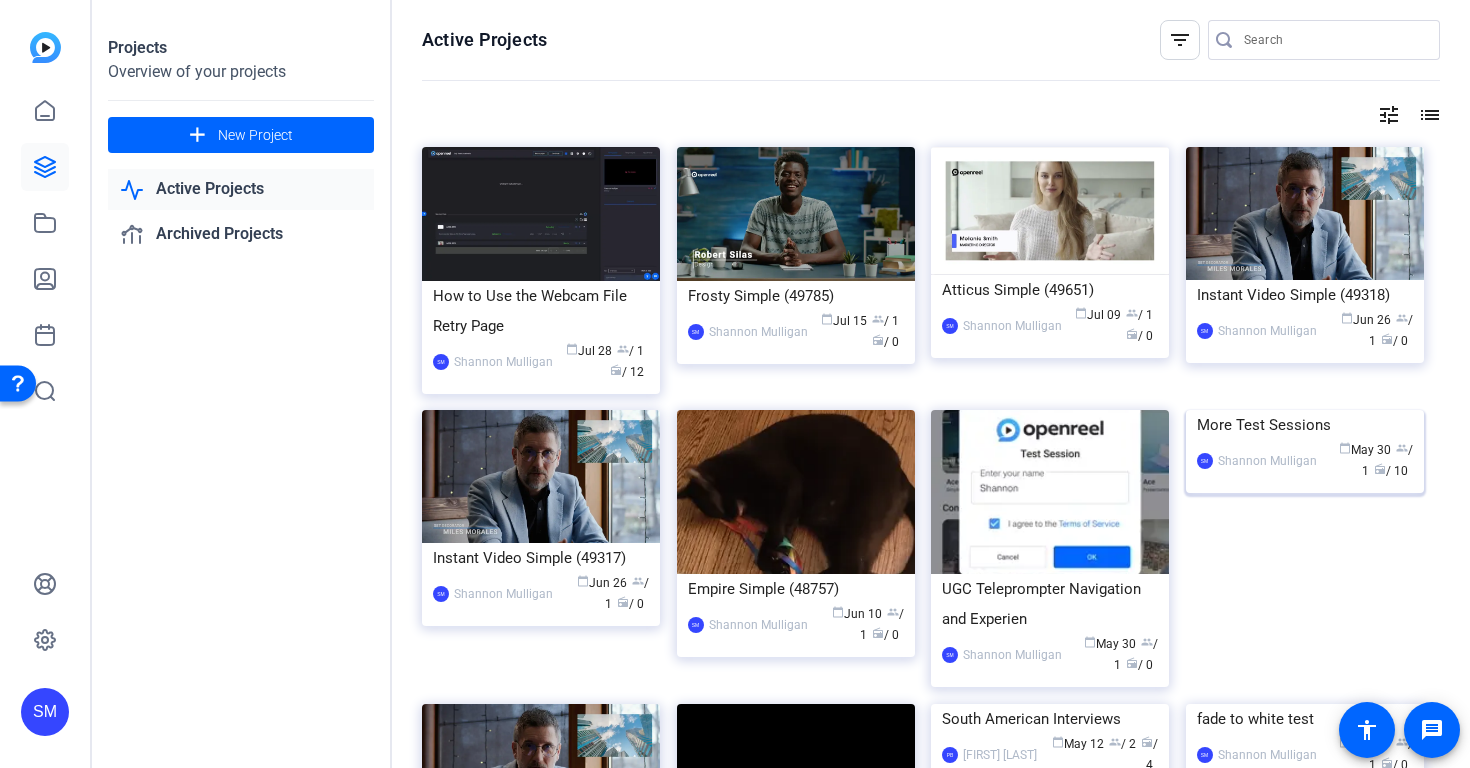 click on "More Test Sessions" 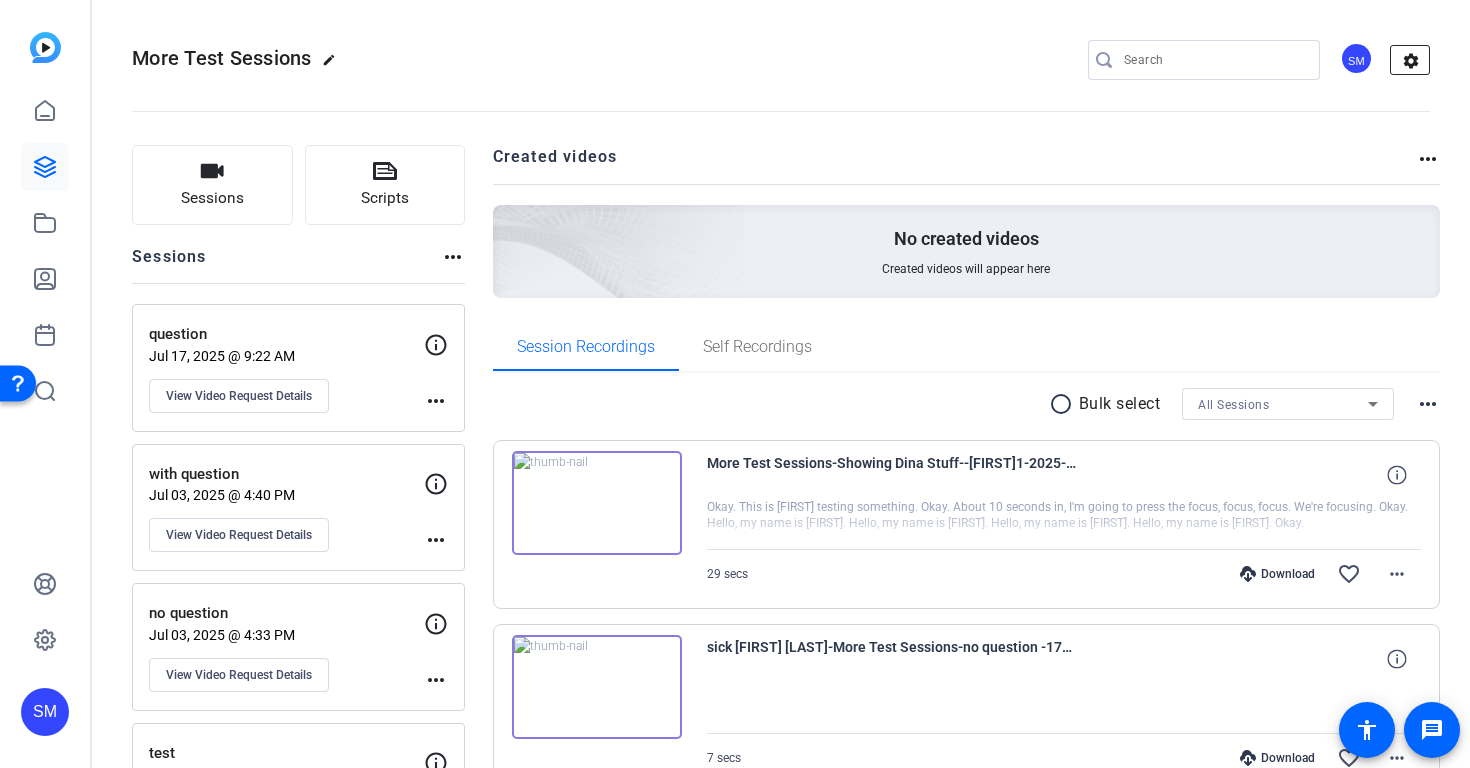 click on "settings" 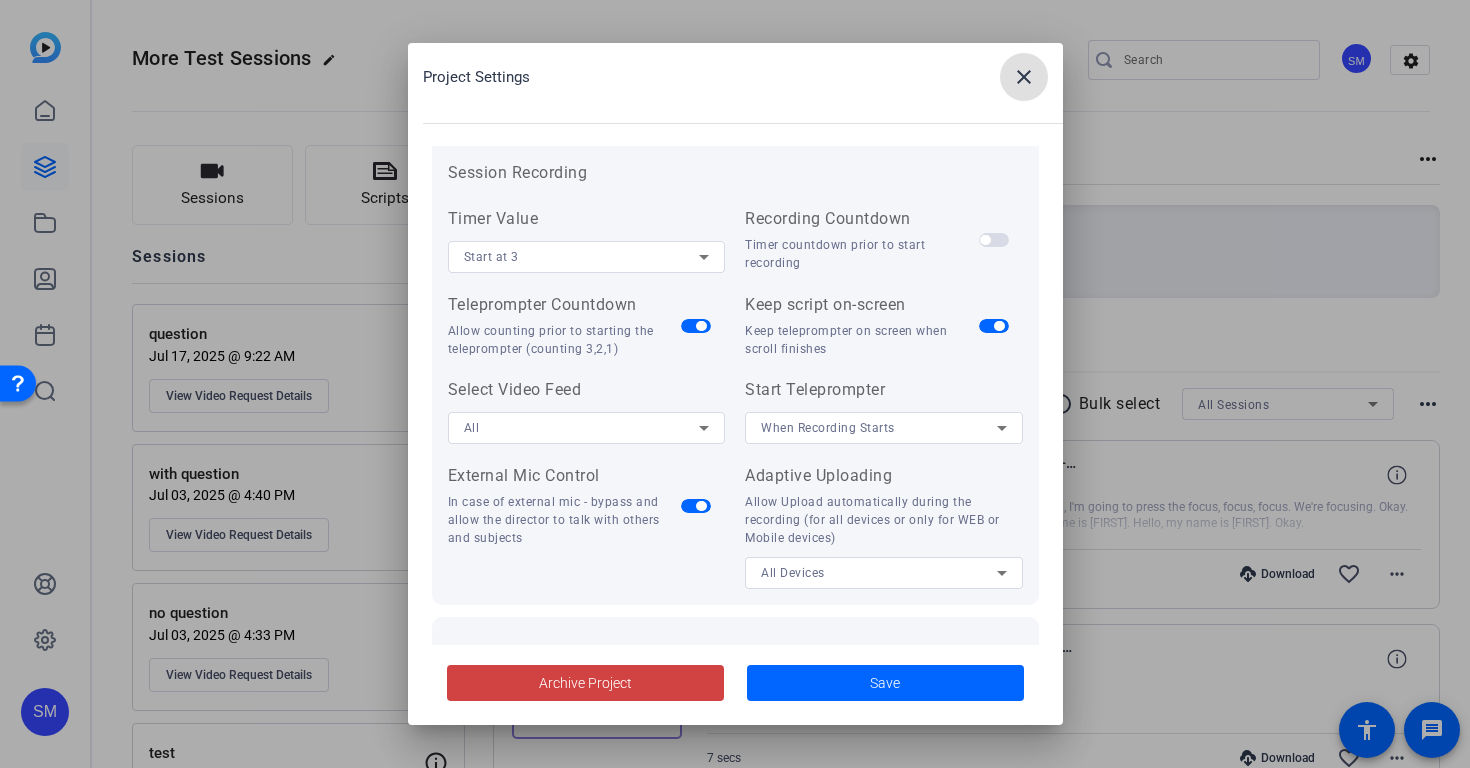 scroll, scrollTop: 163, scrollLeft: 0, axis: vertical 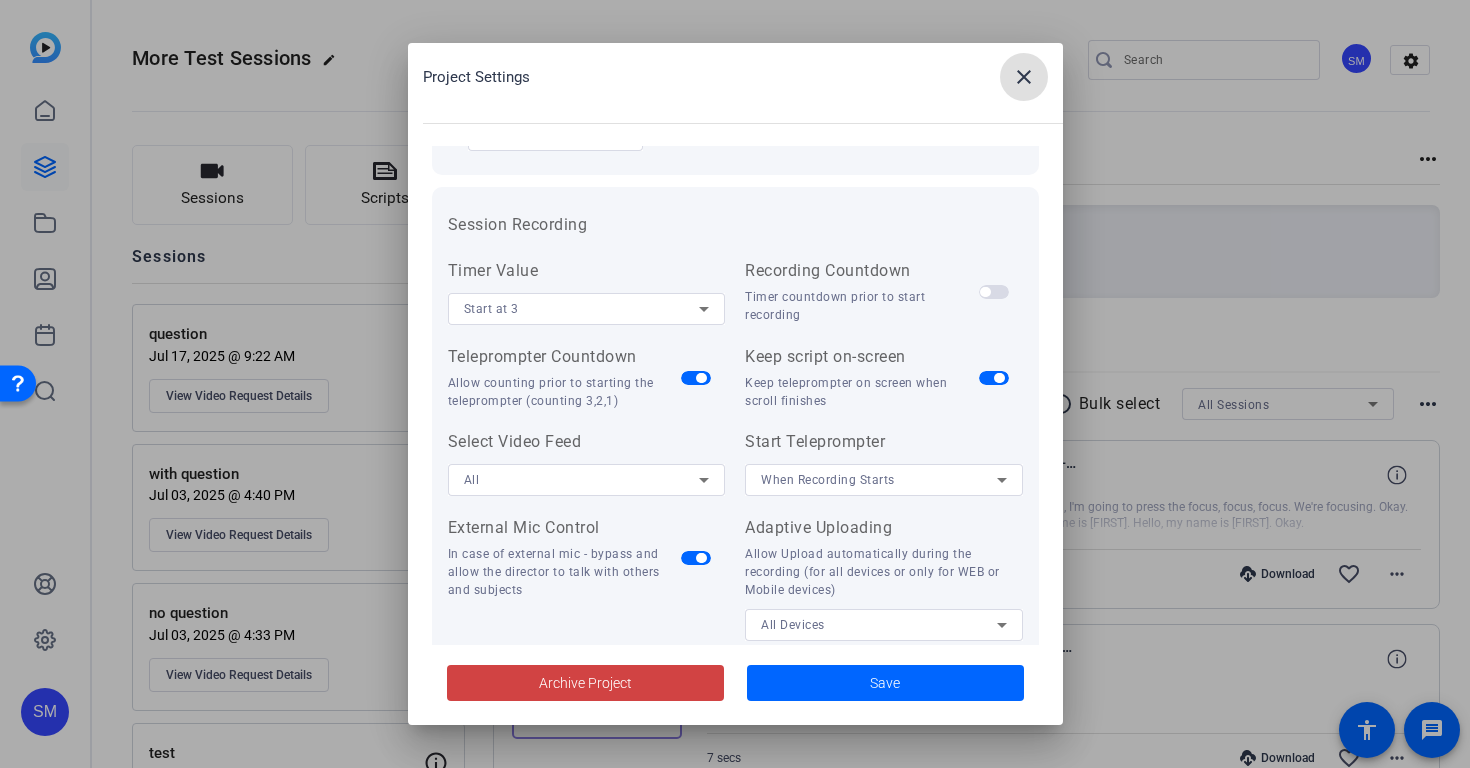 click on "Session Recording Timer Value Start at 3 Recording Countdown Timer countdown prior to start recording Teleprompter Countdown Allow counting prior to starting the teleprompter (counting 3,2,1) Keep script on-screen Keep teleprompter on screen when scroll finishes Select Video Feed All Start Teleprompter When Recording Starts External Mic Control  In case of external mic - bypass and allow the director to talk with others and subjects  Mirror Remote Feed Need Description Adaptive Uploading  Allow Upload automatically during the recording (for all devices or only for WEB or Mobile devices)  All Devices" at bounding box center [735, 422] 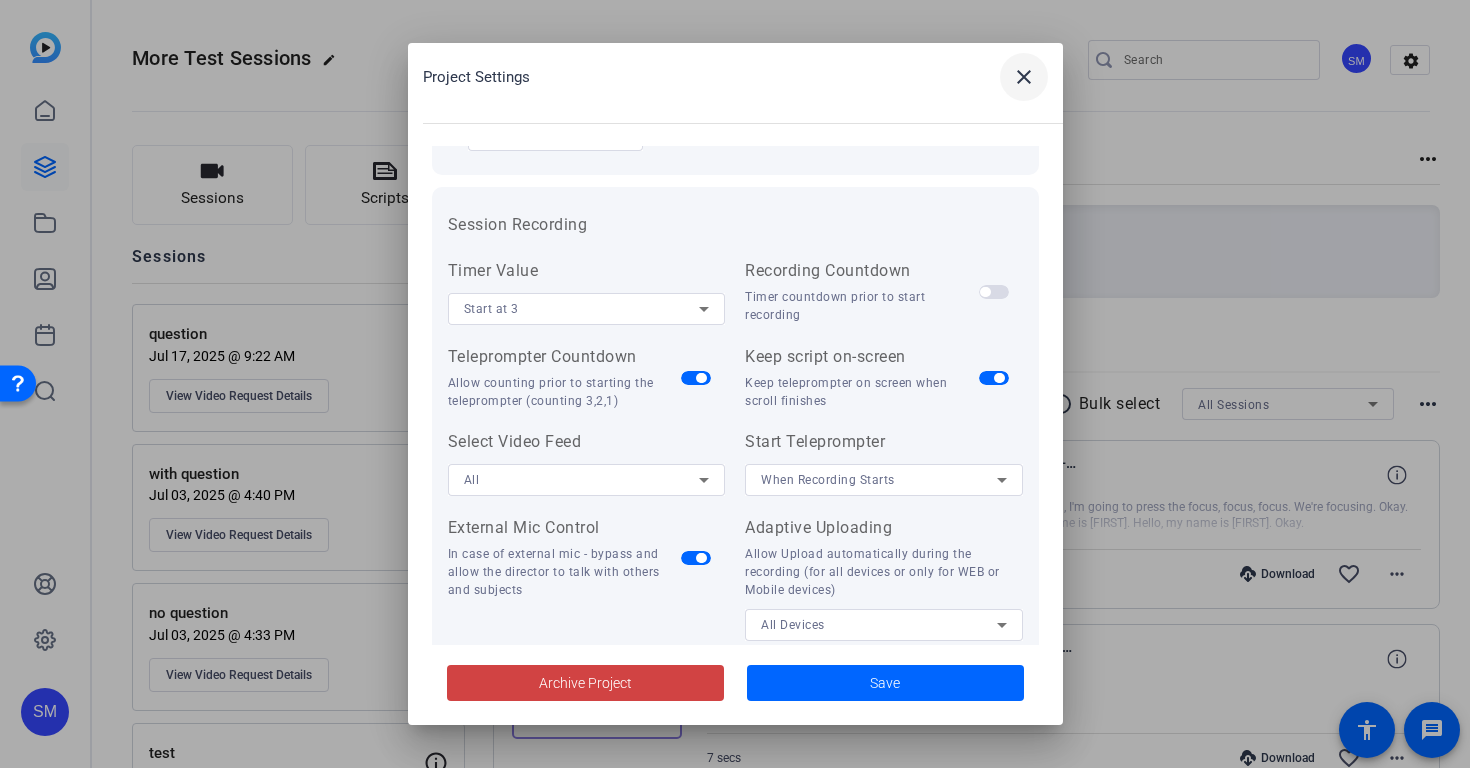 click at bounding box center (1024, 77) 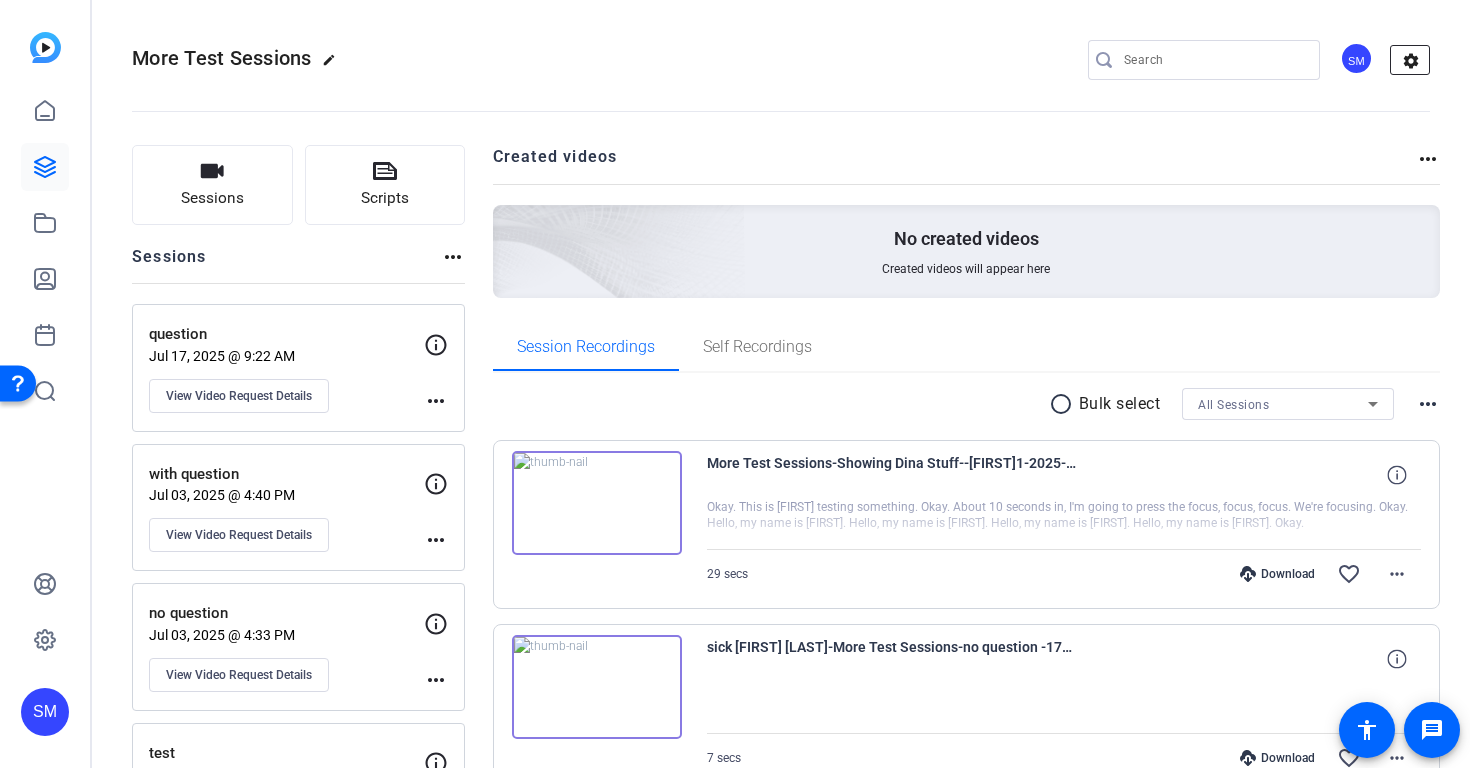 click on "settings" 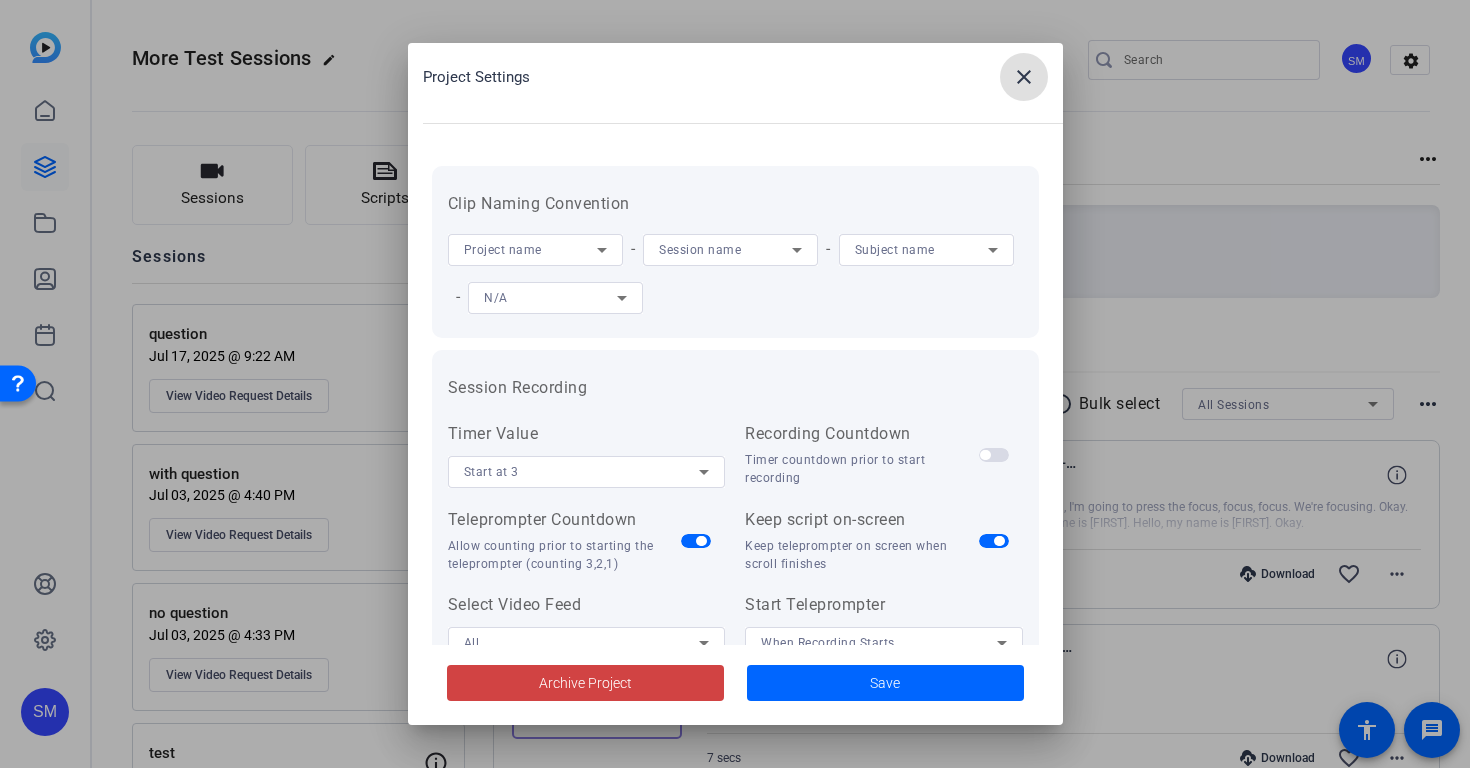 click on "Clip Naming Convention Project name - Session name - Subject name - N/A" at bounding box center (735, 252) 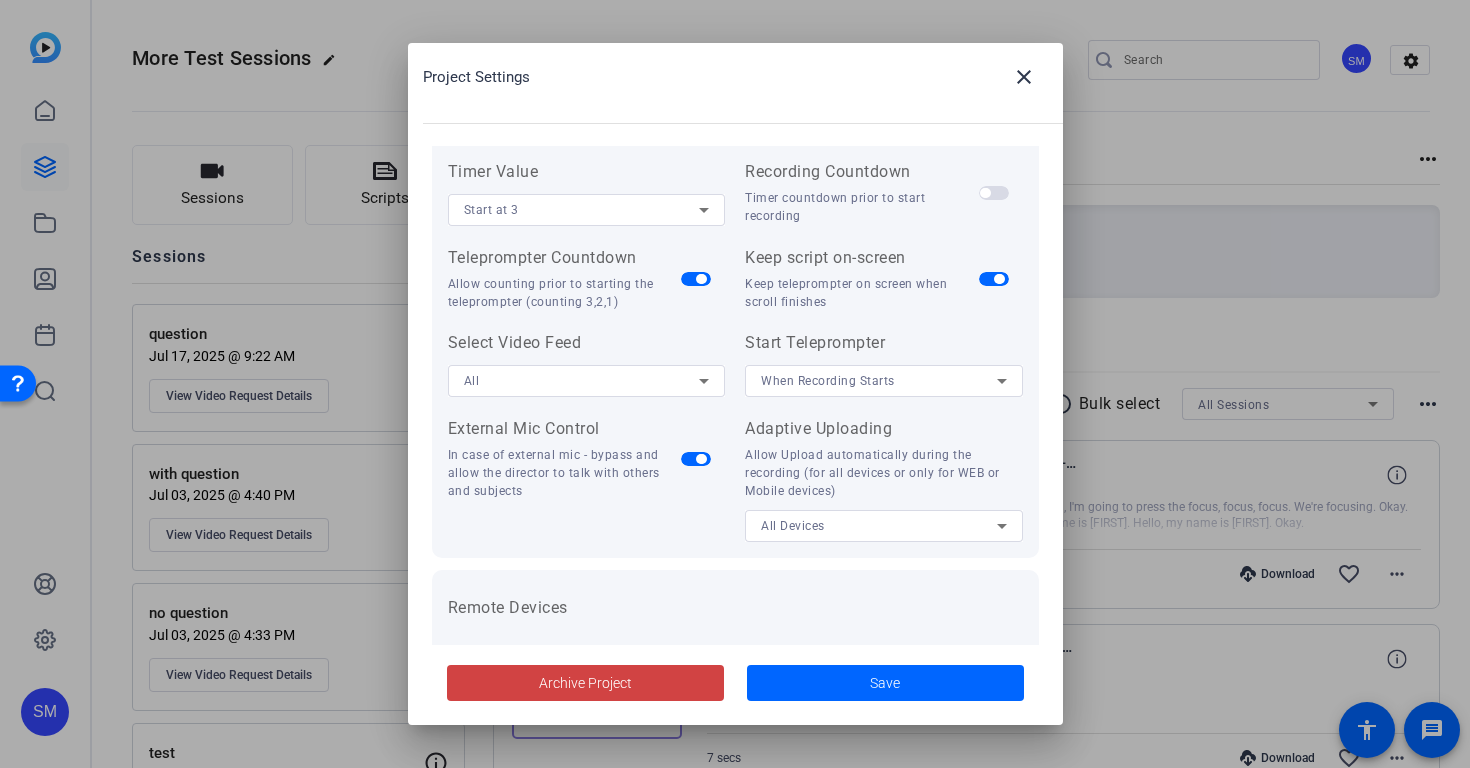 scroll, scrollTop: 296, scrollLeft: 0, axis: vertical 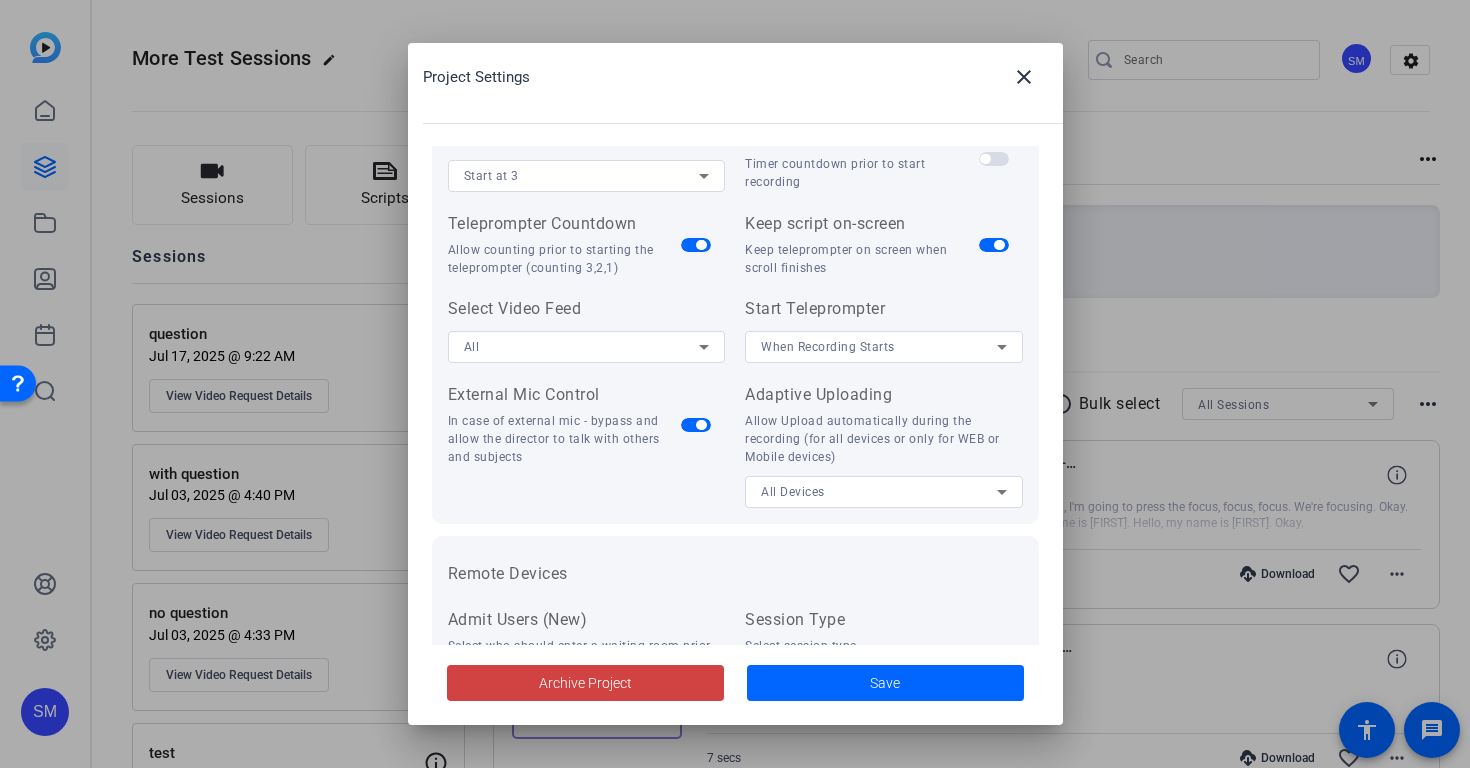 click on "When Recording Starts" at bounding box center [884, 346] 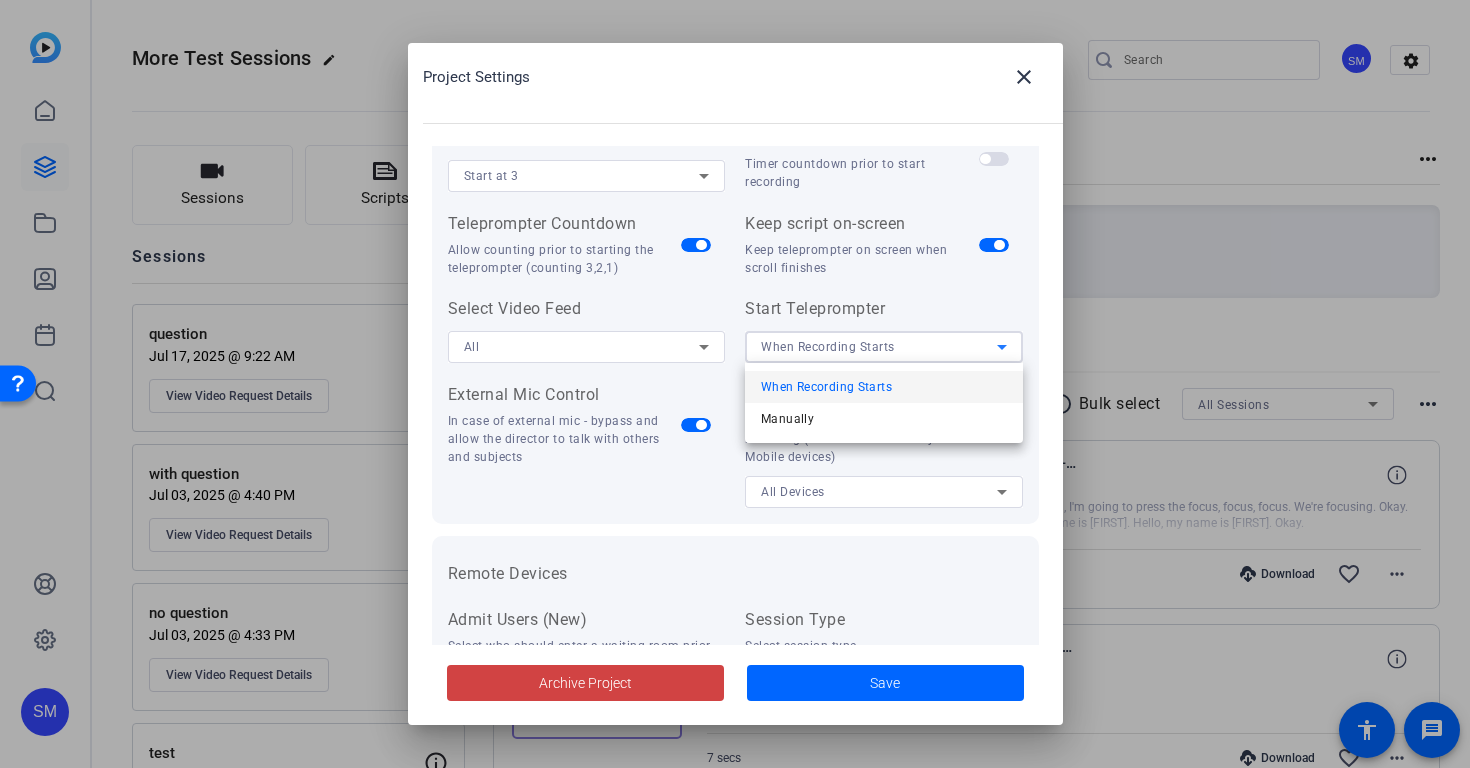 click at bounding box center (735, 384) 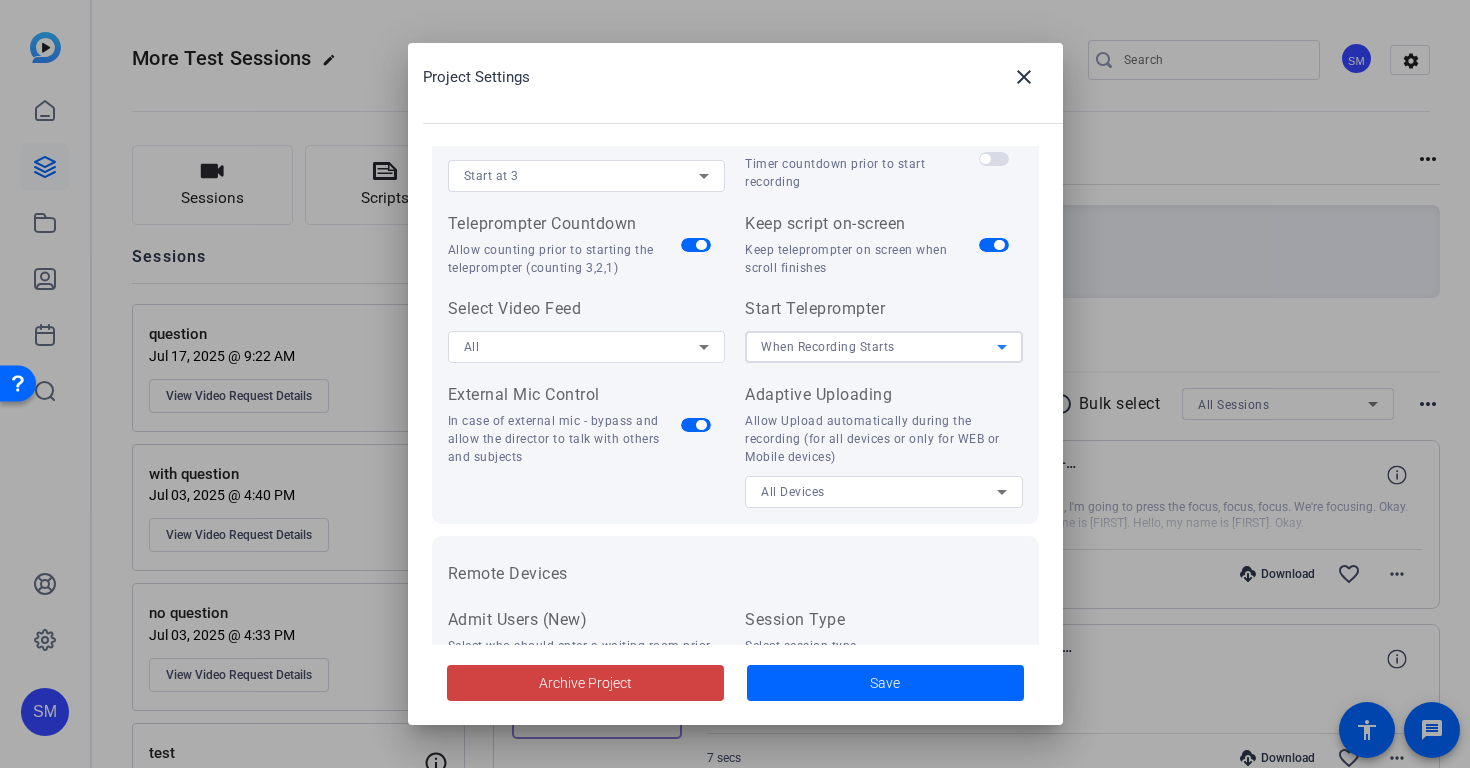 click on "When Recording Starts" at bounding box center [879, 346] 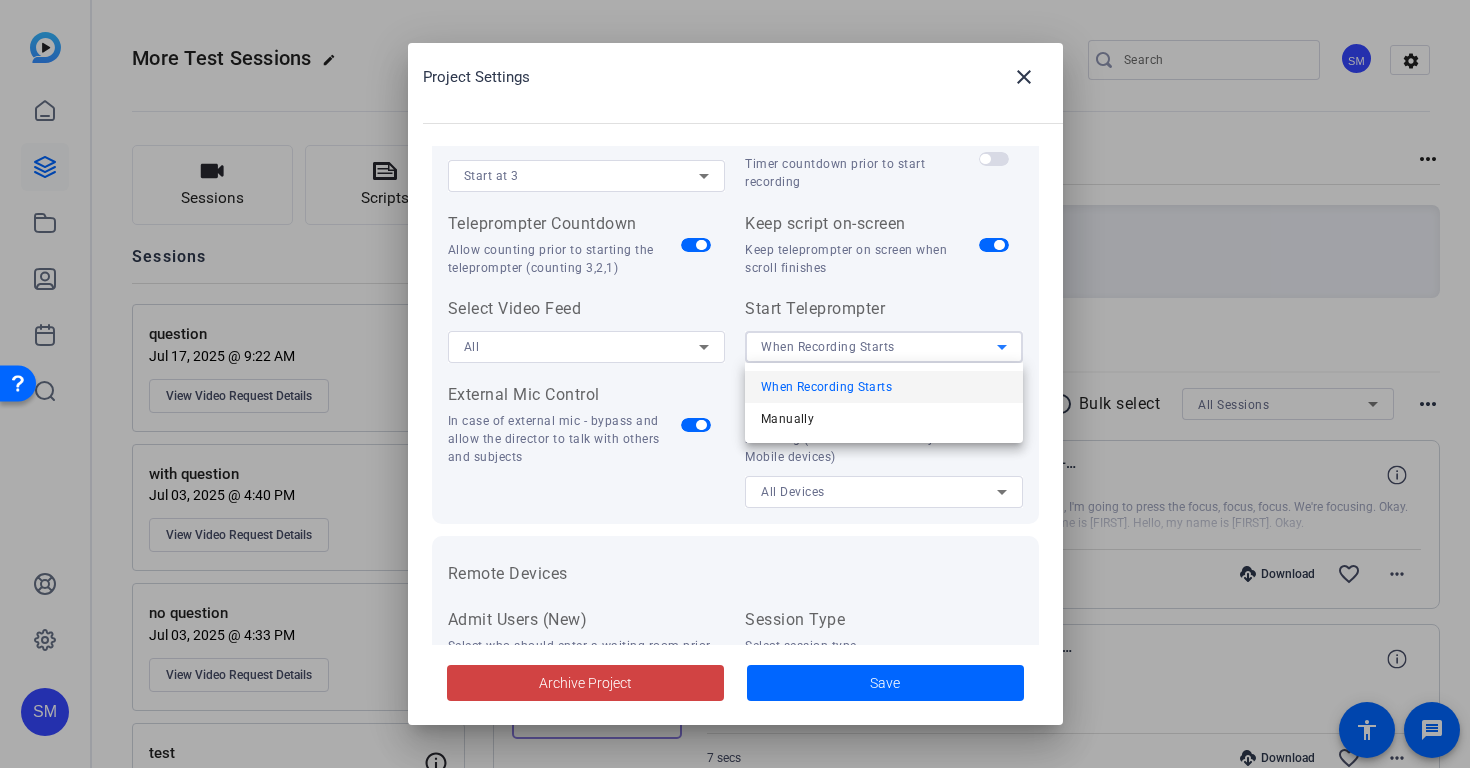 click at bounding box center (735, 384) 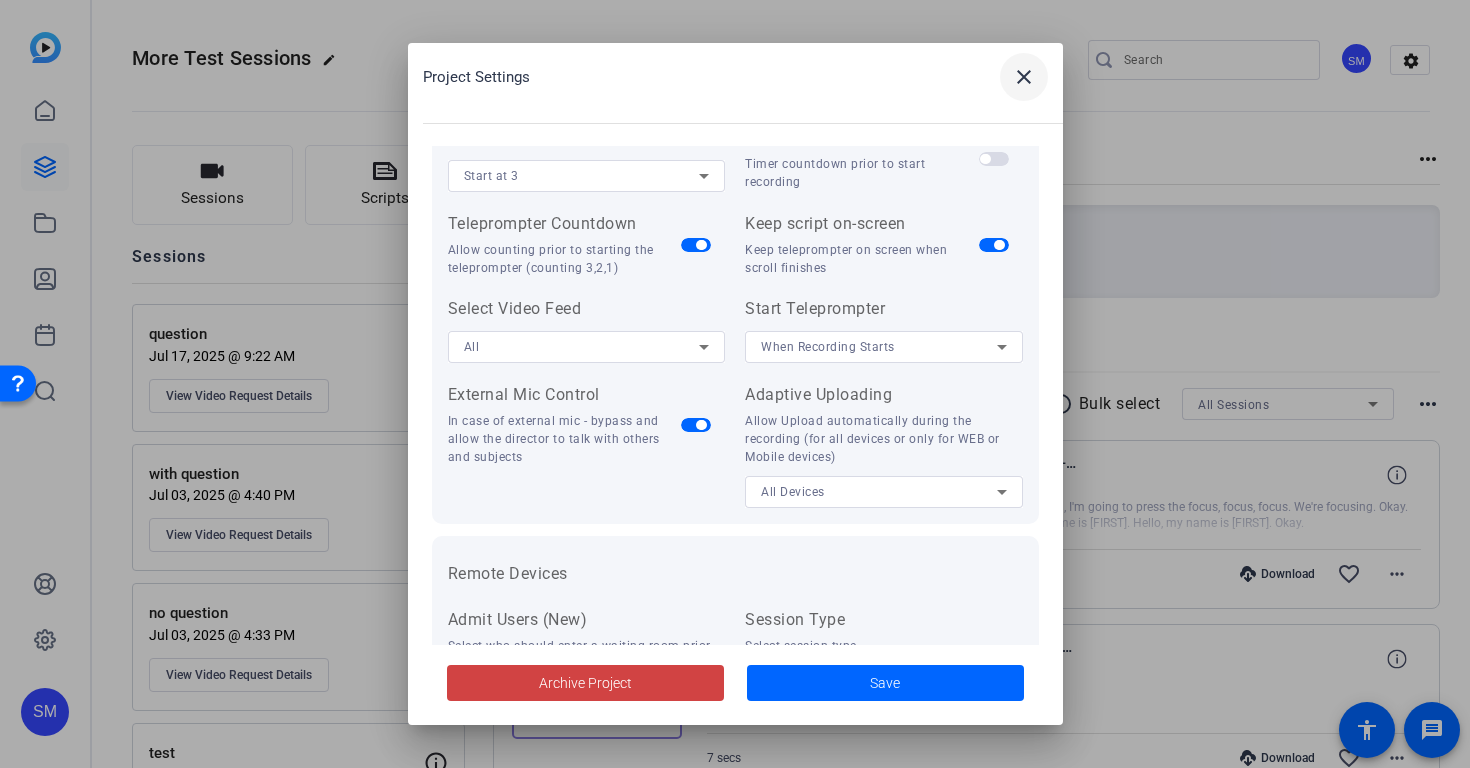 click on "close" at bounding box center [1024, 77] 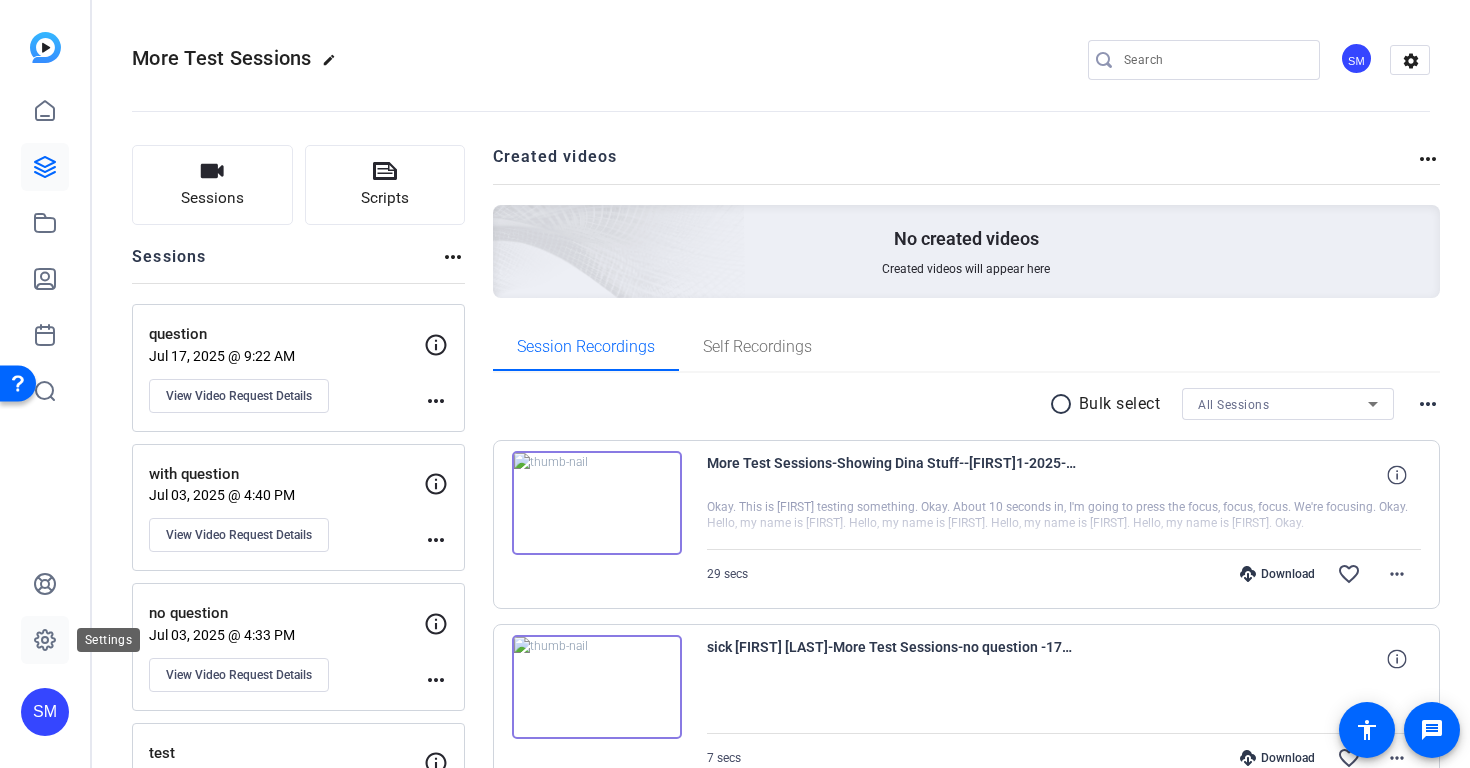 click 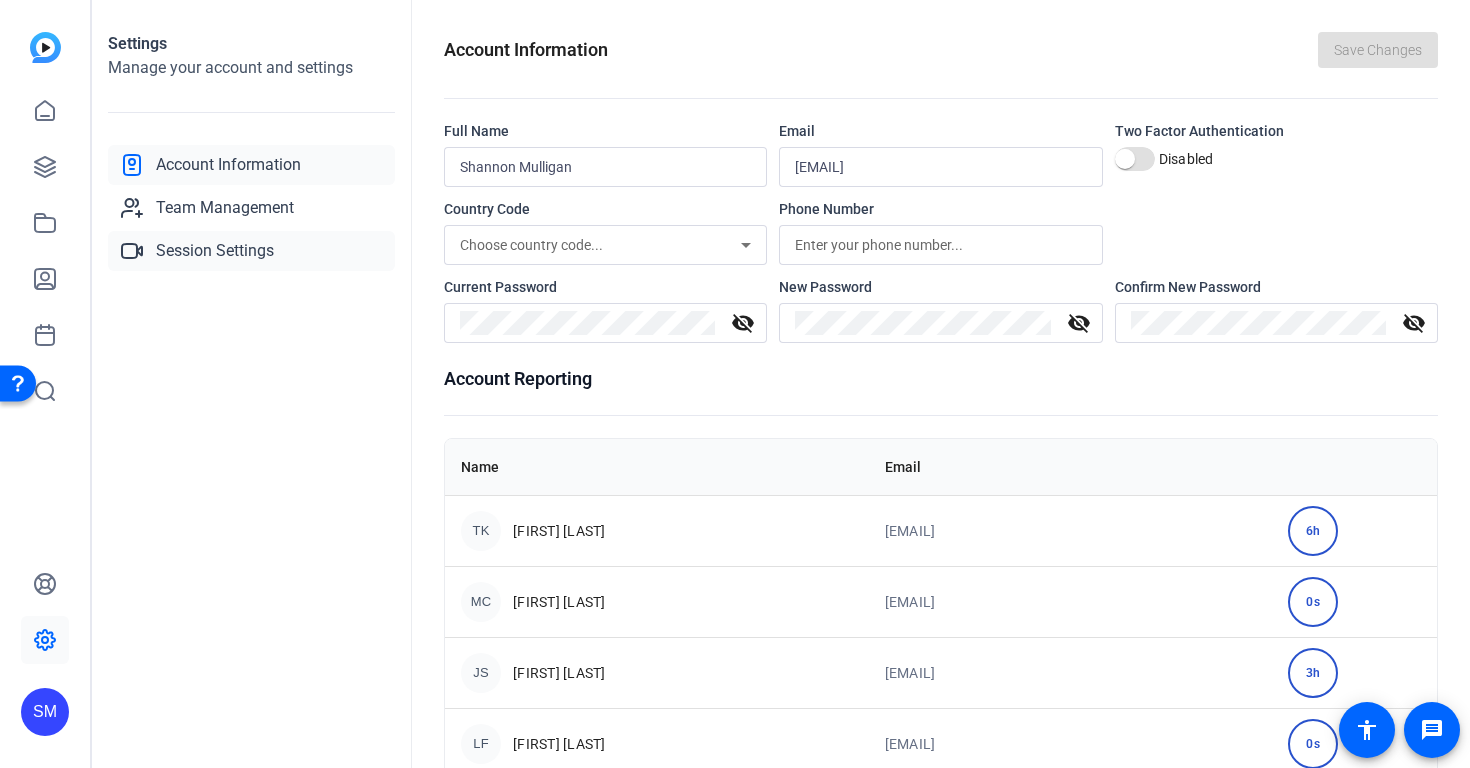 click on "Session Settings" 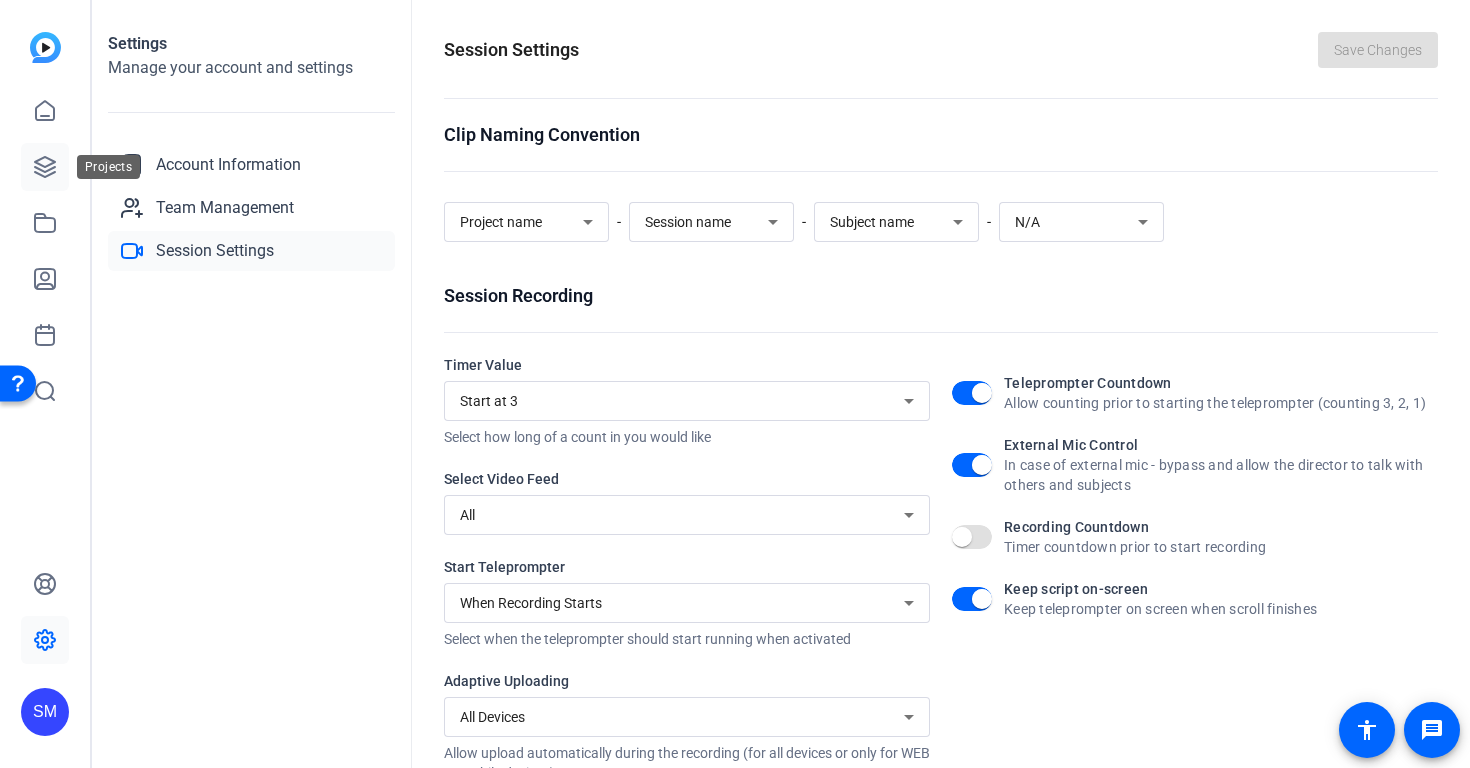 click 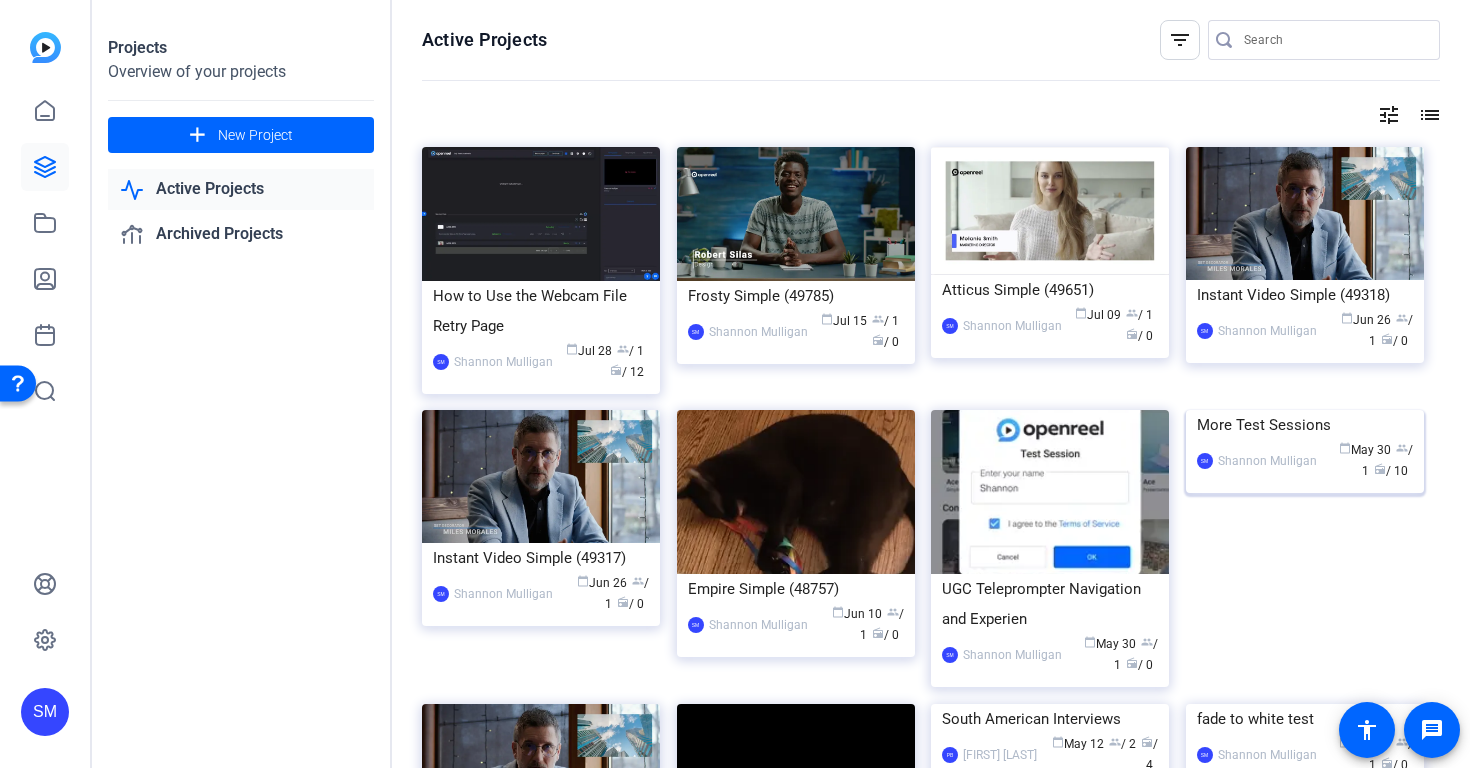 click on "calendar_today  May 30  group  / 1  radio  / 10" 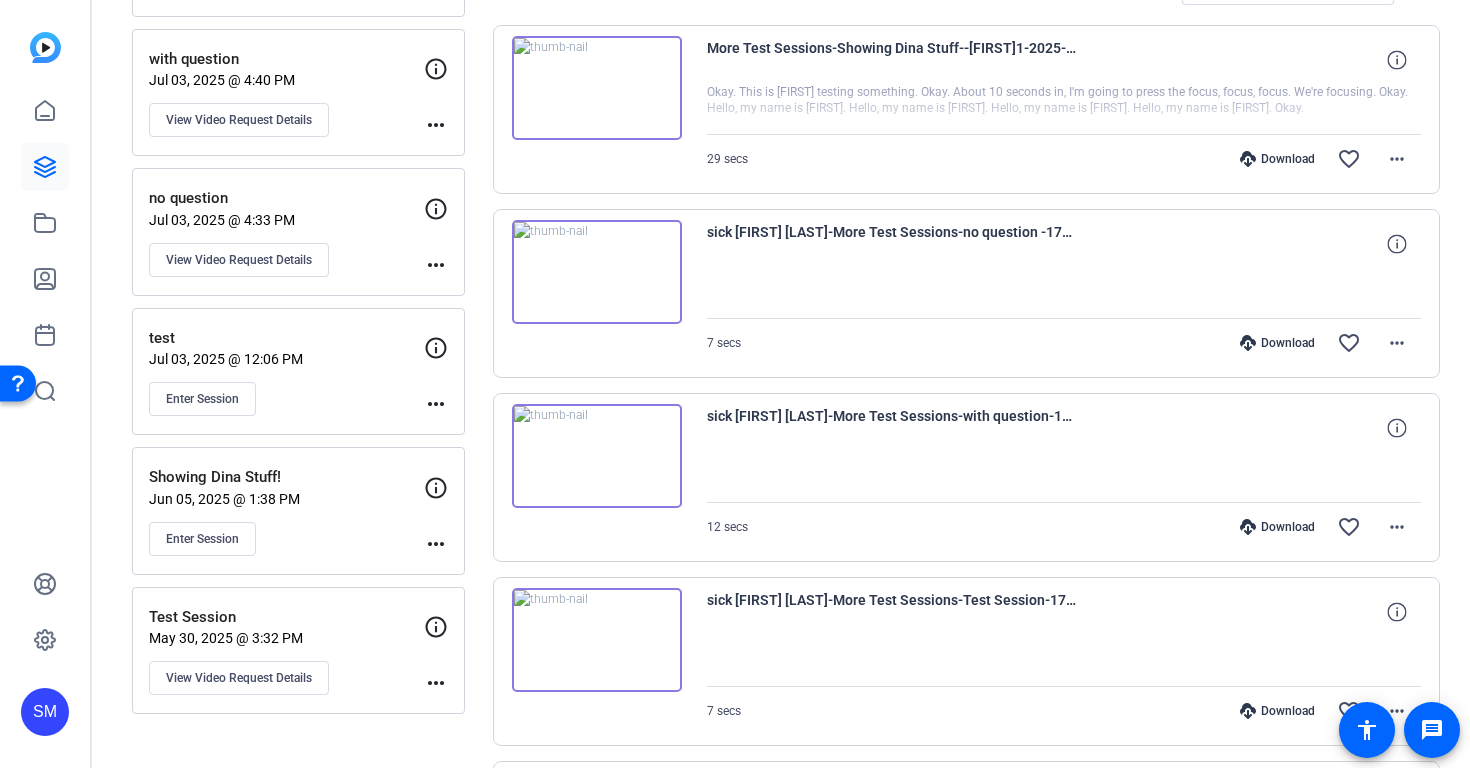 scroll, scrollTop: 450, scrollLeft: 0, axis: vertical 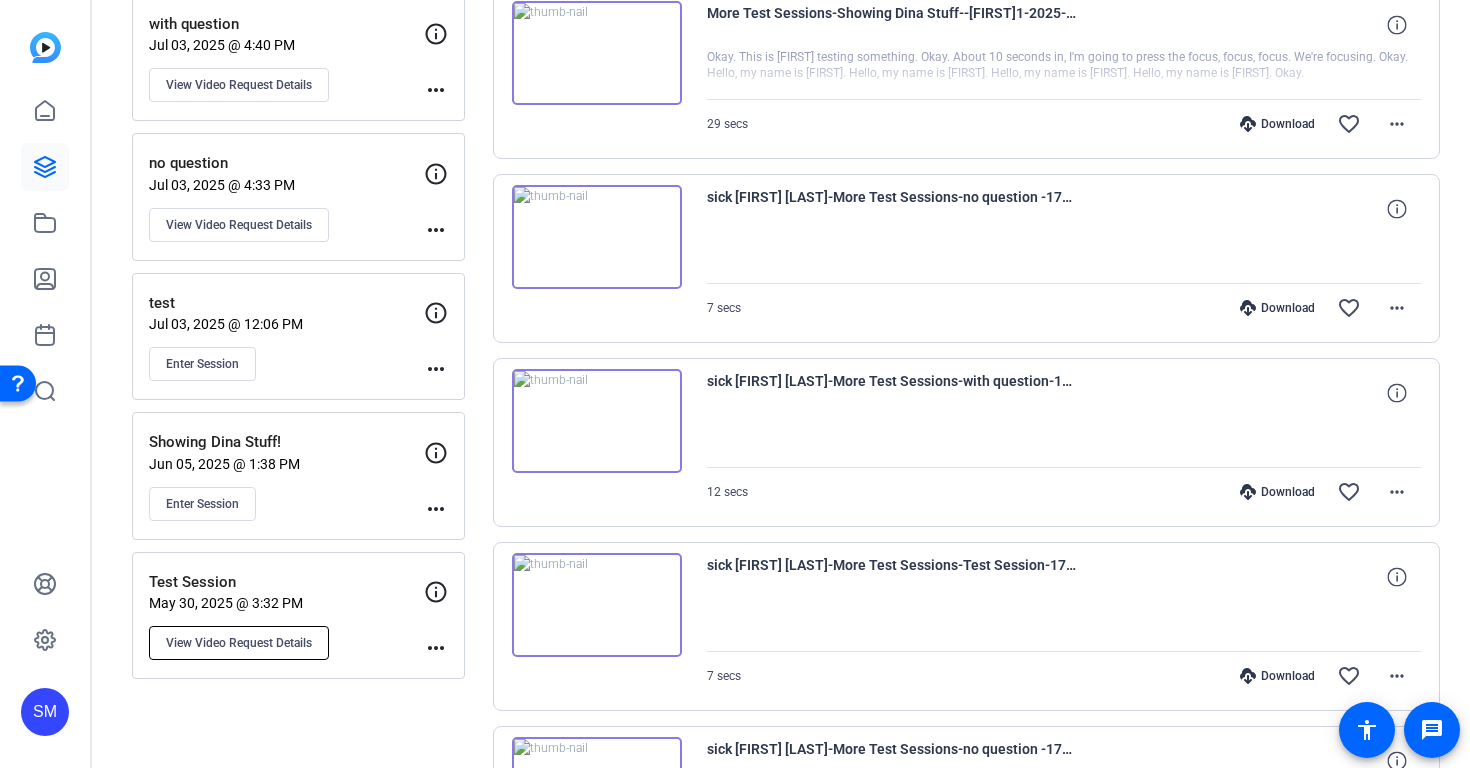 click on "View Video Request Details" 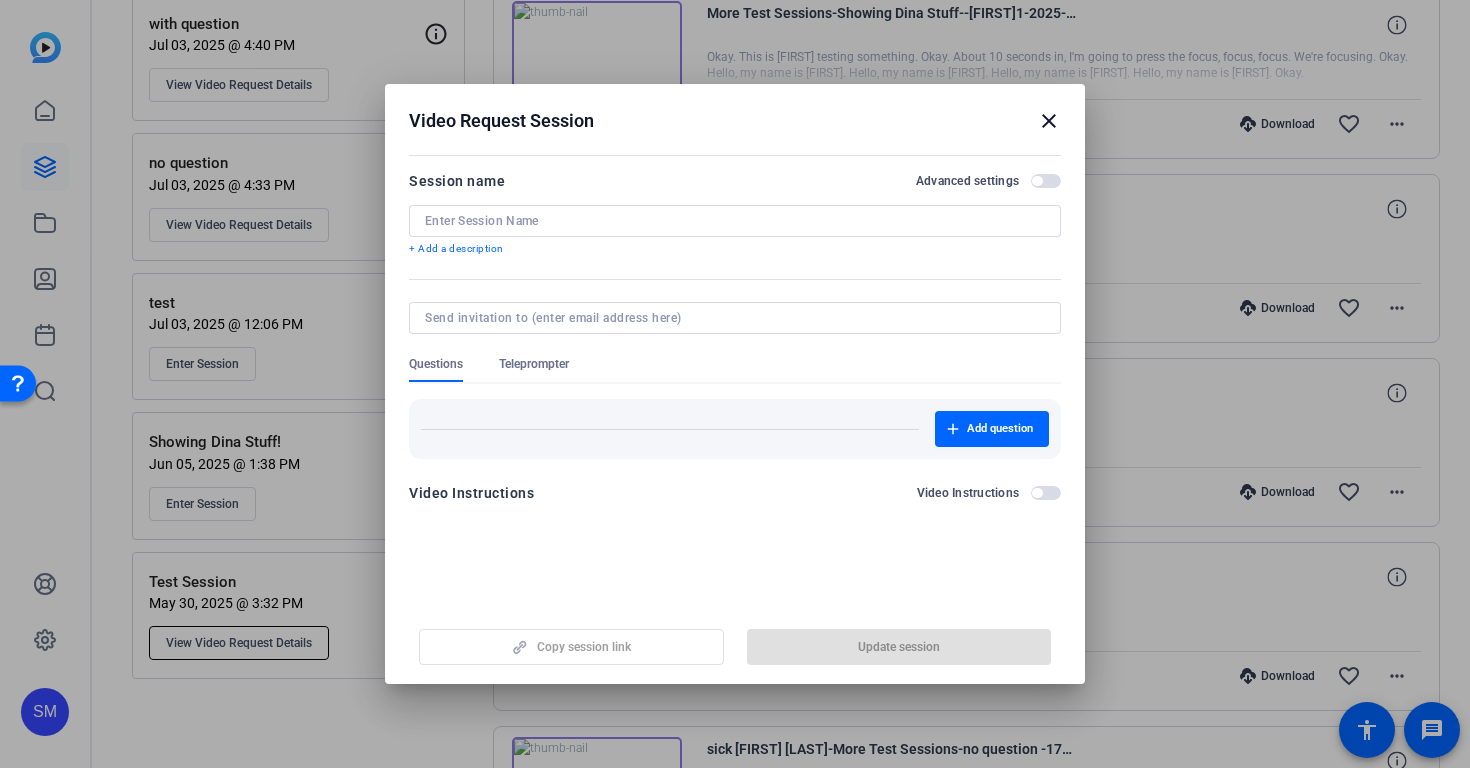 type on "Test Session" 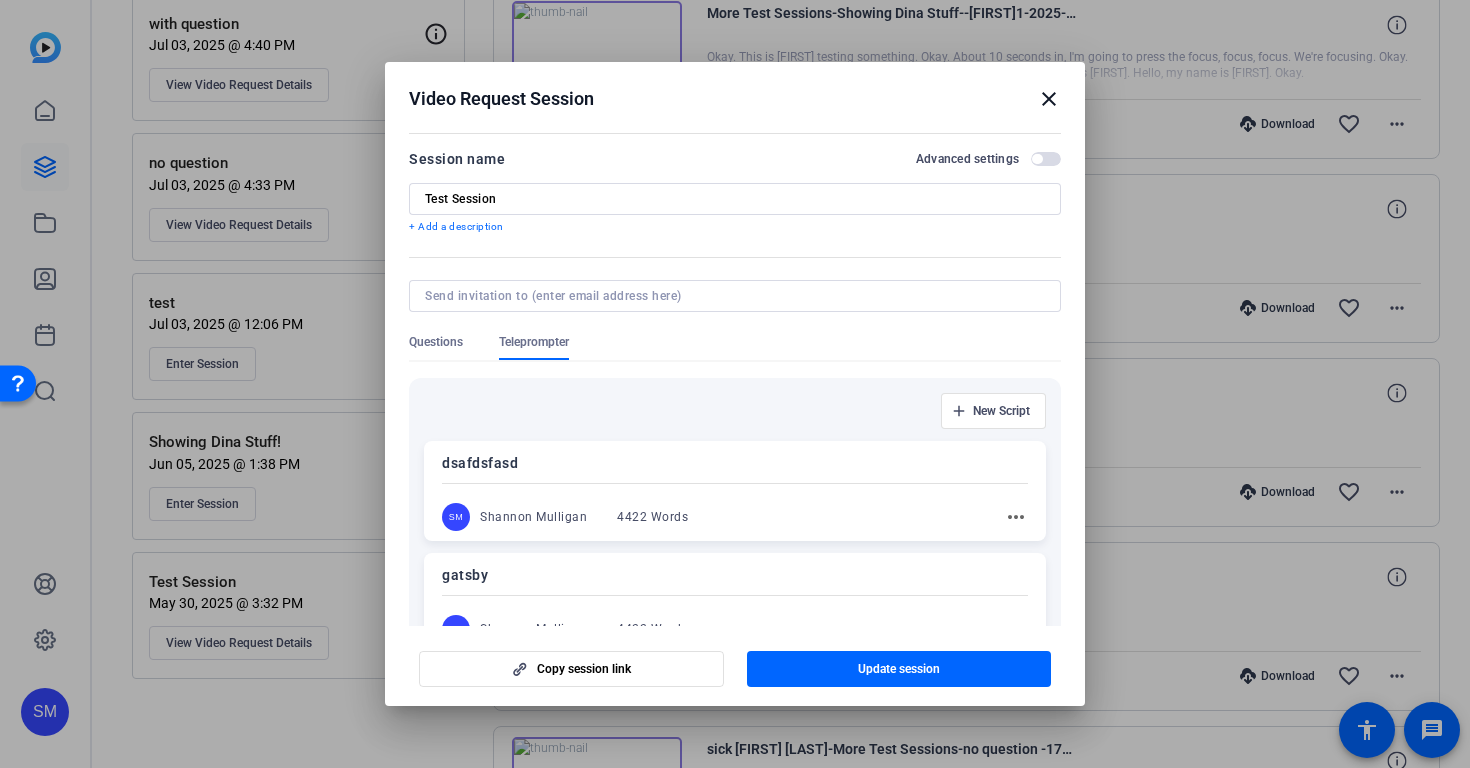 scroll, scrollTop: 4, scrollLeft: 0, axis: vertical 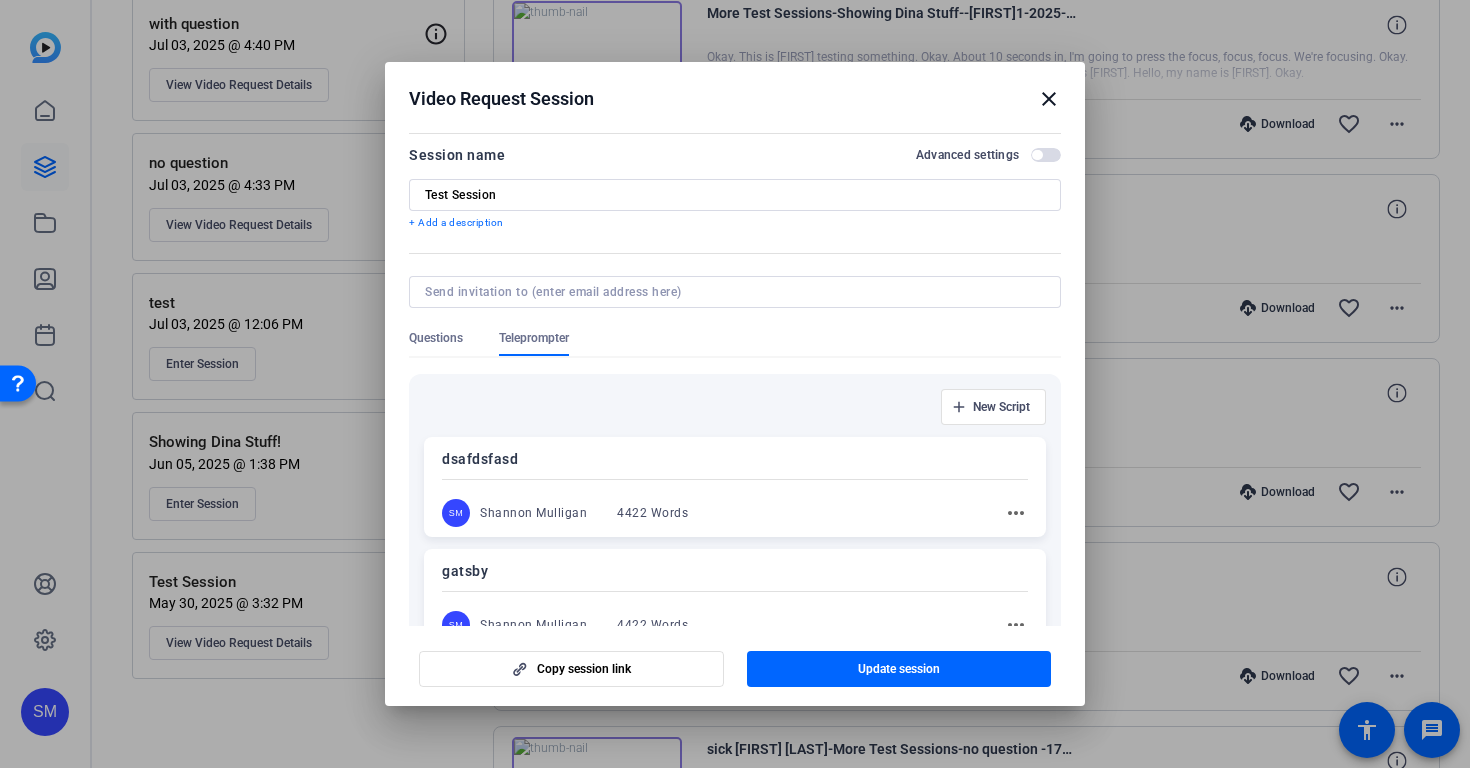 click at bounding box center [1037, 155] 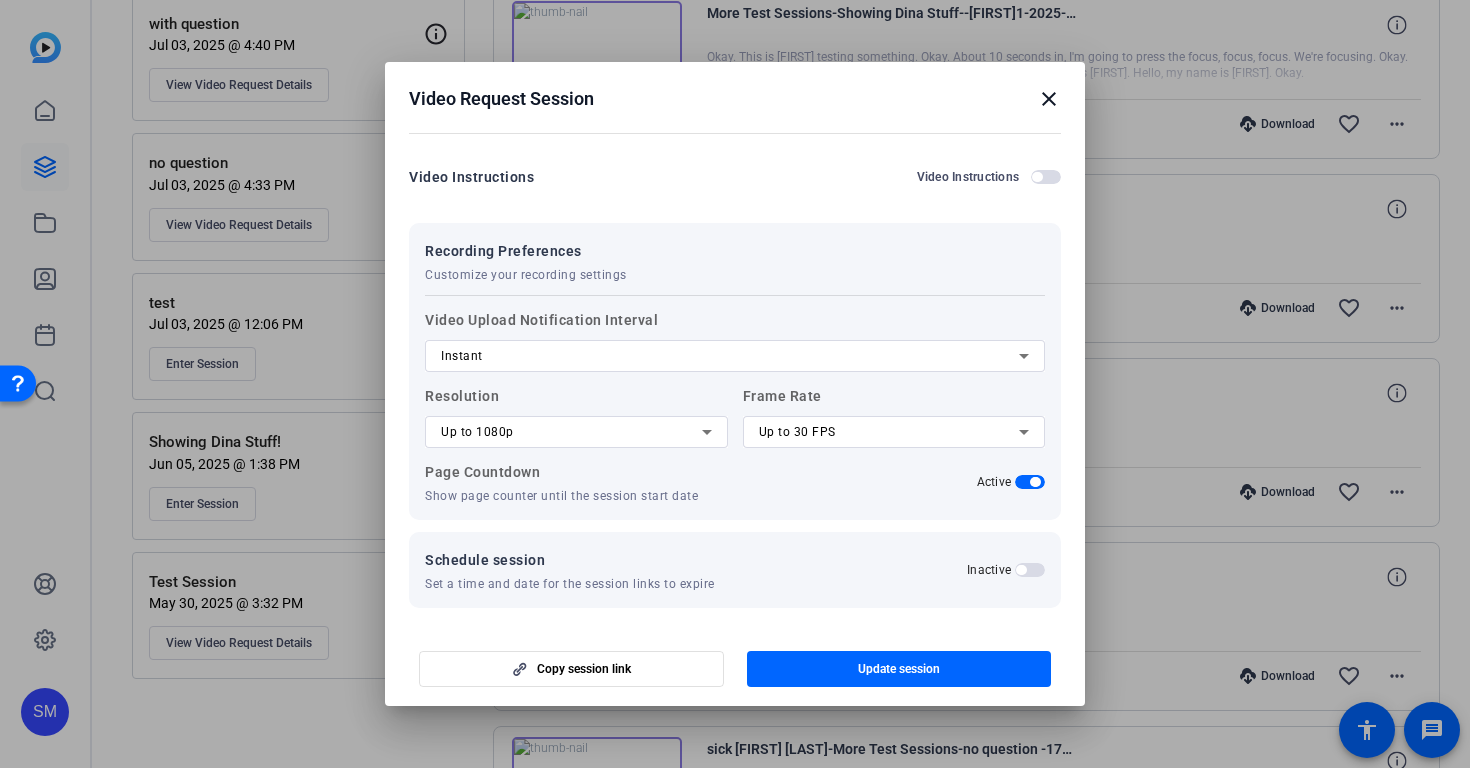 scroll, scrollTop: 671, scrollLeft: 0, axis: vertical 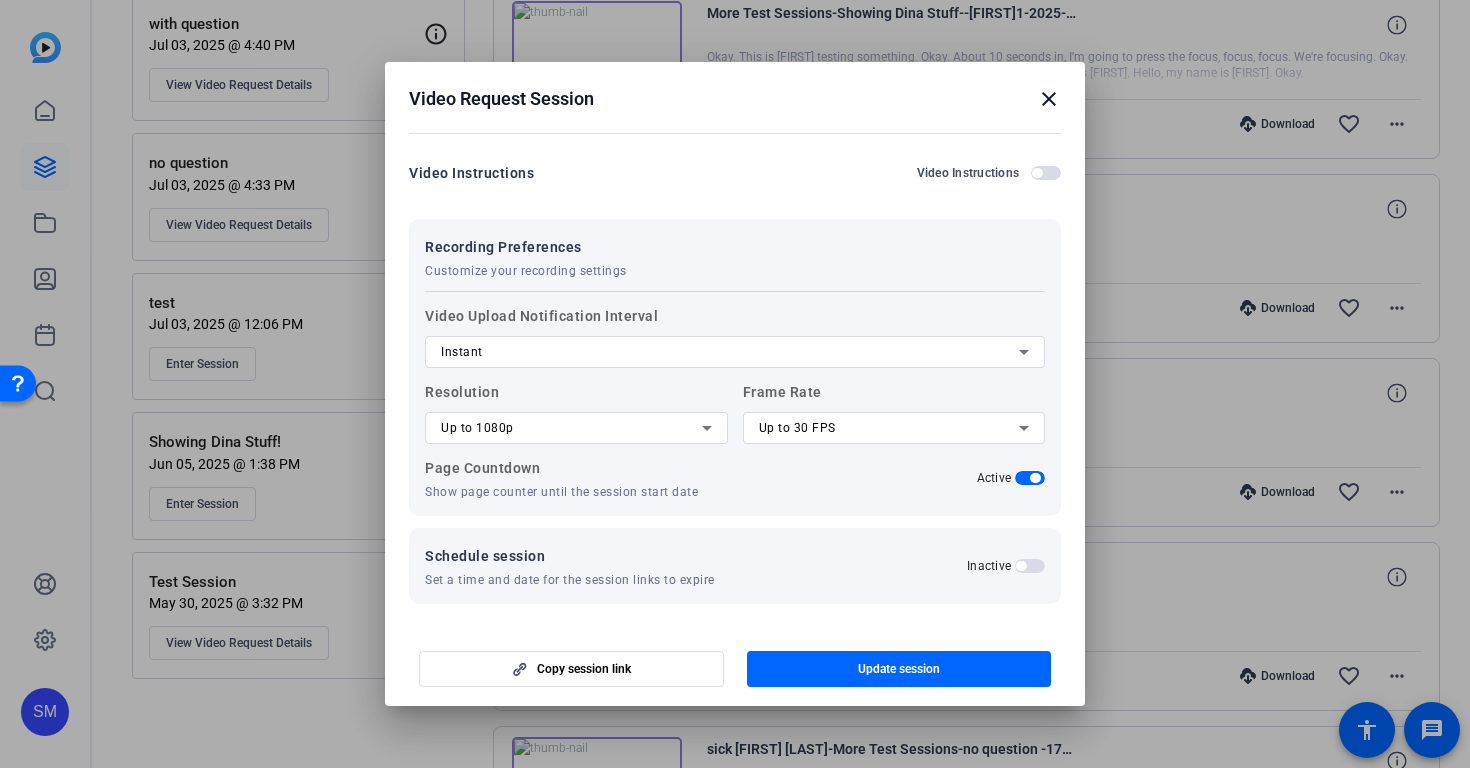 click on "Up to 1080p" at bounding box center [571, 428] 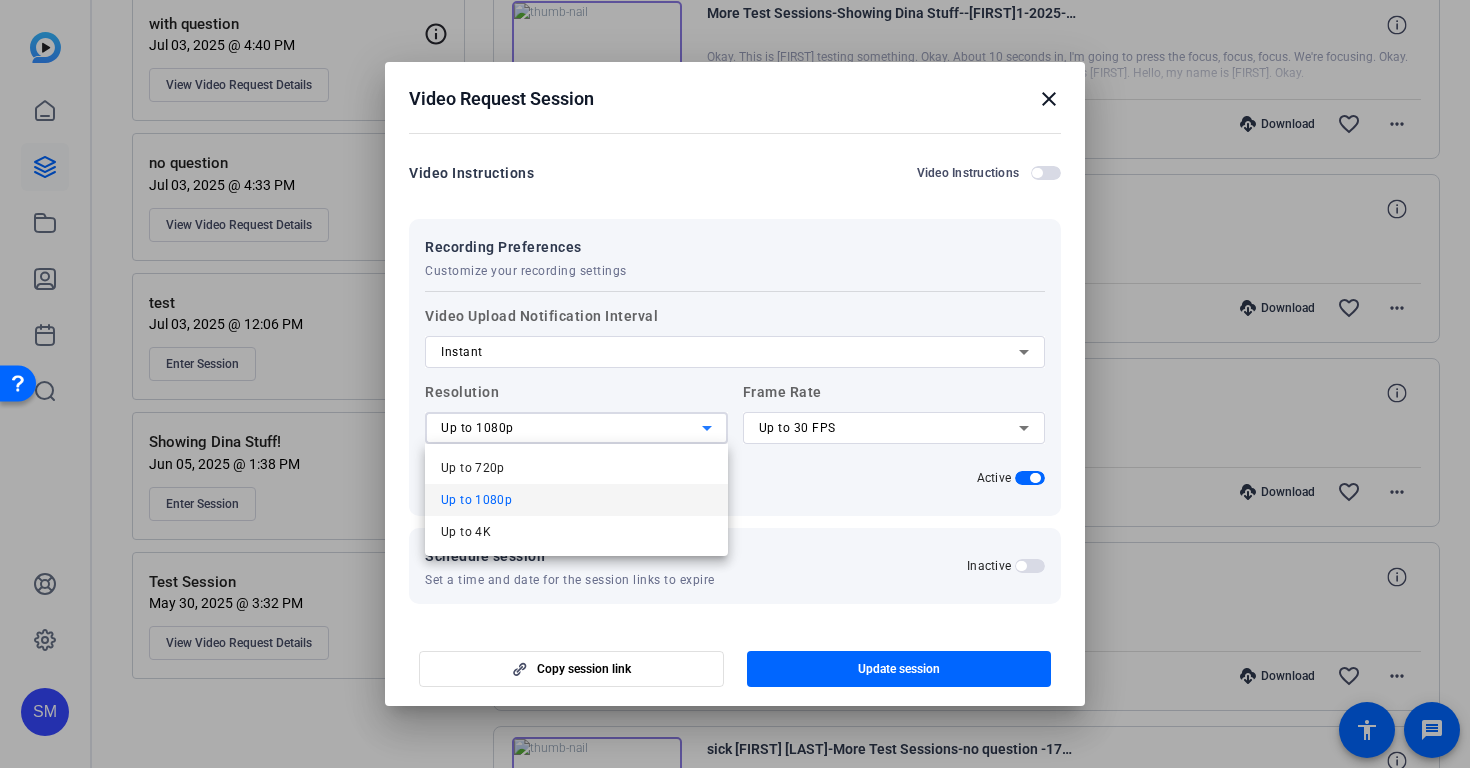 click at bounding box center (735, 384) 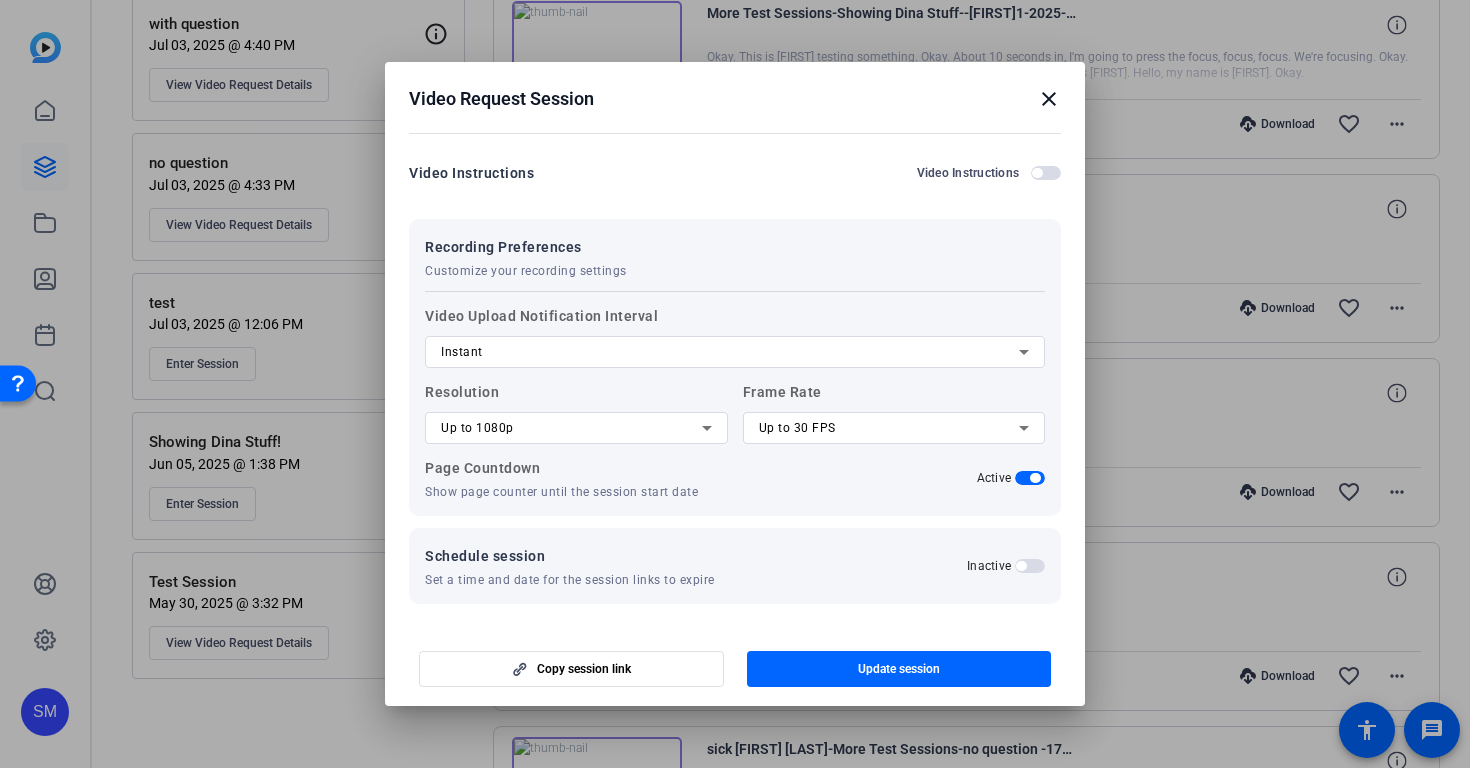 click 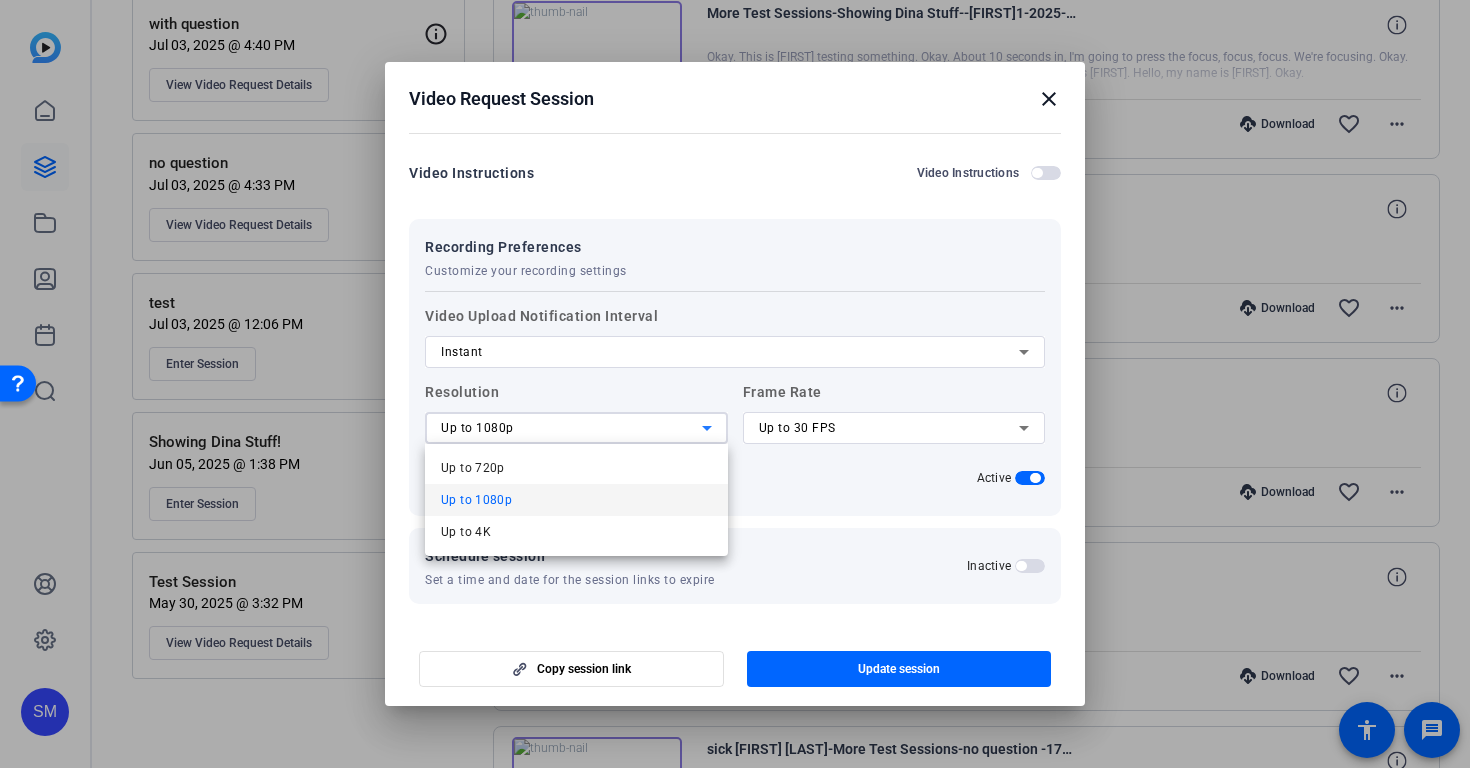 click at bounding box center [735, 384] 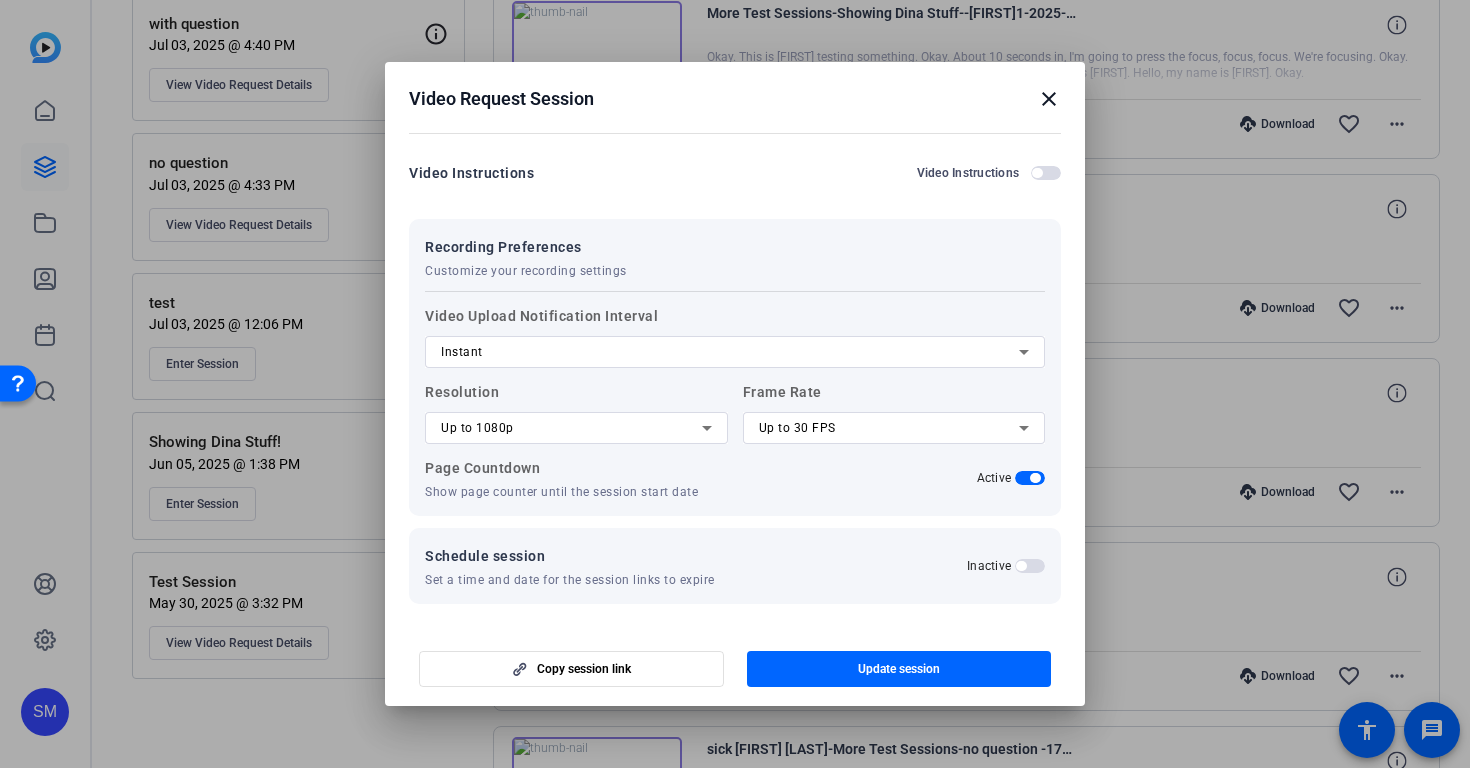 click on "Up to 1080p" at bounding box center (571, 428) 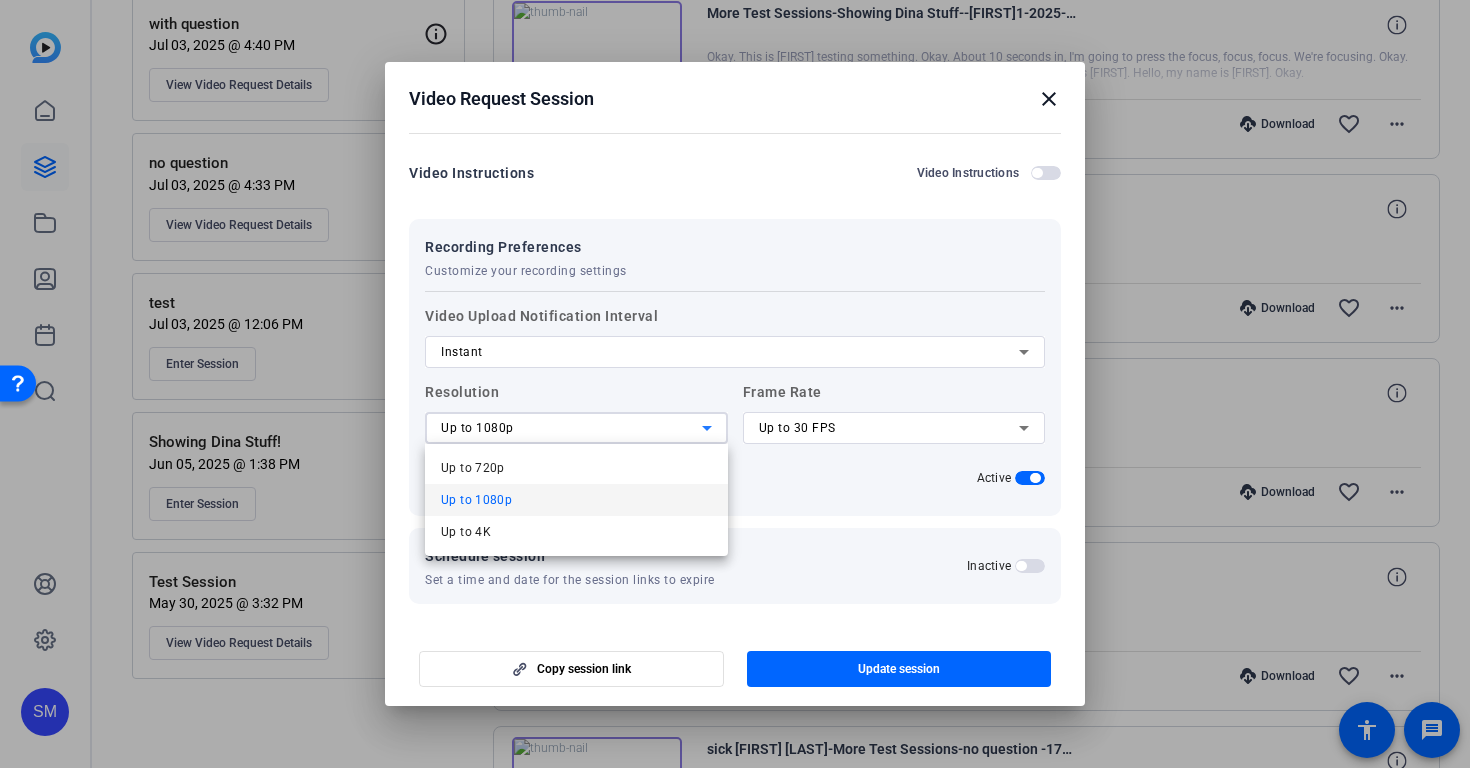 click at bounding box center (735, 384) 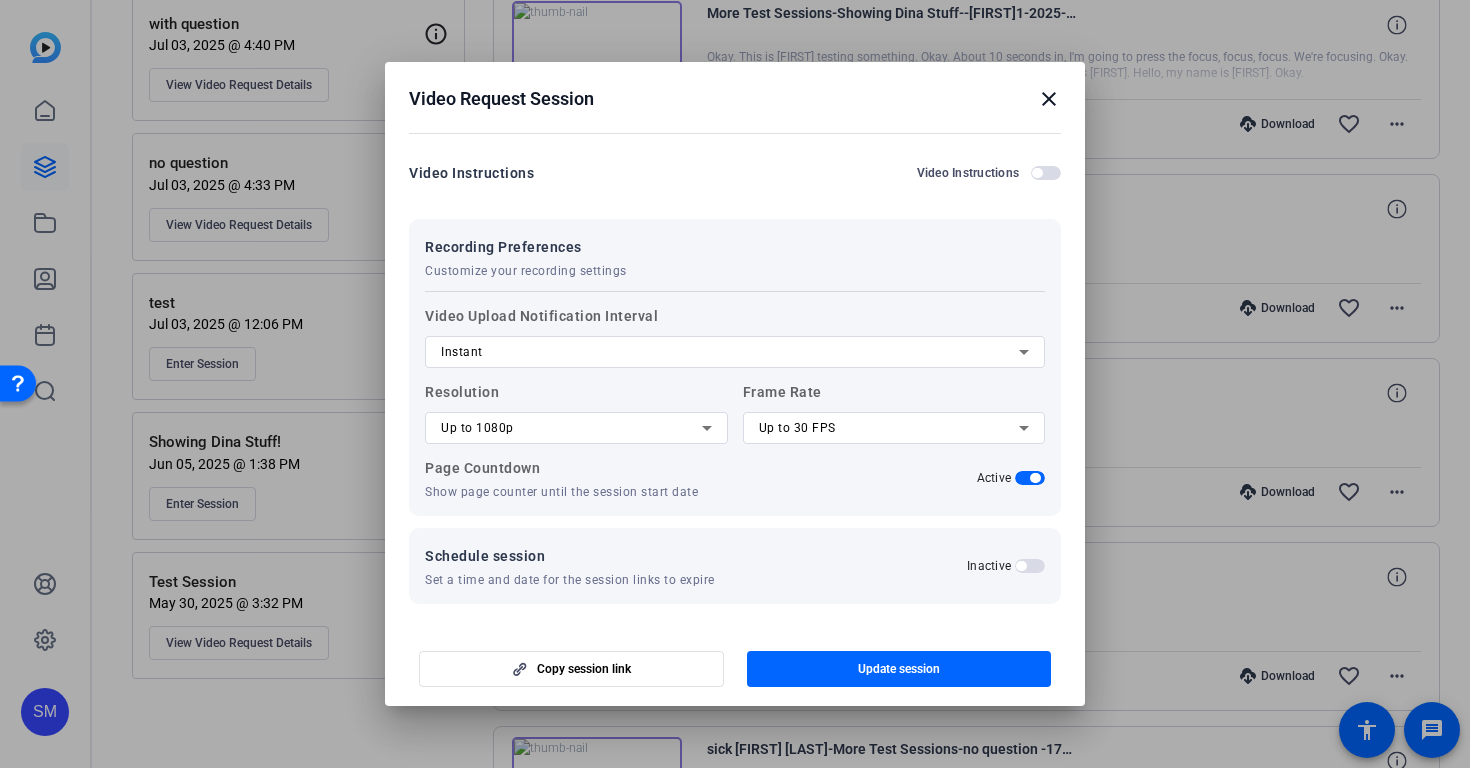 click 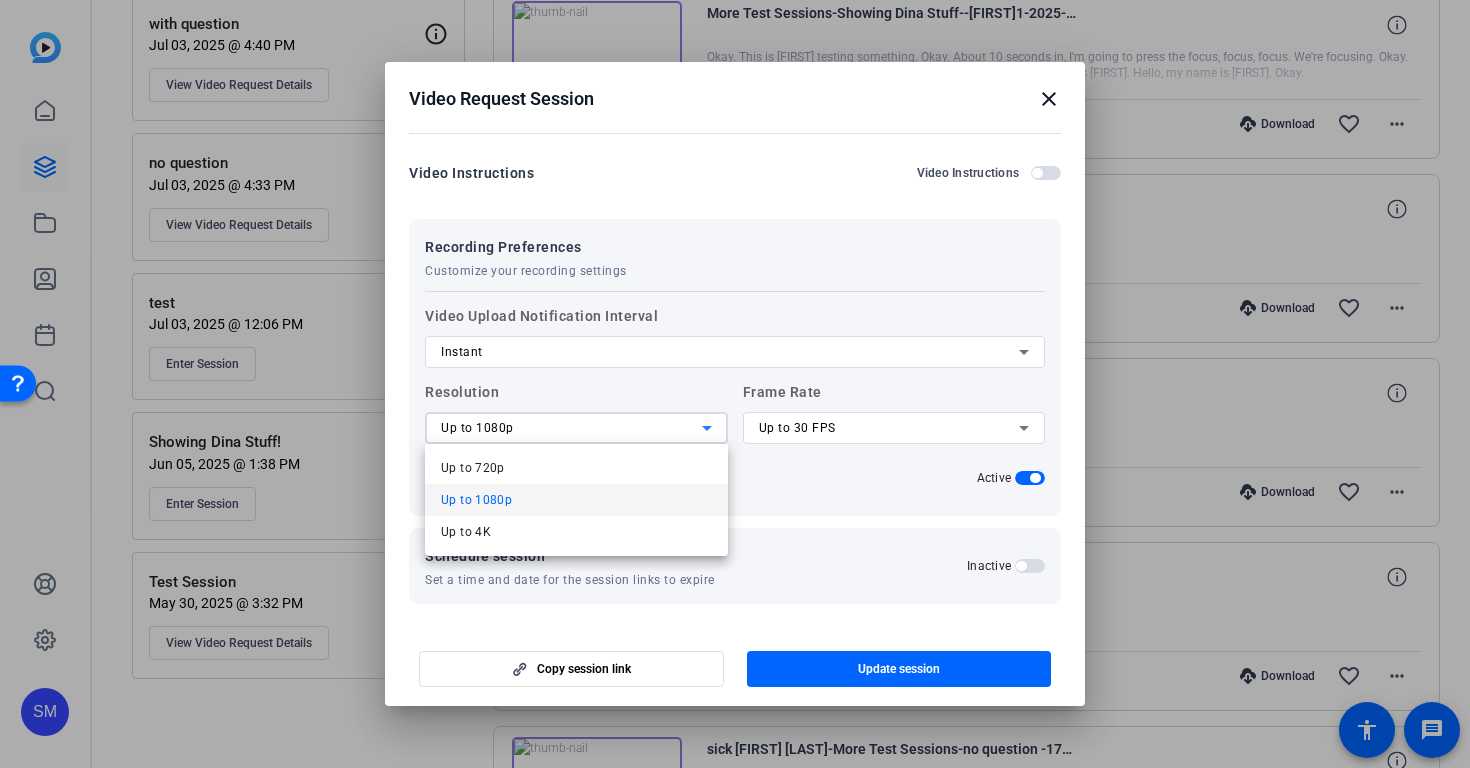 click at bounding box center [735, 384] 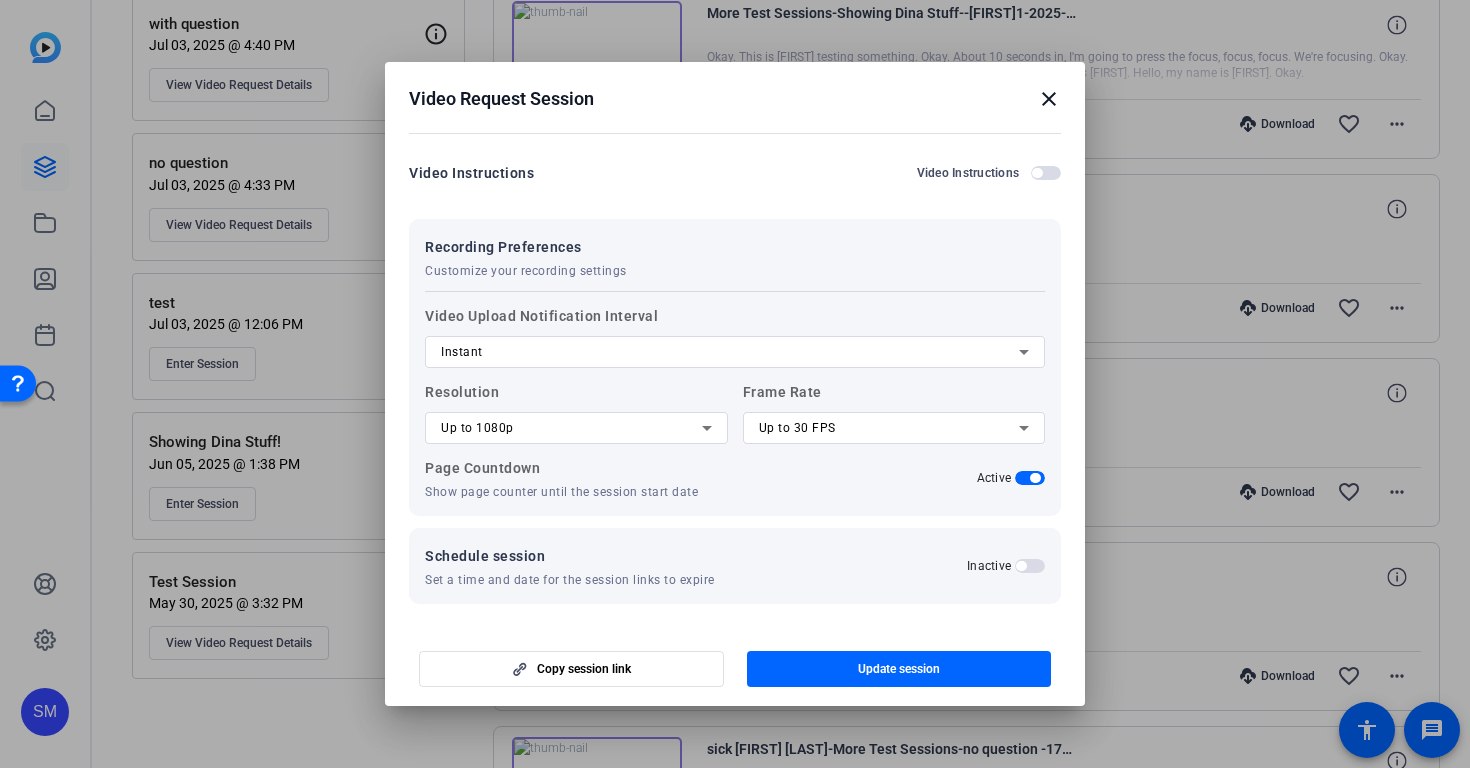 drag, startPoint x: 1001, startPoint y: 98, endPoint x: 1018, endPoint y: 89, distance: 19.235384 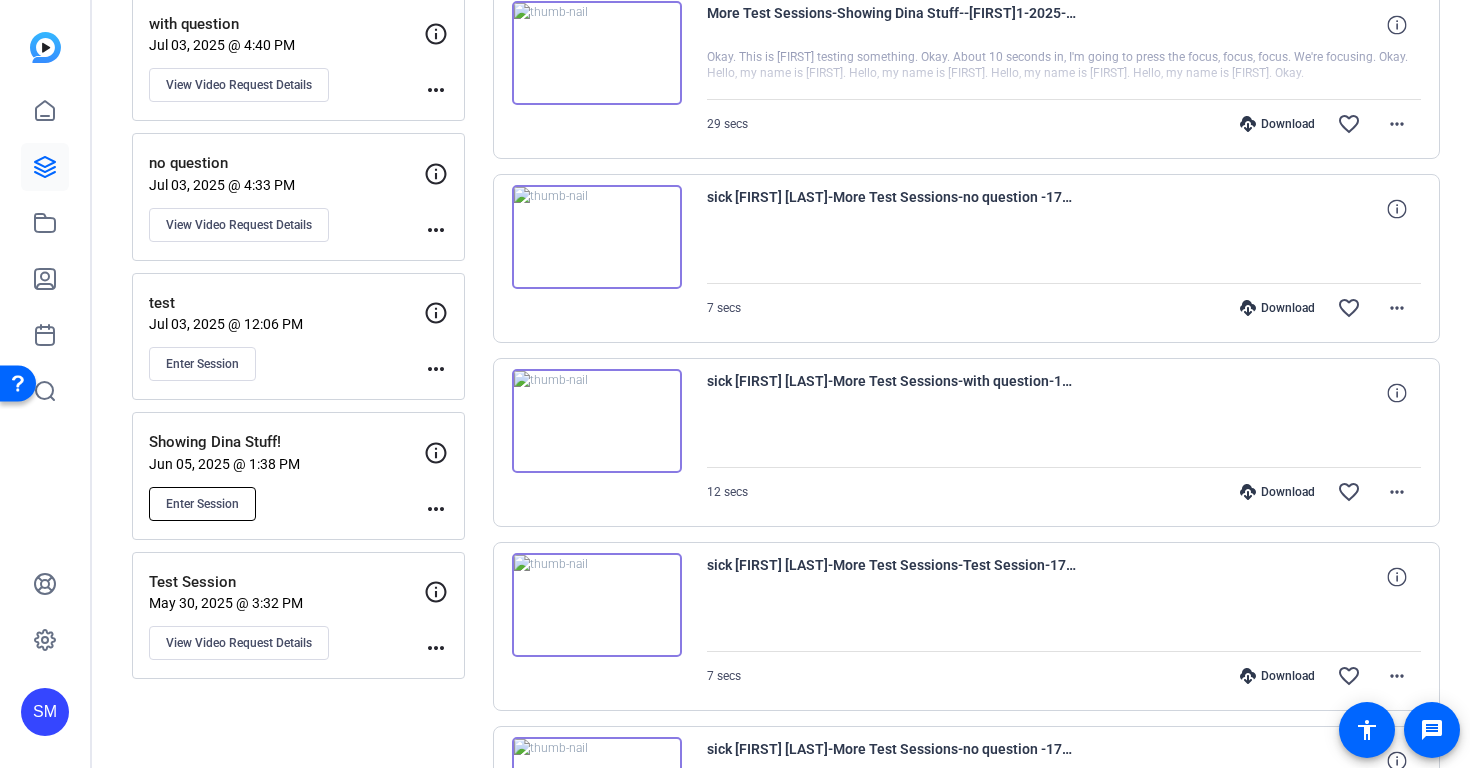 click on "Enter Session" 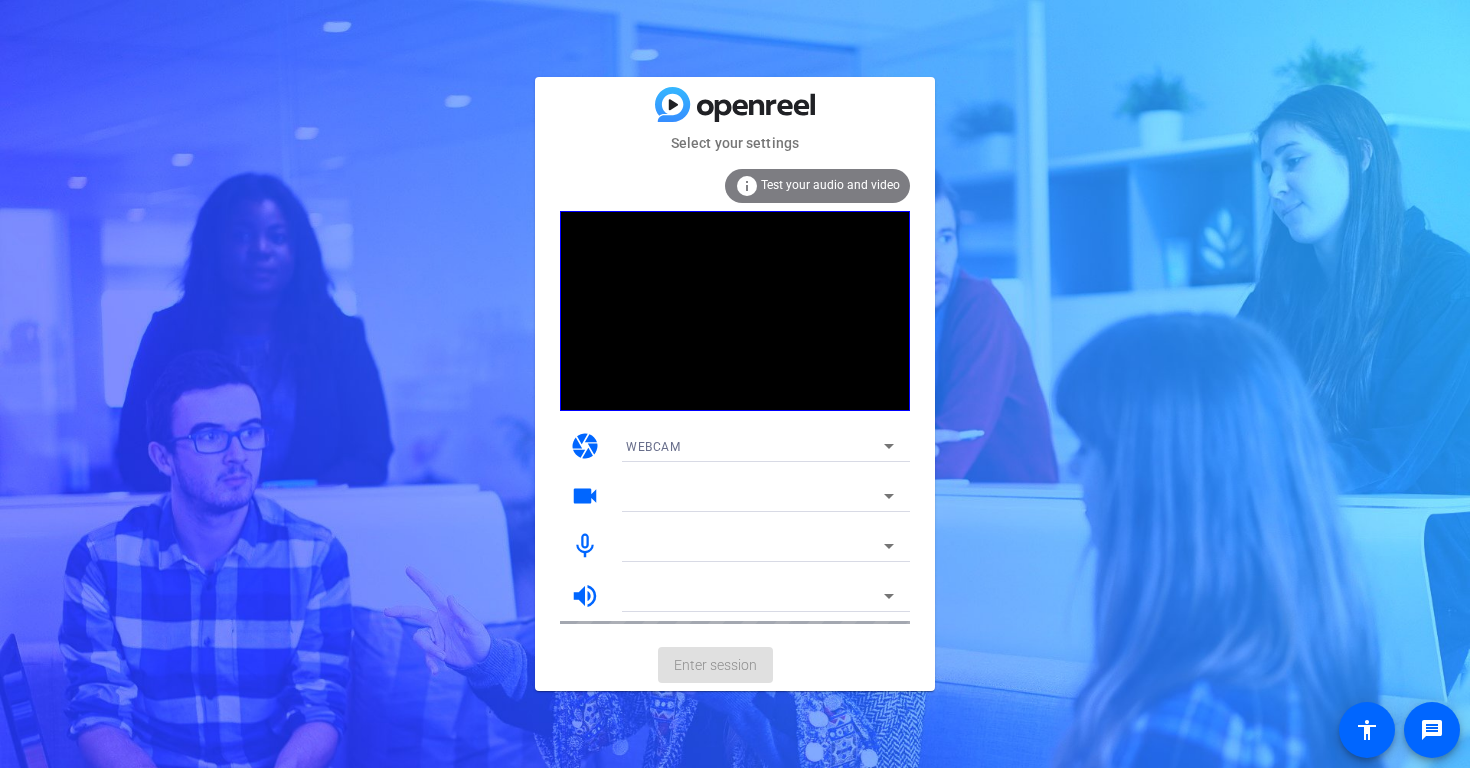 scroll, scrollTop: 0, scrollLeft: 0, axis: both 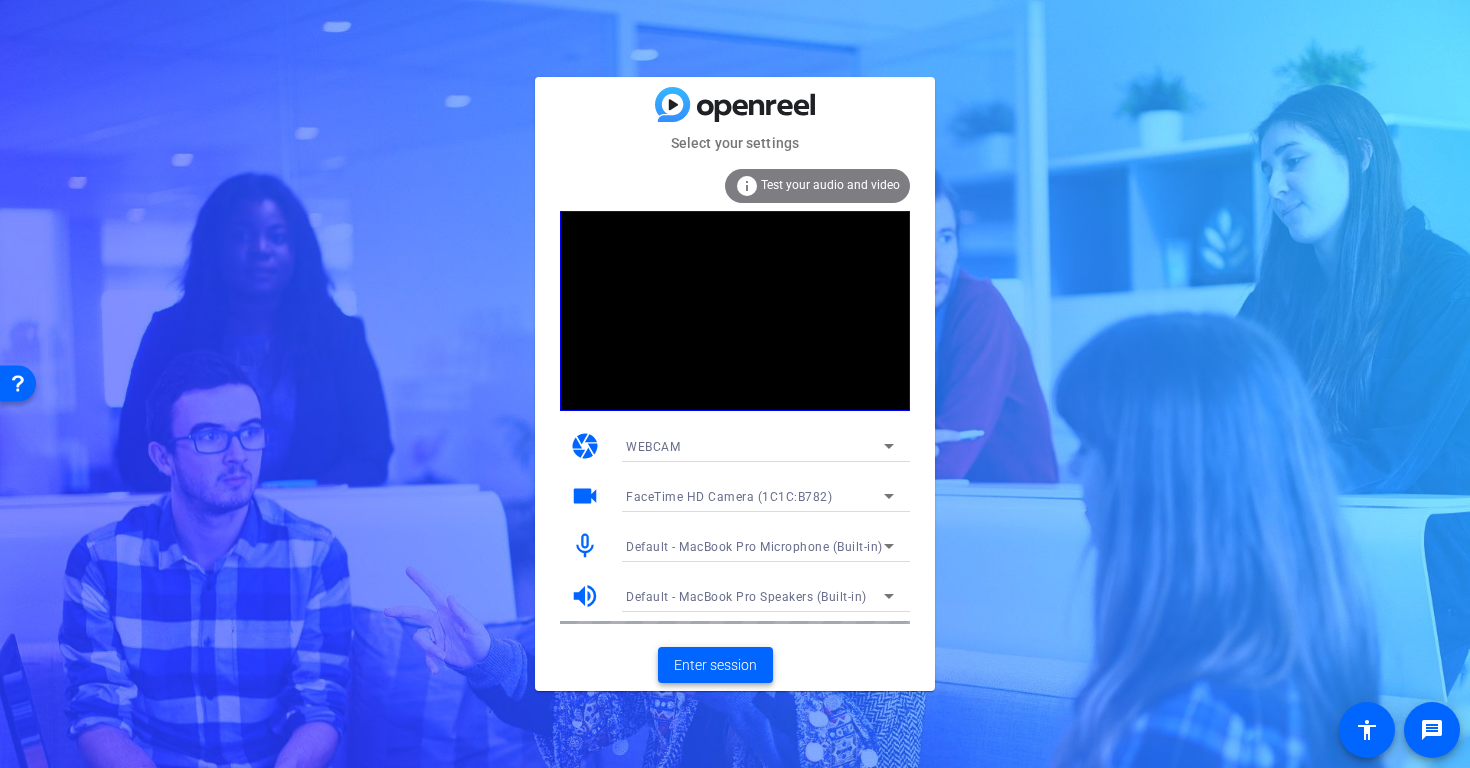 click on "Enter session" 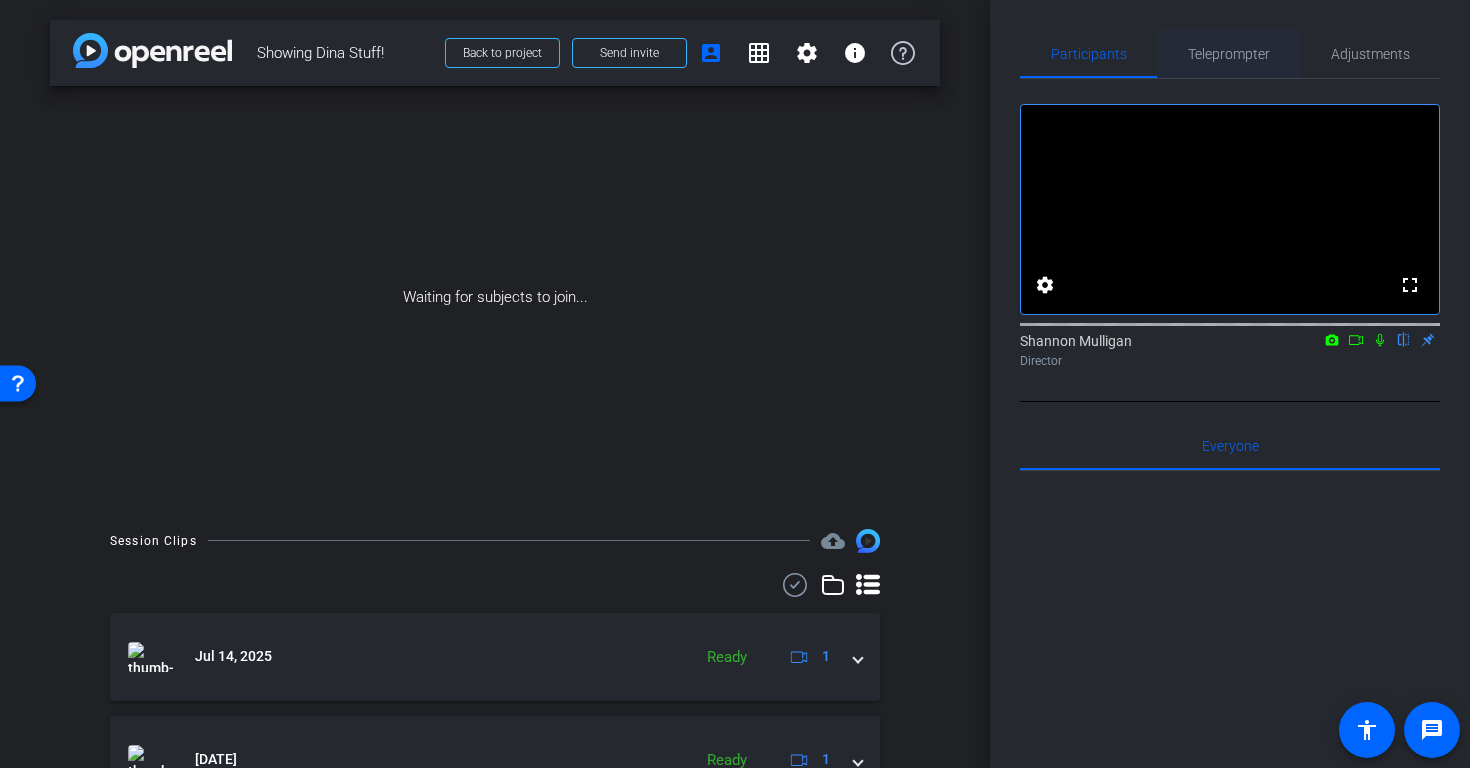 click on "Teleprompter" at bounding box center [1229, 54] 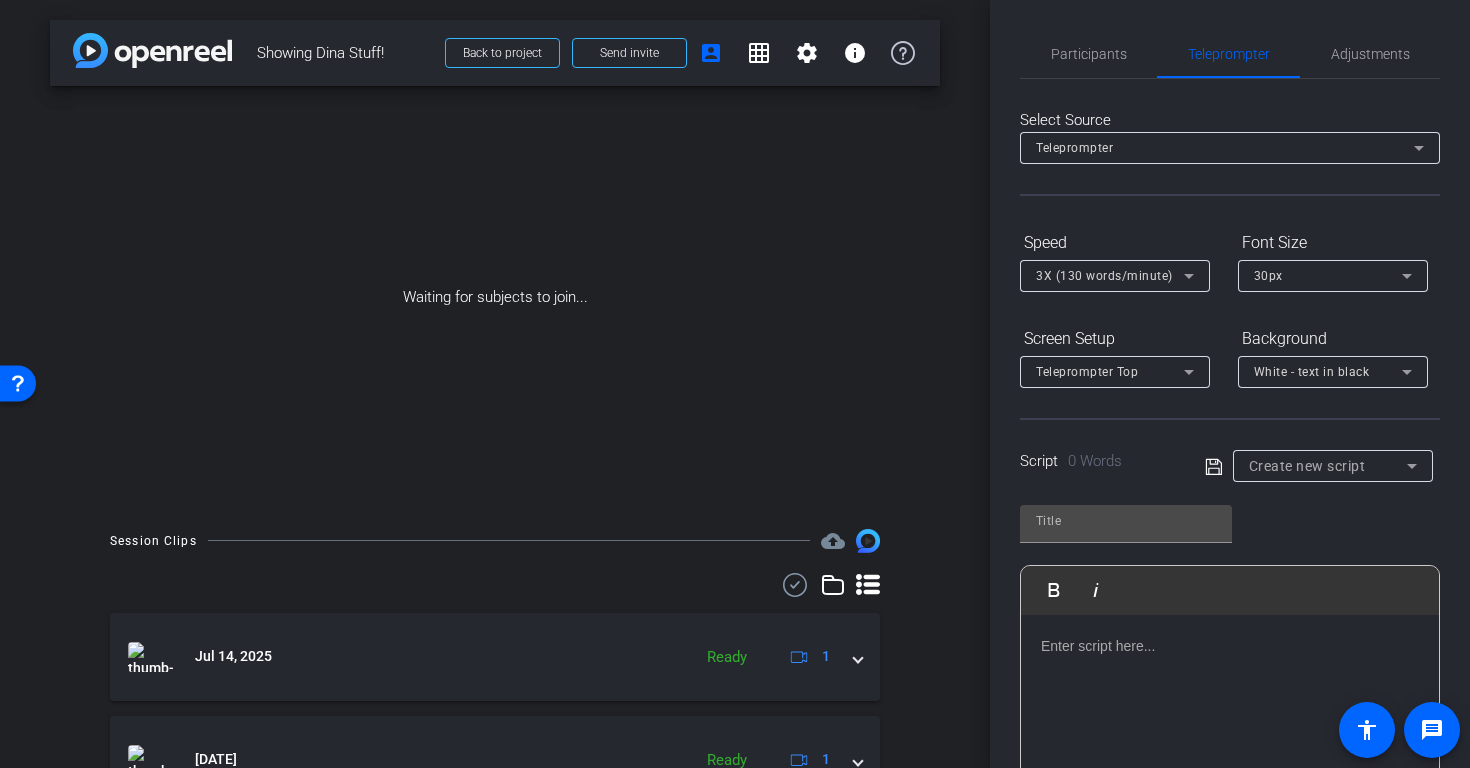 click 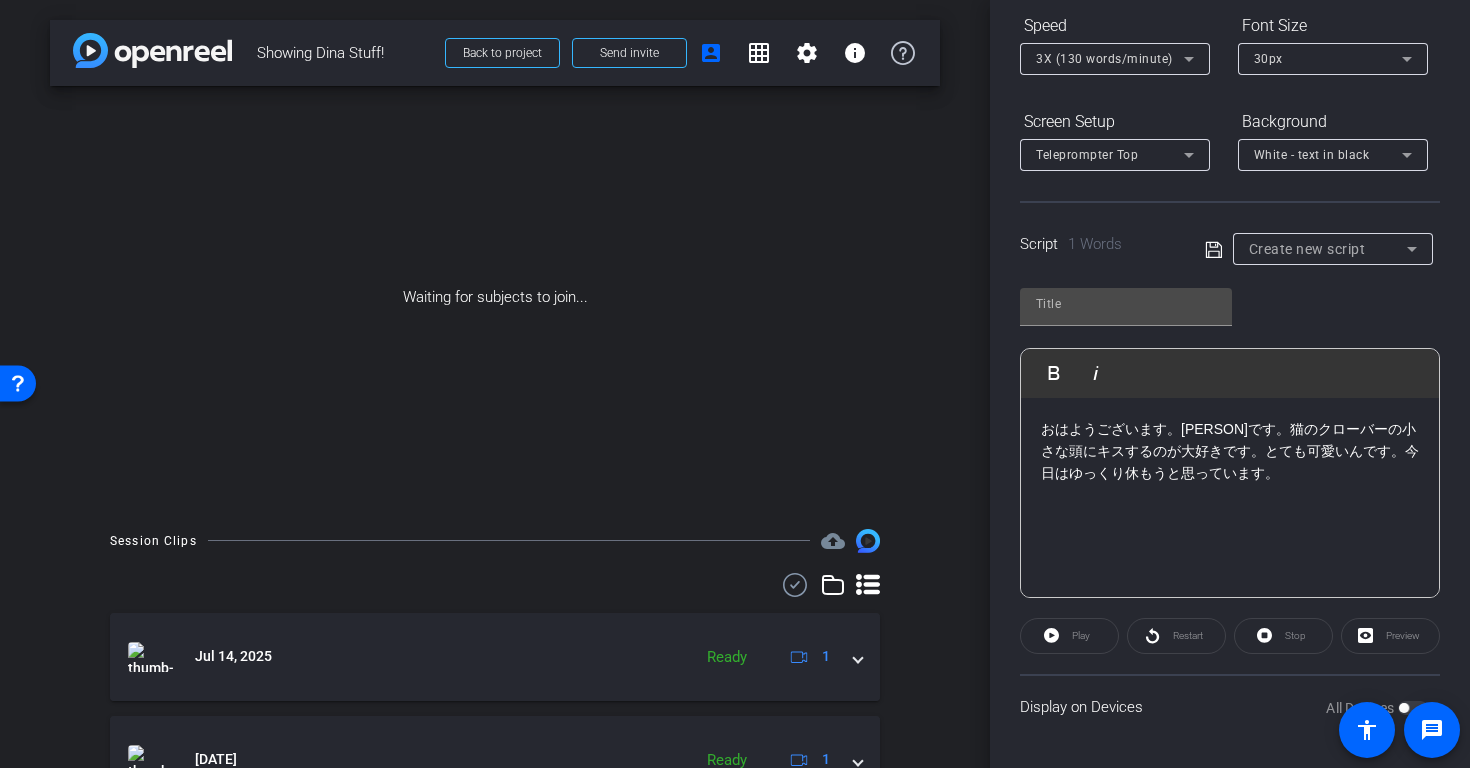 scroll, scrollTop: 700, scrollLeft: 14, axis: both 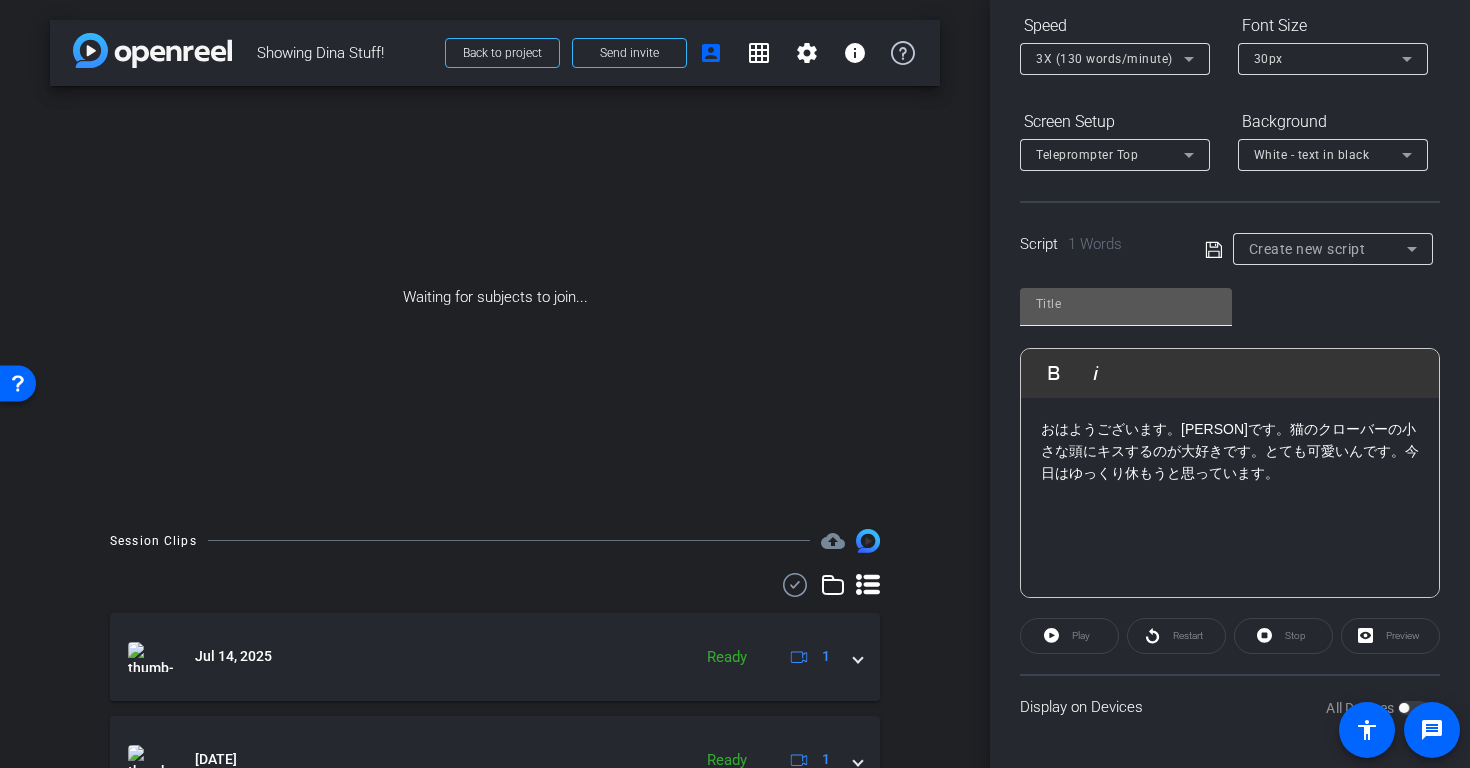 click at bounding box center [1126, 304] 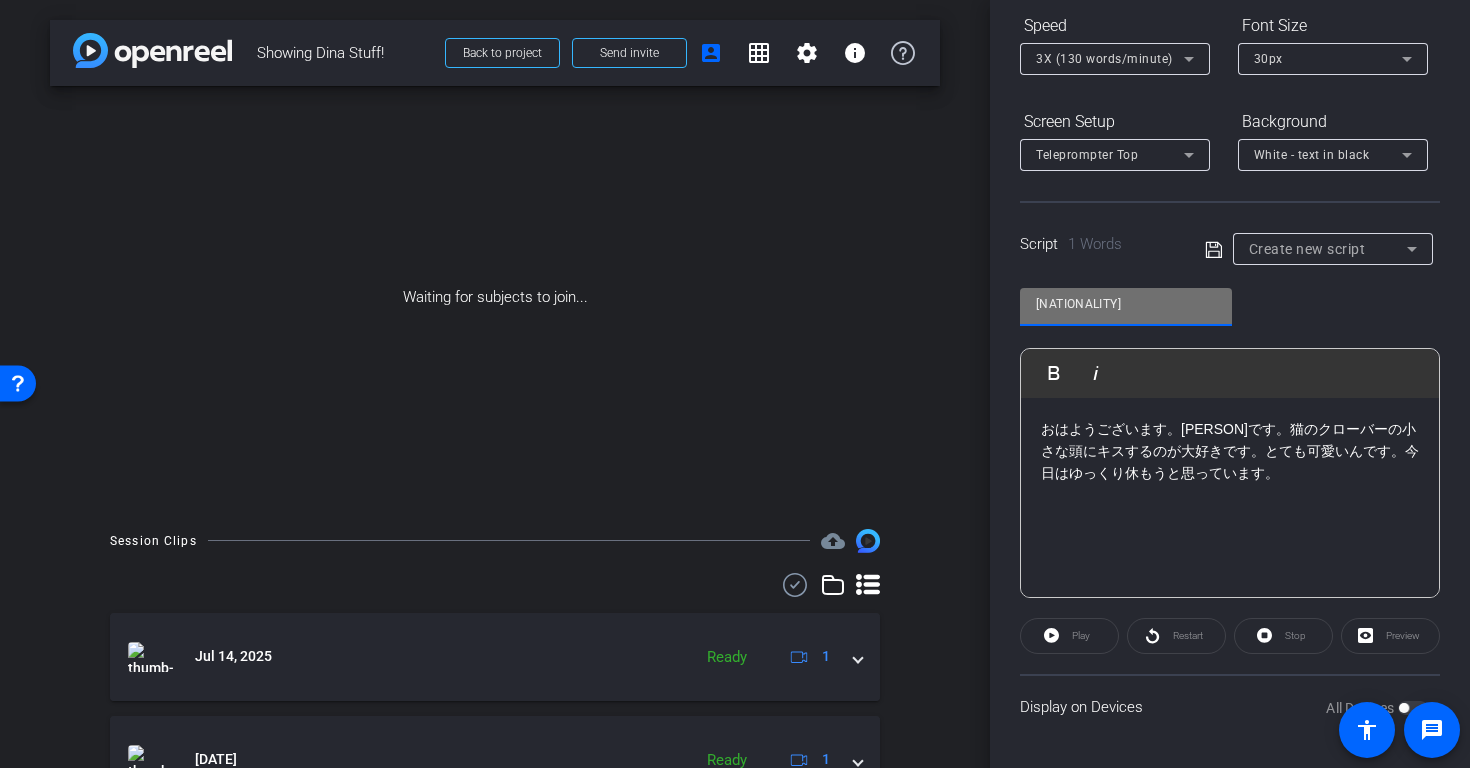 type on "japanese" 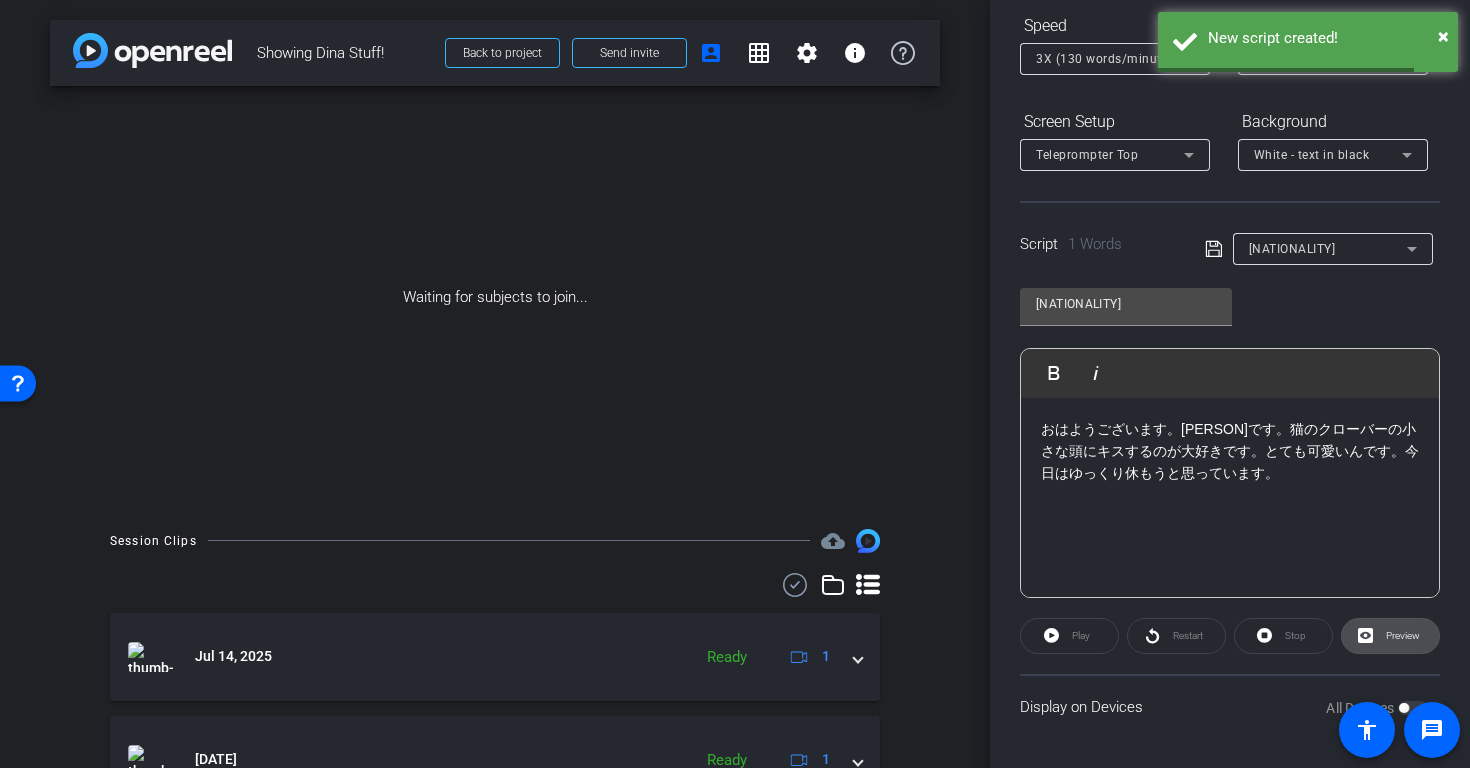 click on "Preview" 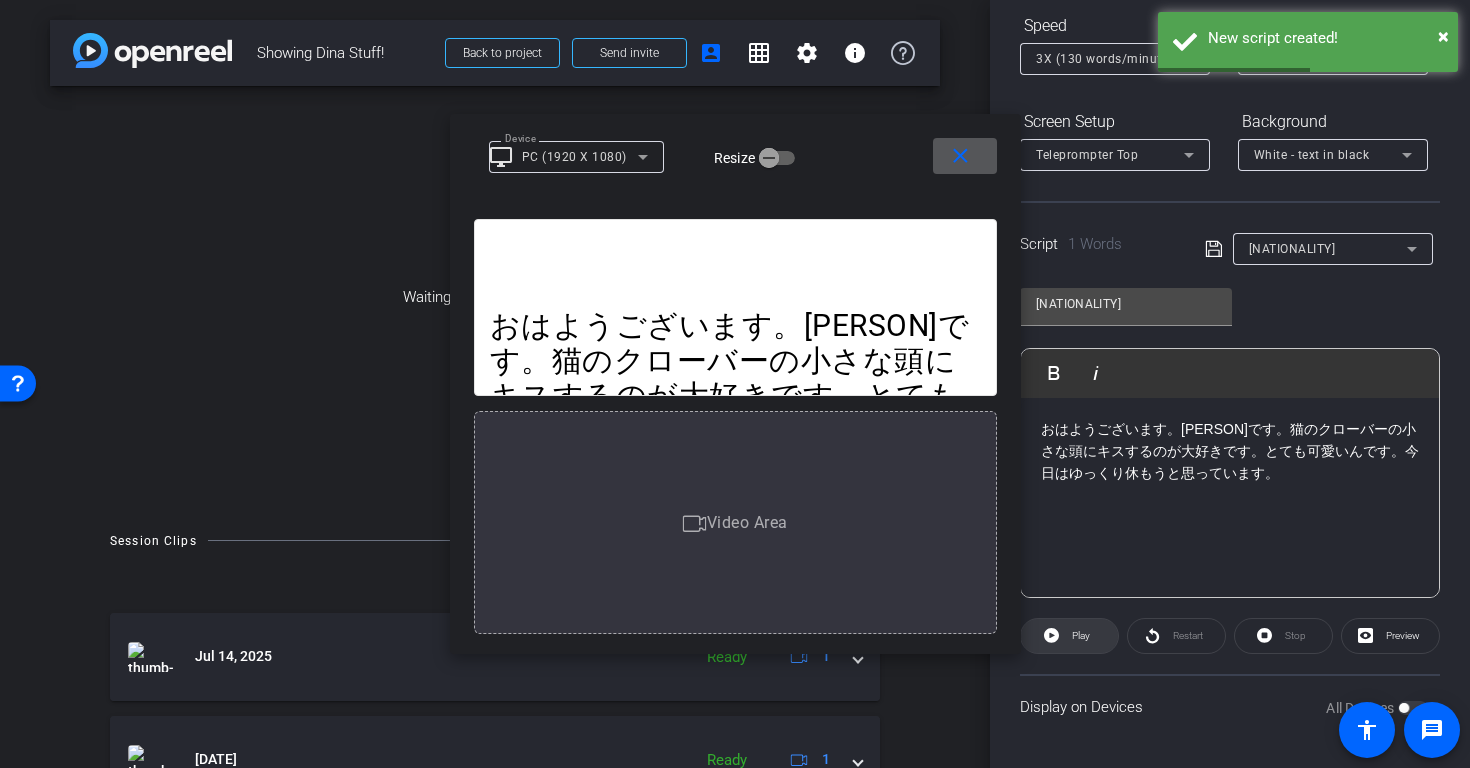 click on "Play" 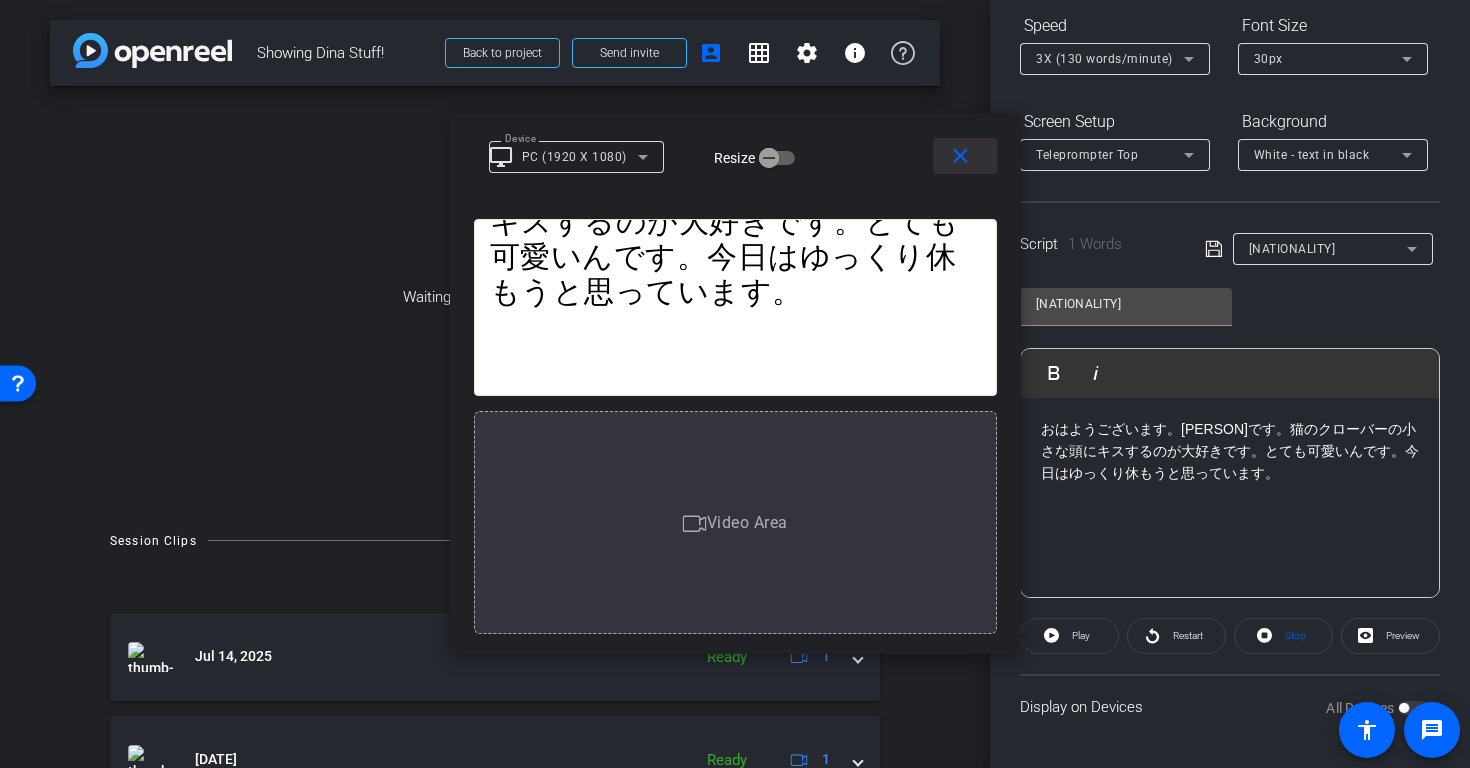 click on "close" at bounding box center (960, 156) 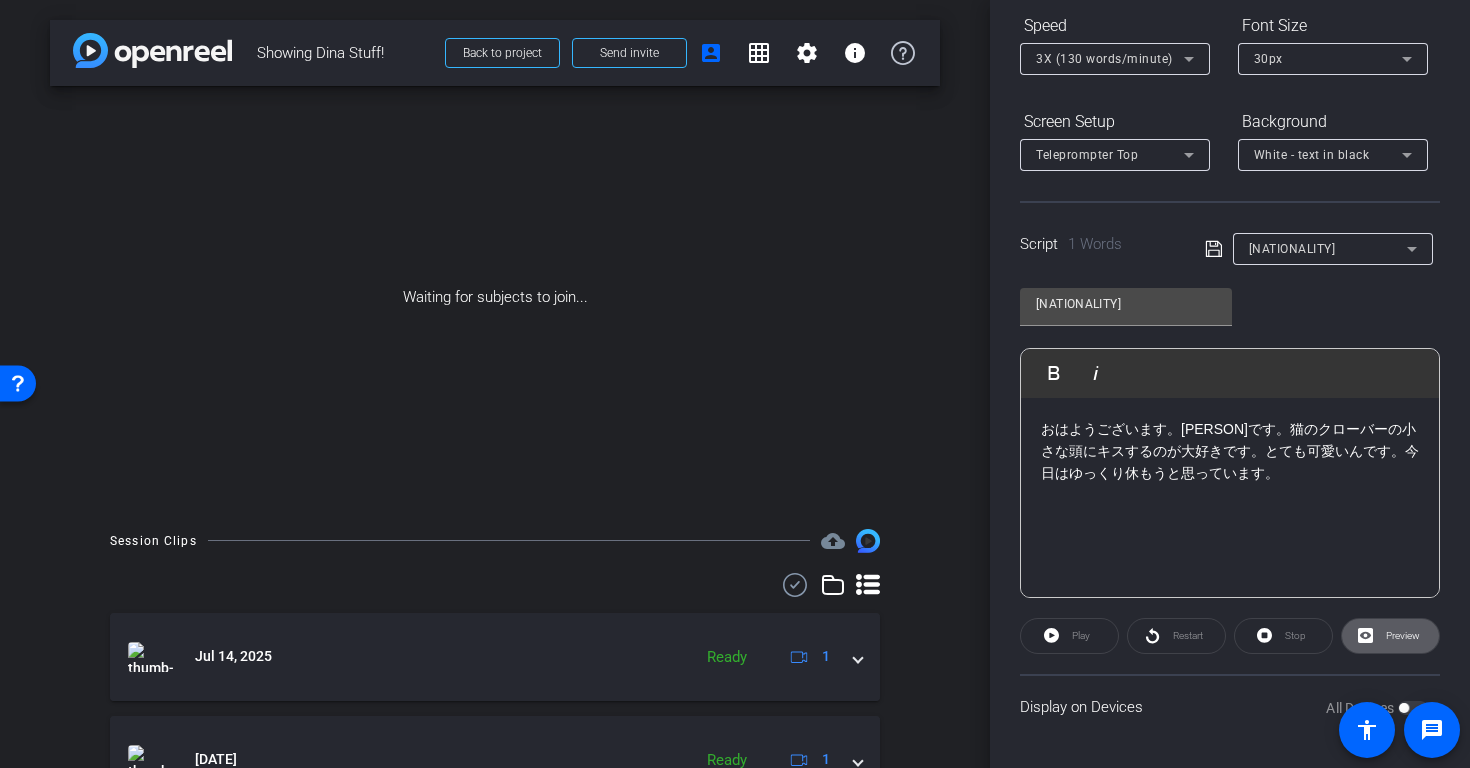 click on "Play" 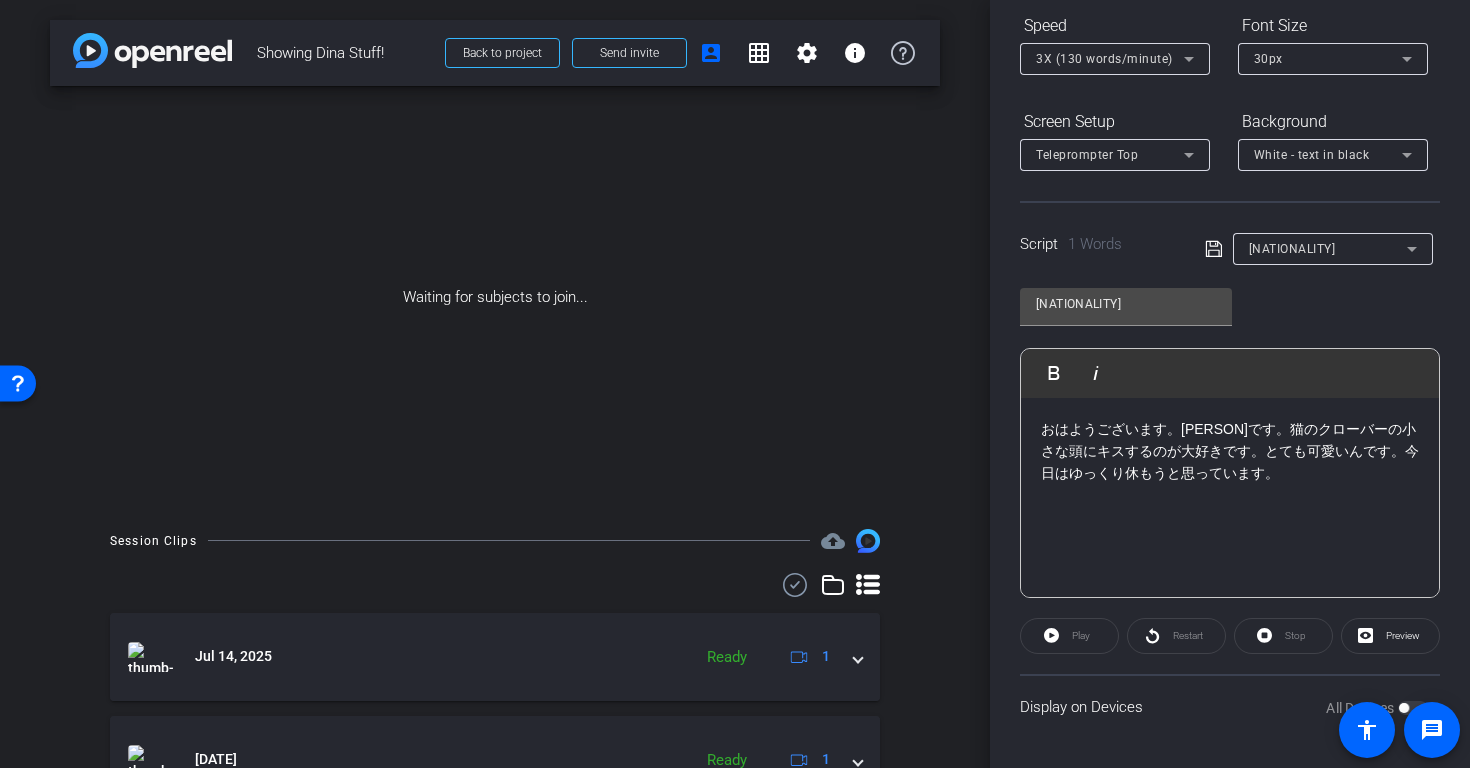 click on "Play" 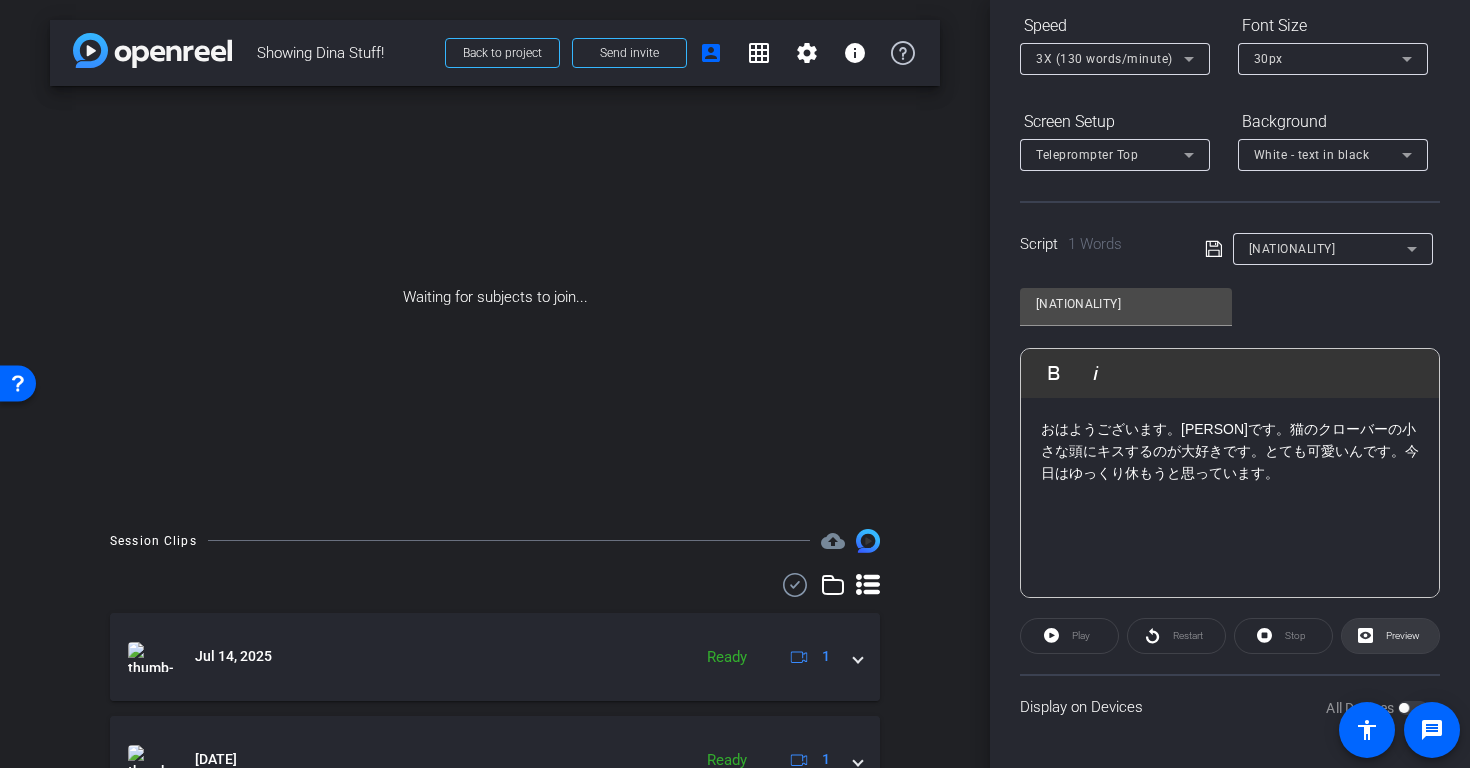 click on "Preview" 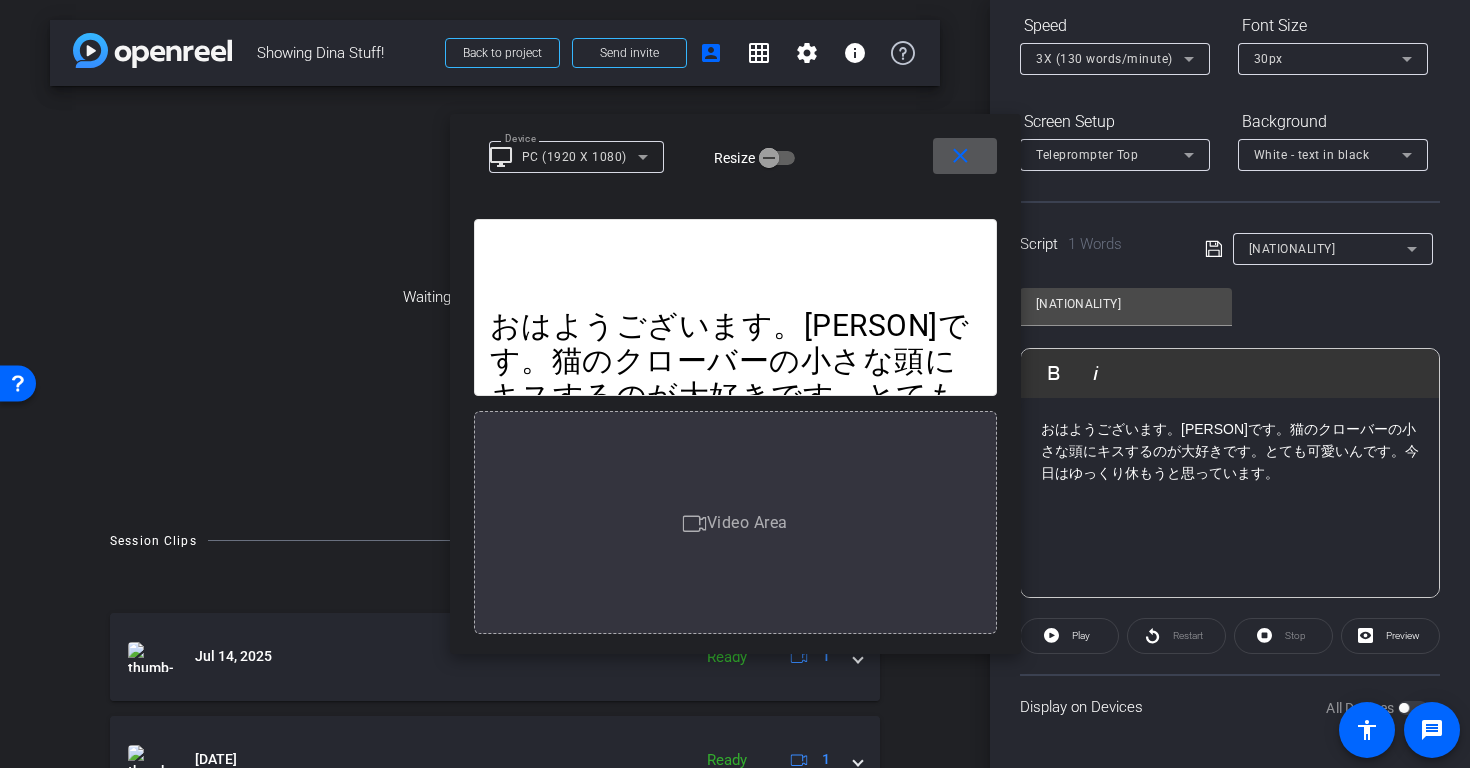 type 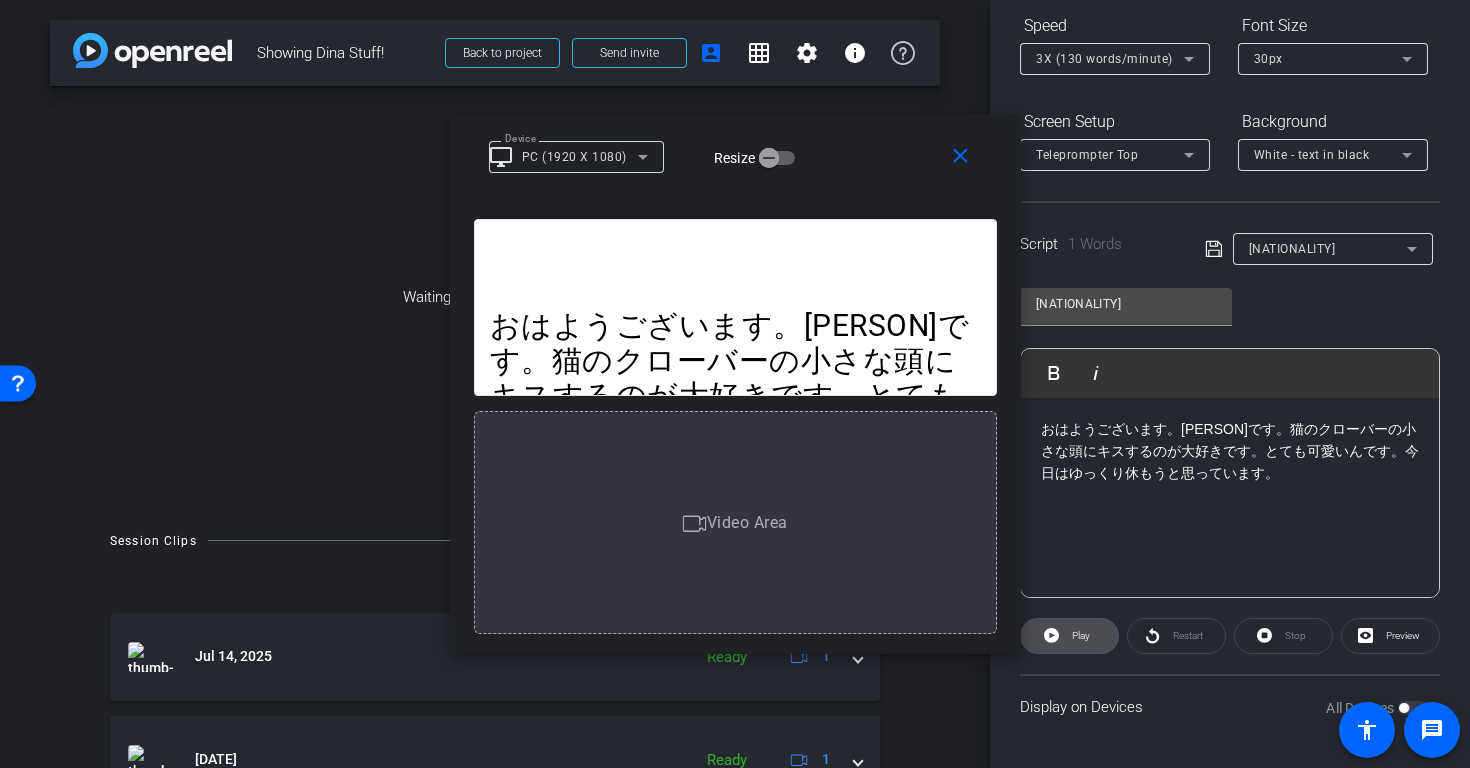 click 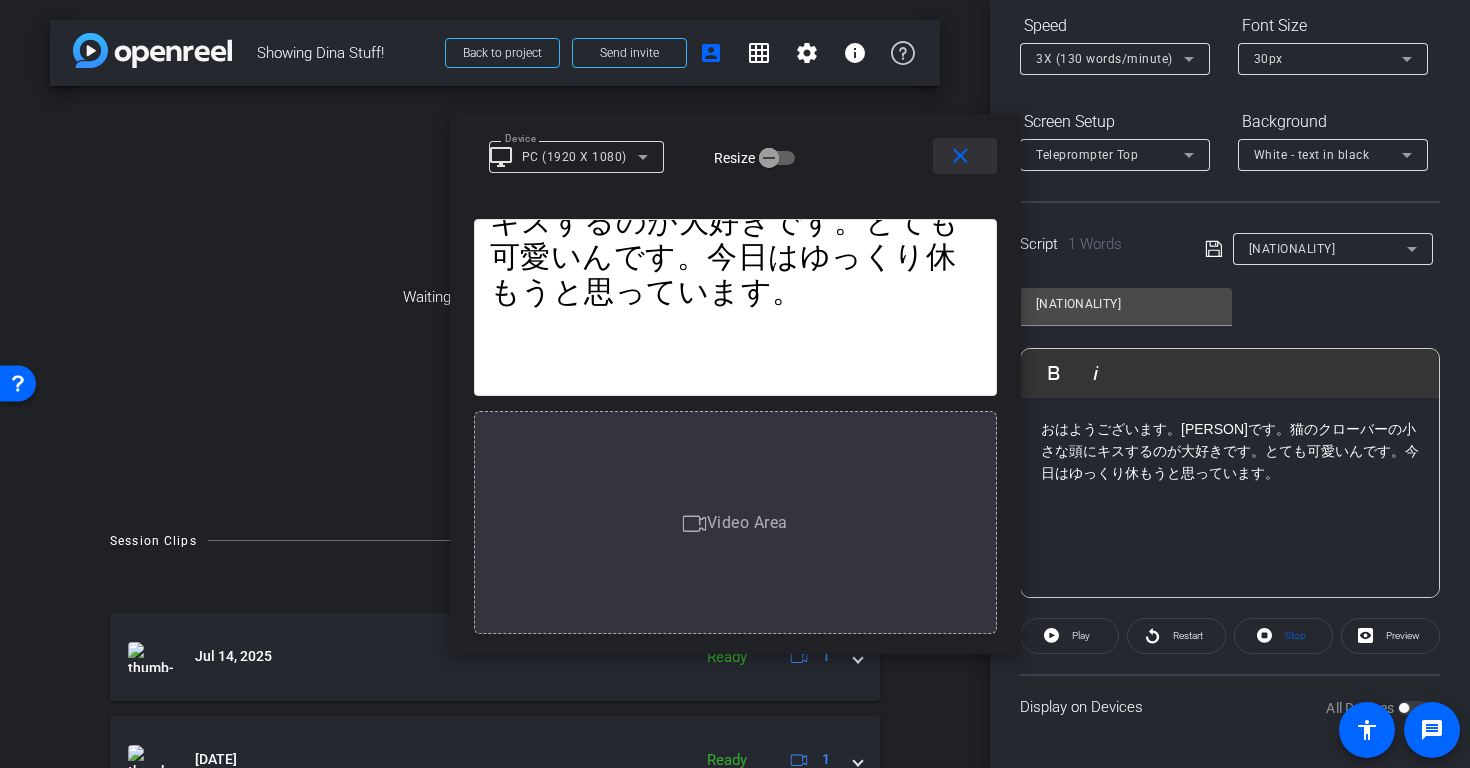 click on "close" at bounding box center [960, 156] 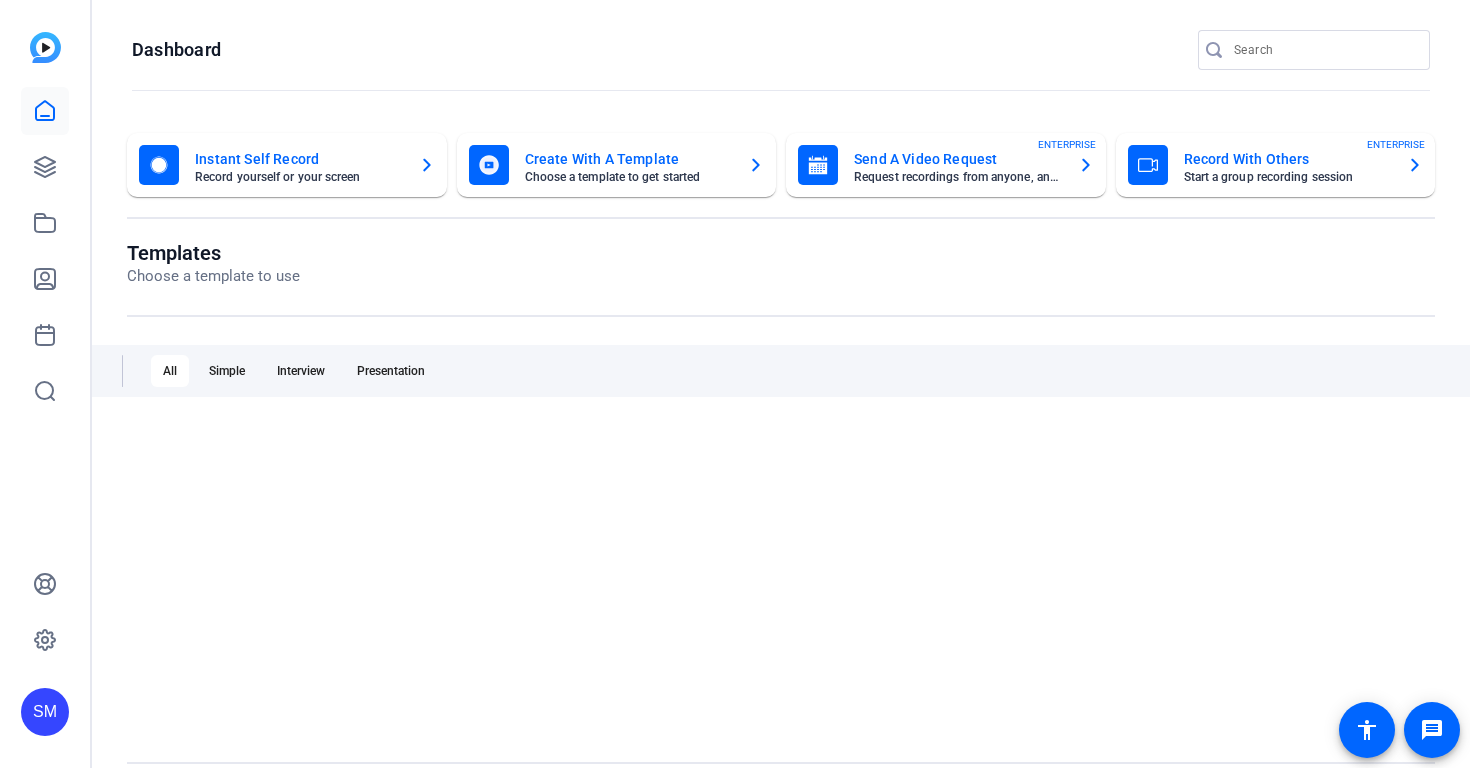 scroll, scrollTop: 0, scrollLeft: 0, axis: both 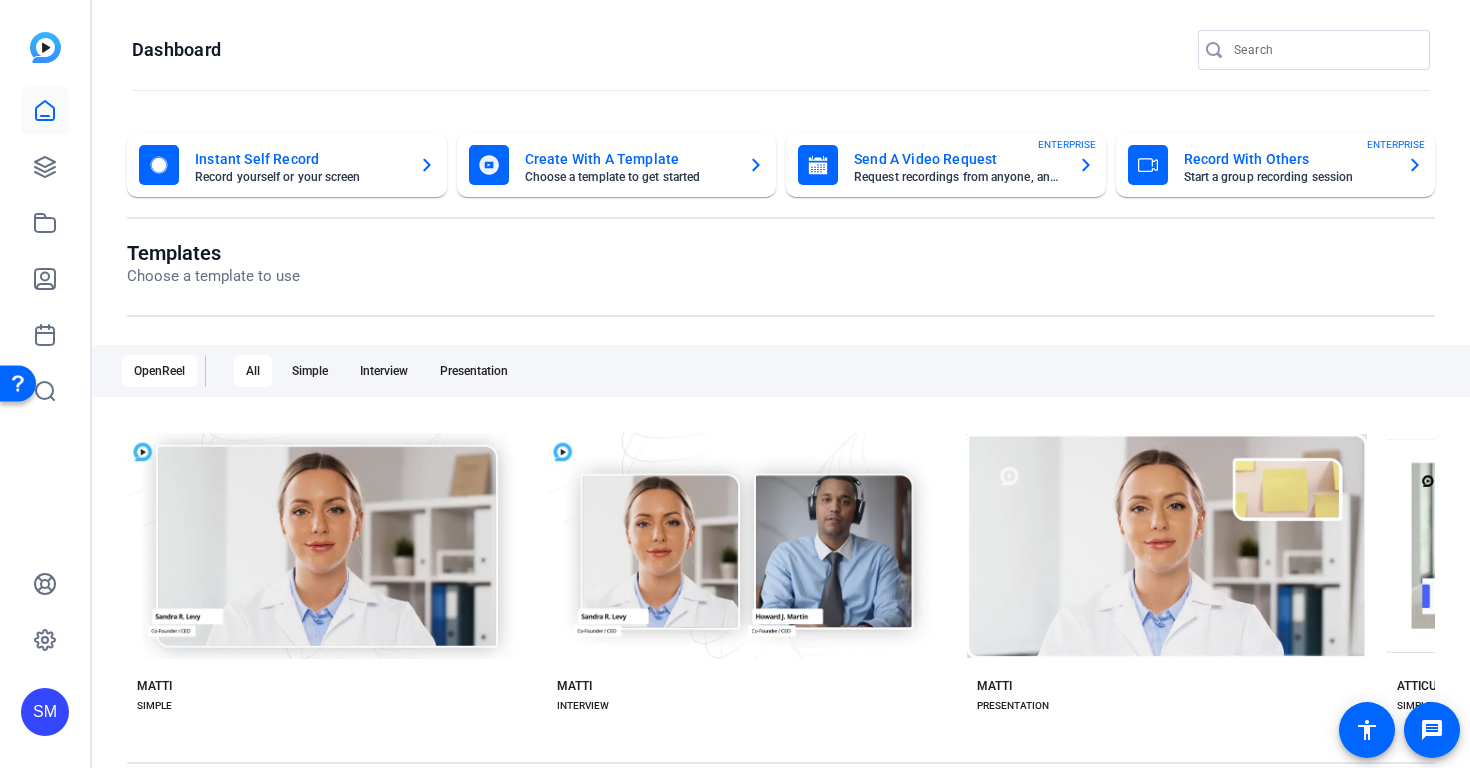 click on "SM" 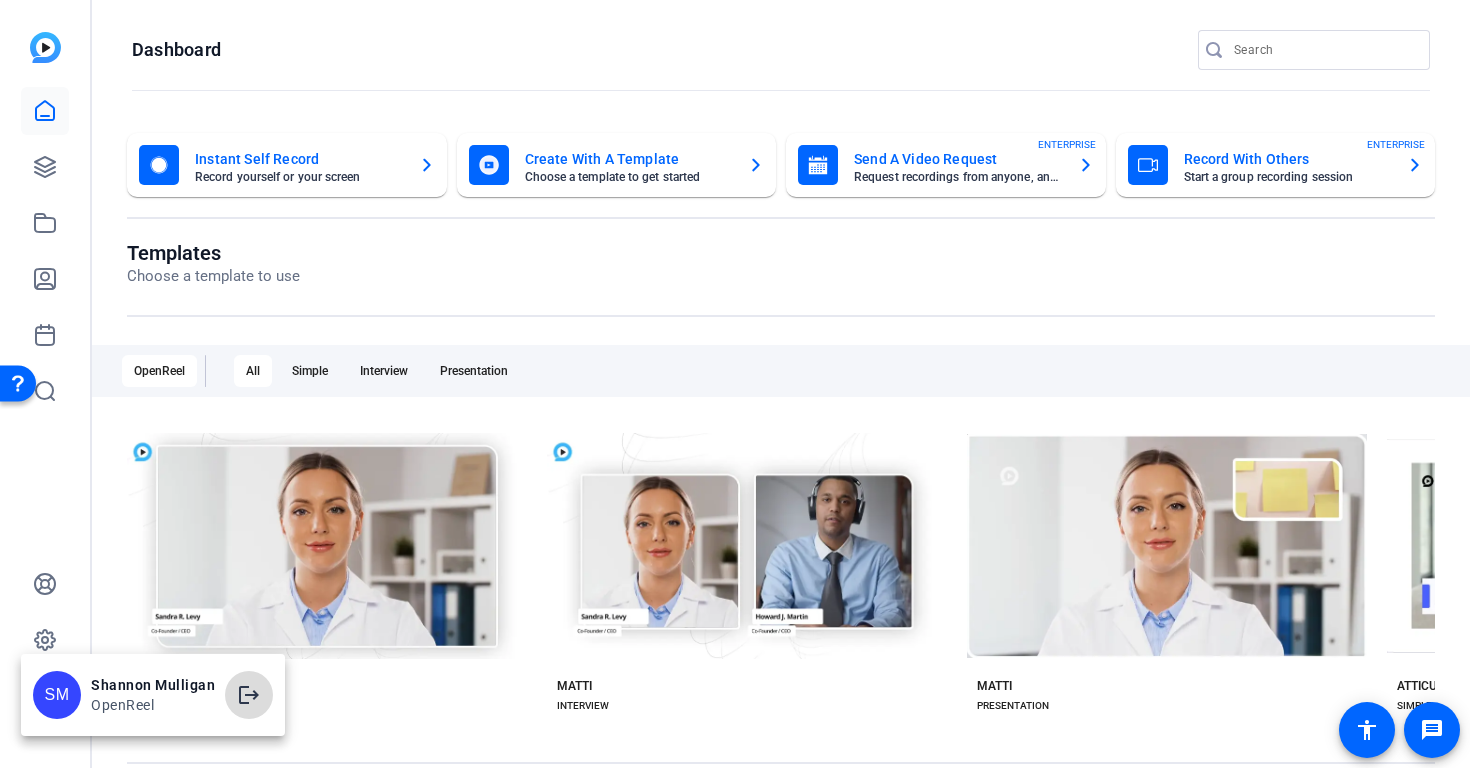 click on "logout" at bounding box center [249, 695] 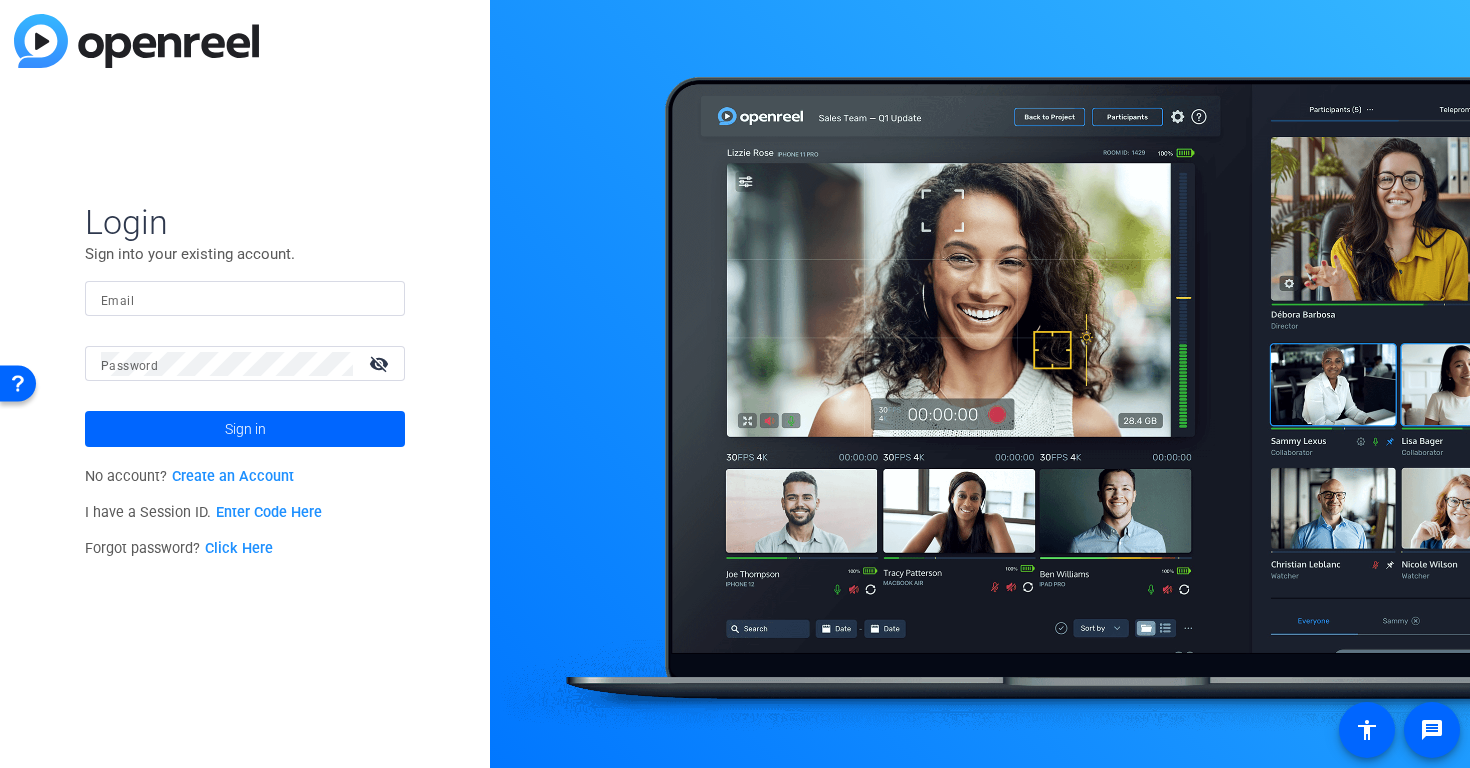 click on "Email" at bounding box center (245, 299) 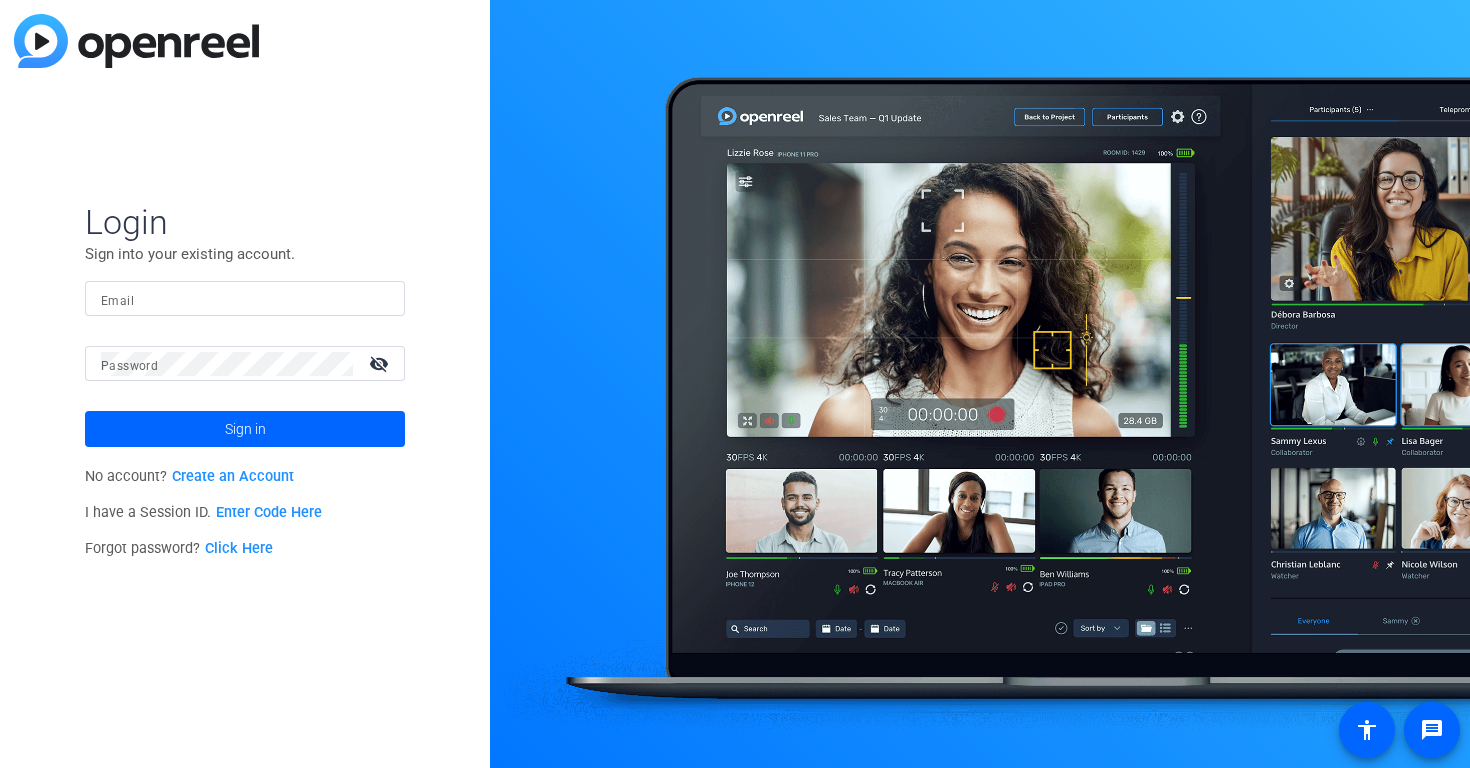 scroll, scrollTop: 0, scrollLeft: 0, axis: both 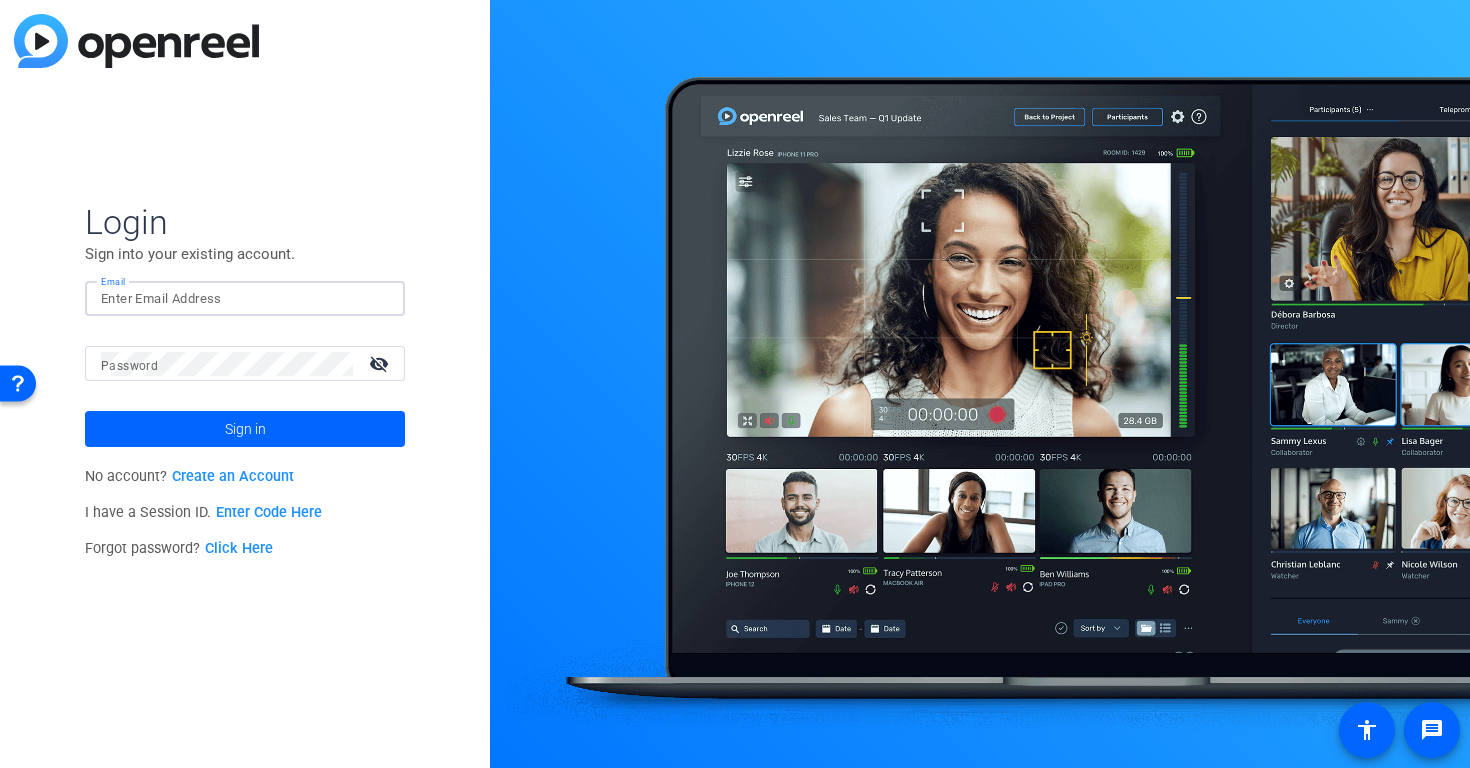 click on "Email" at bounding box center (245, 299) 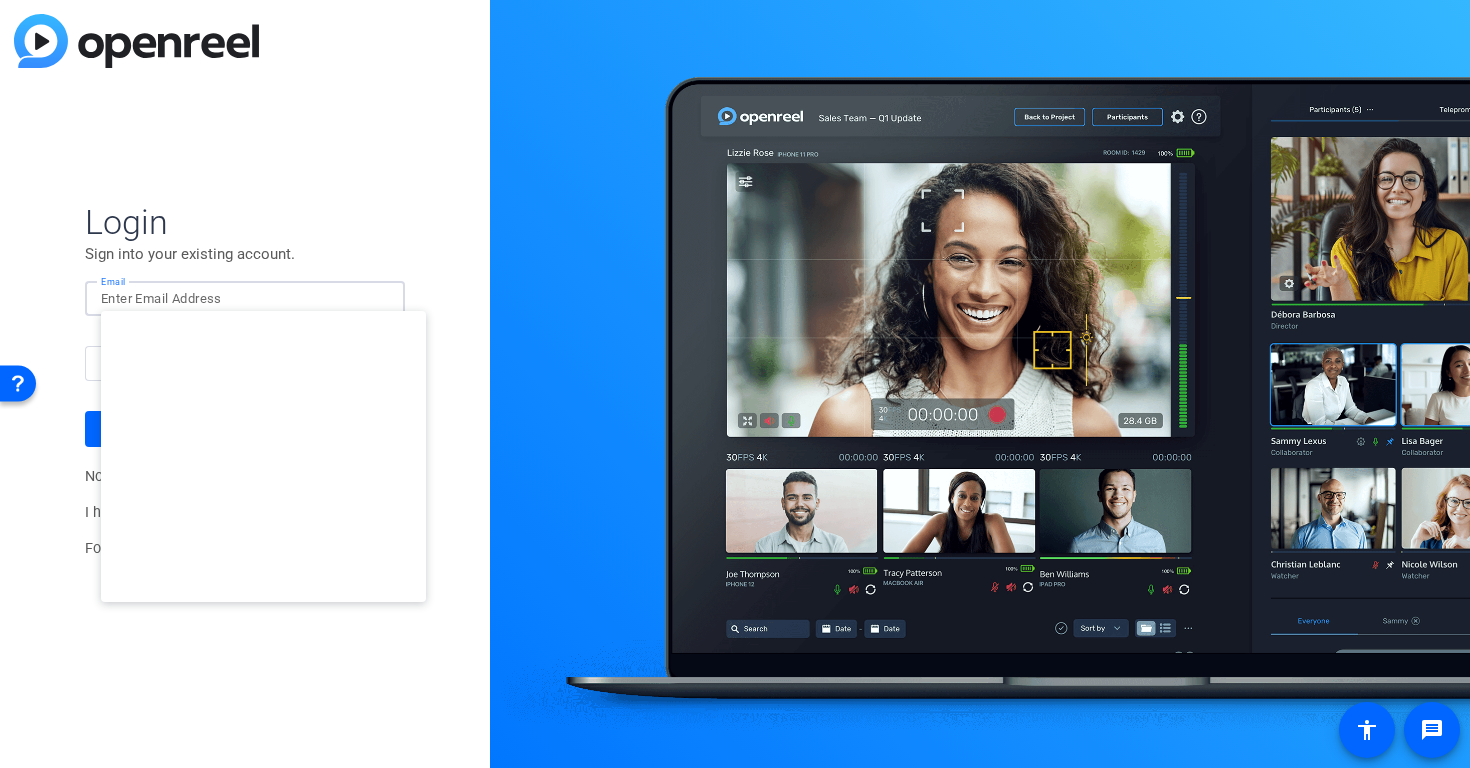 type on "[EMAIL]" 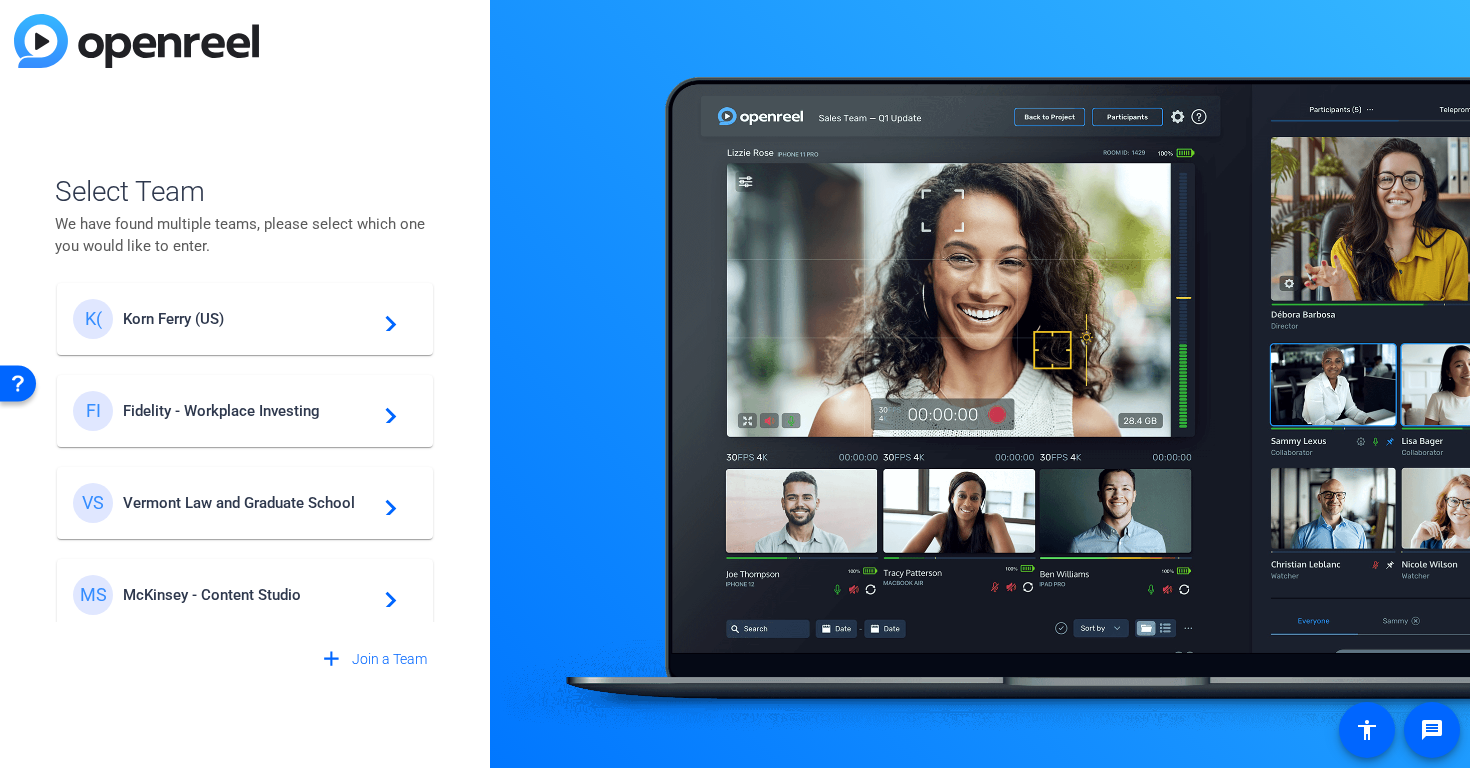 scroll, scrollTop: 482, scrollLeft: 0, axis: vertical 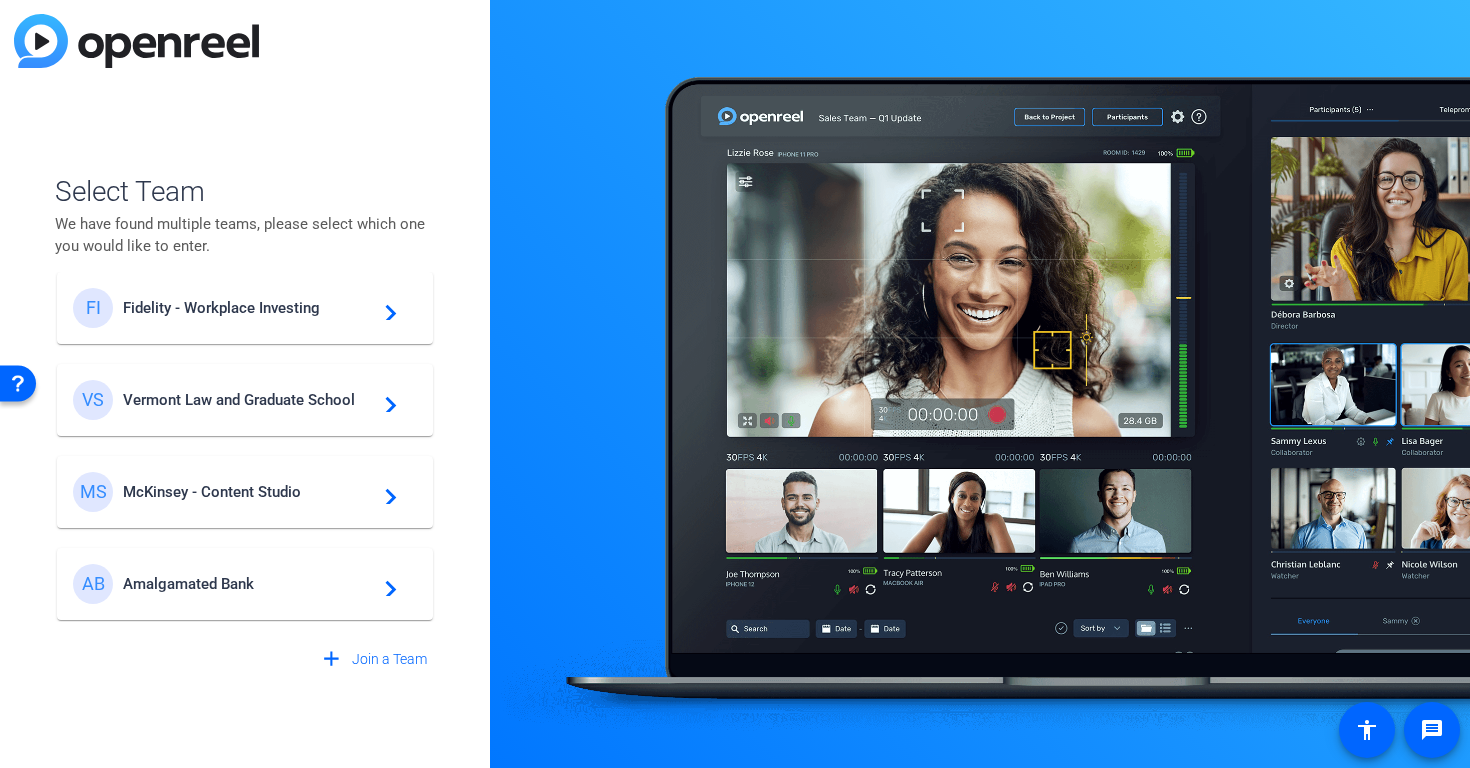 click on "VS [STATE] Law and Graduate School  navigate_next" 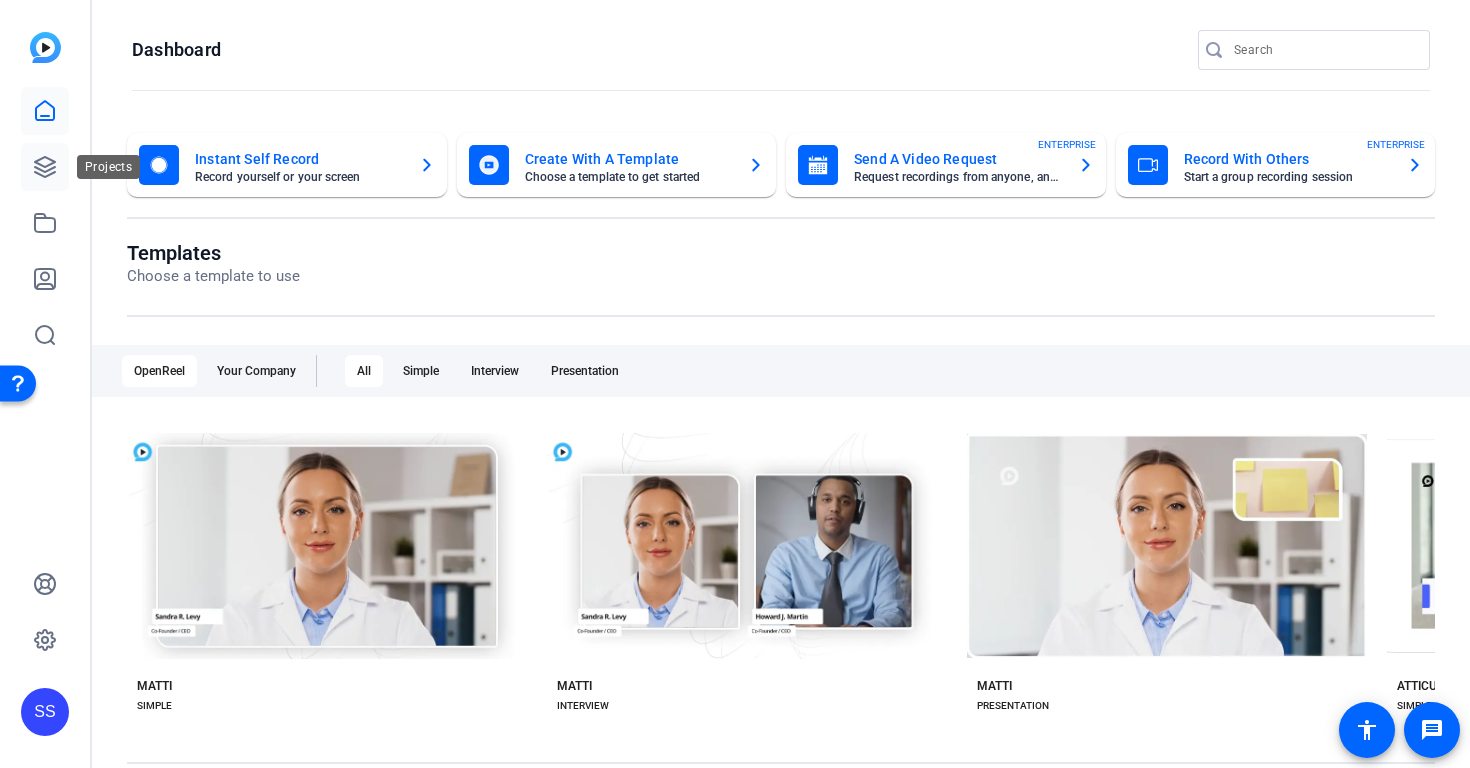 click 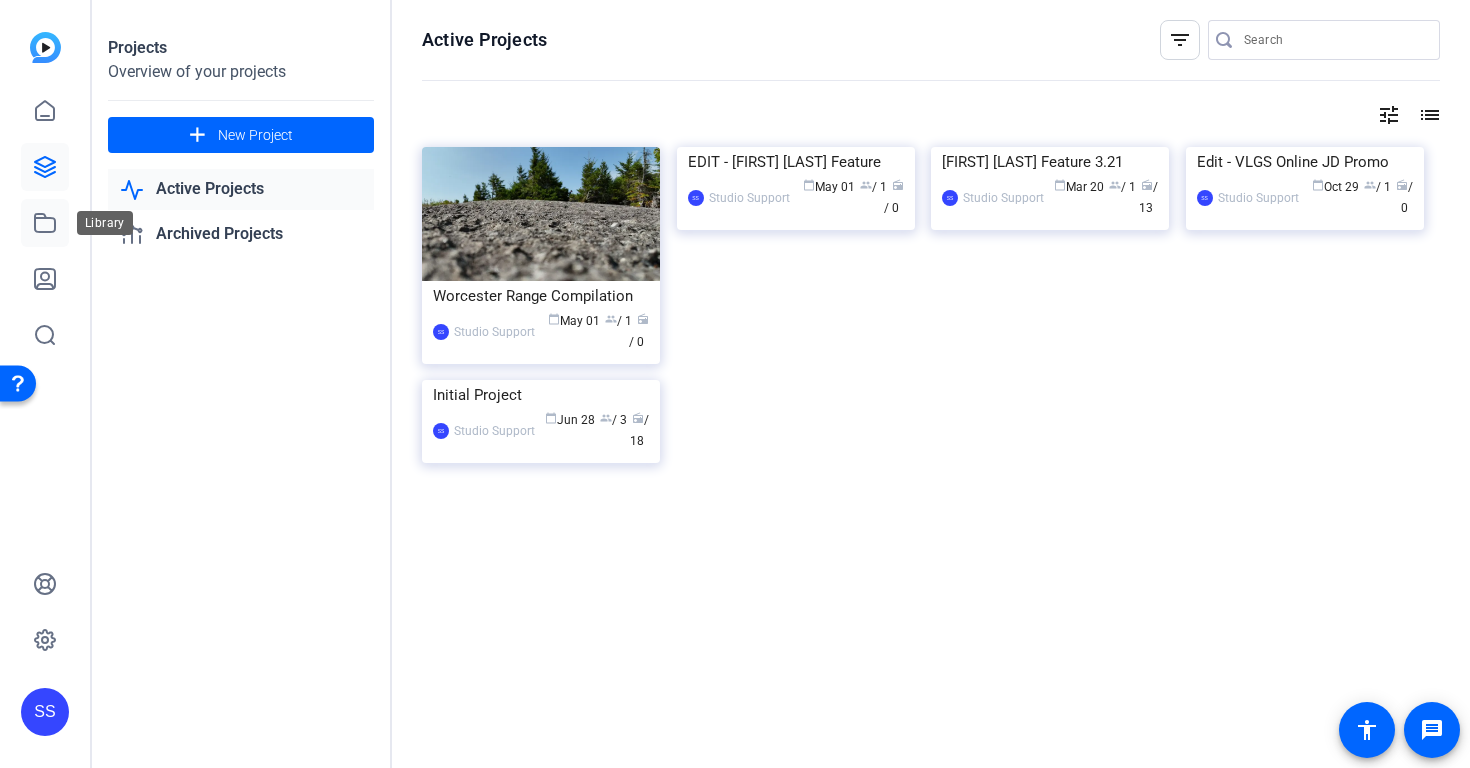 click 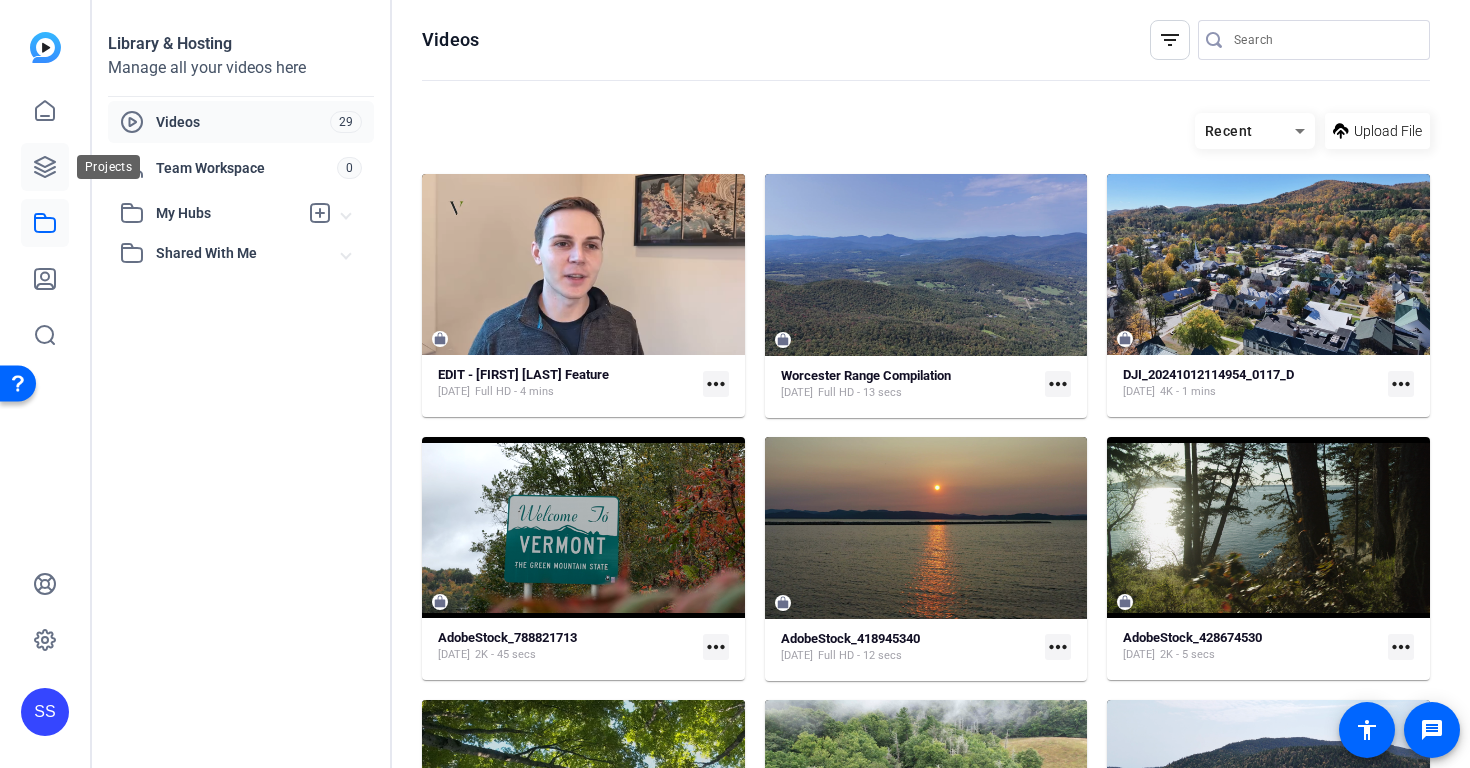 click 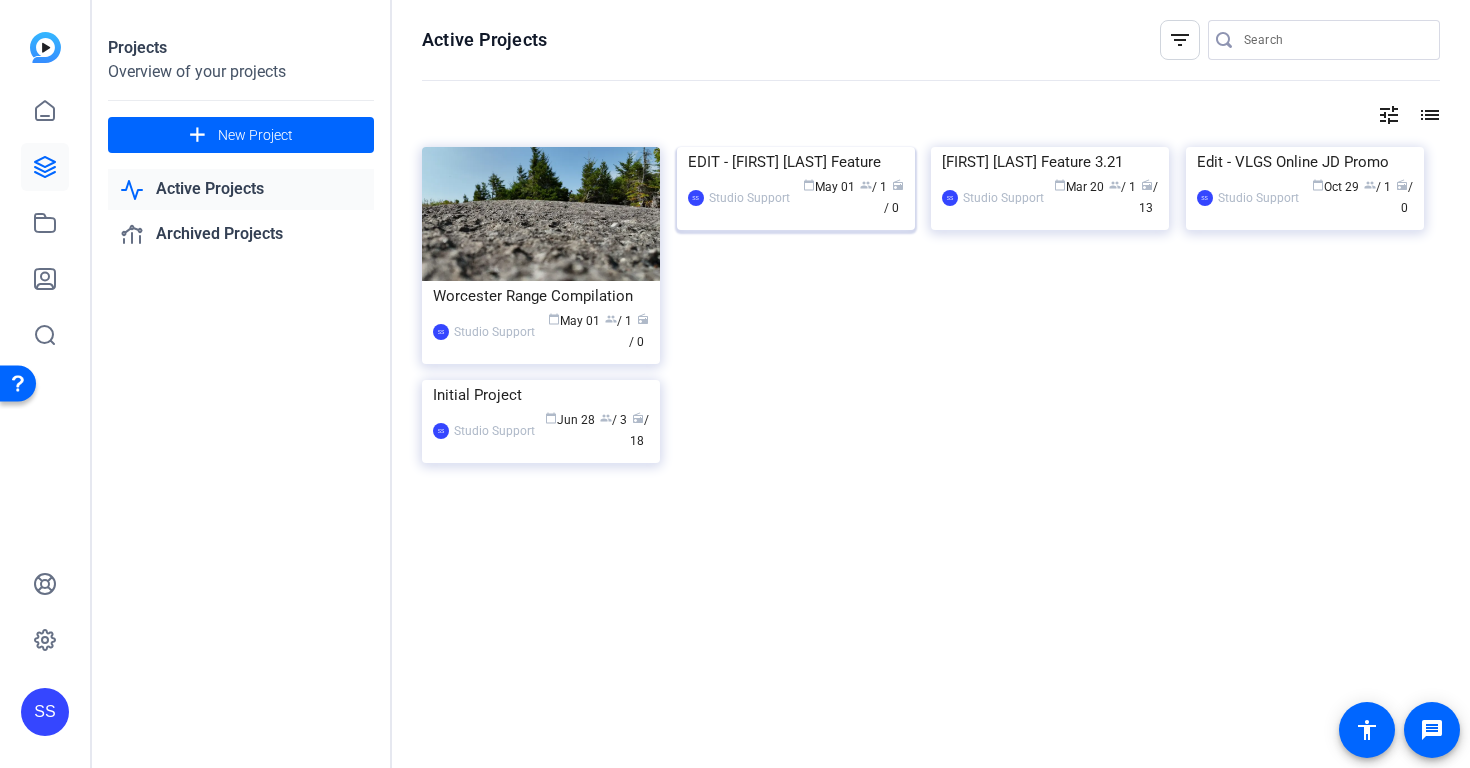 click on "EDIT - [FIRST] [LAST] Feature" 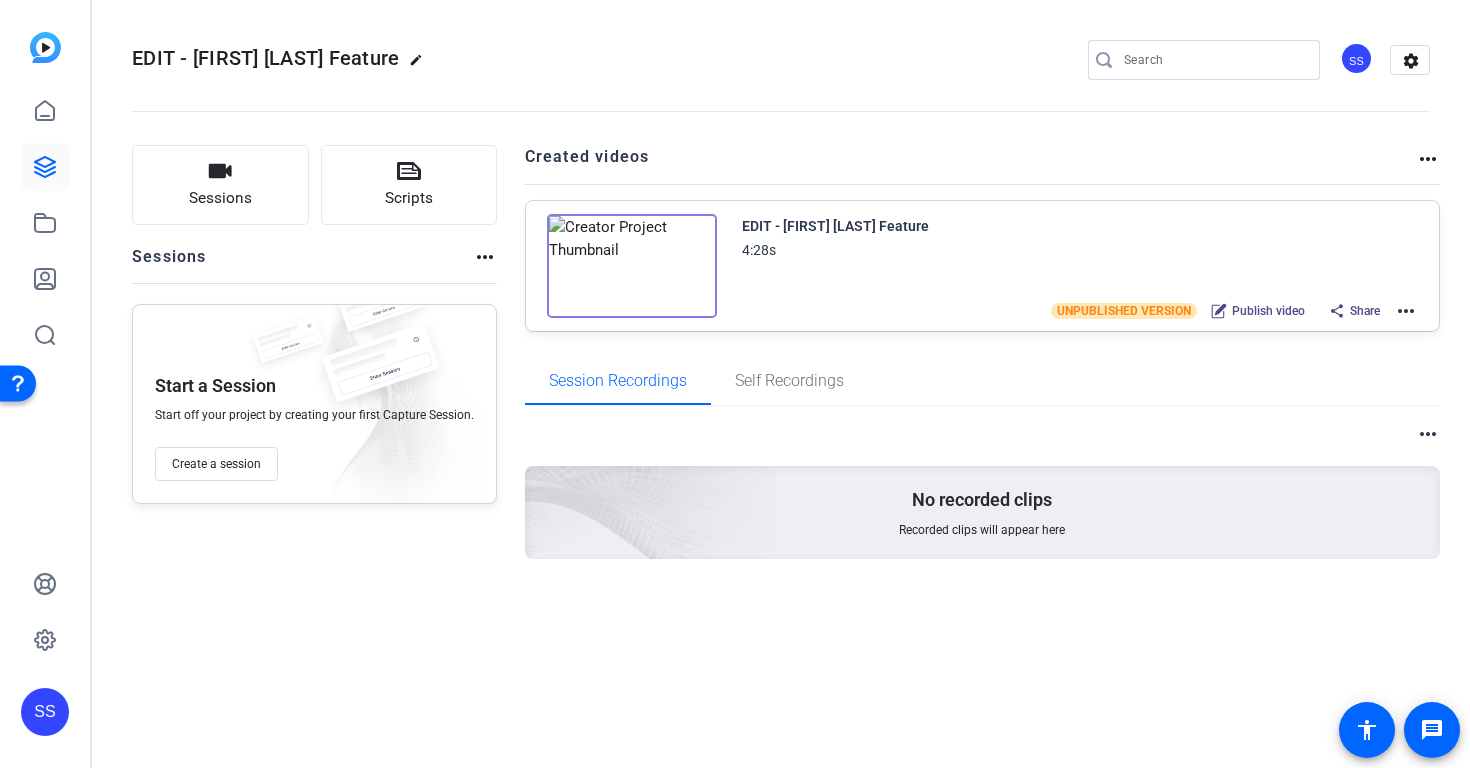 click on "more_horiz" 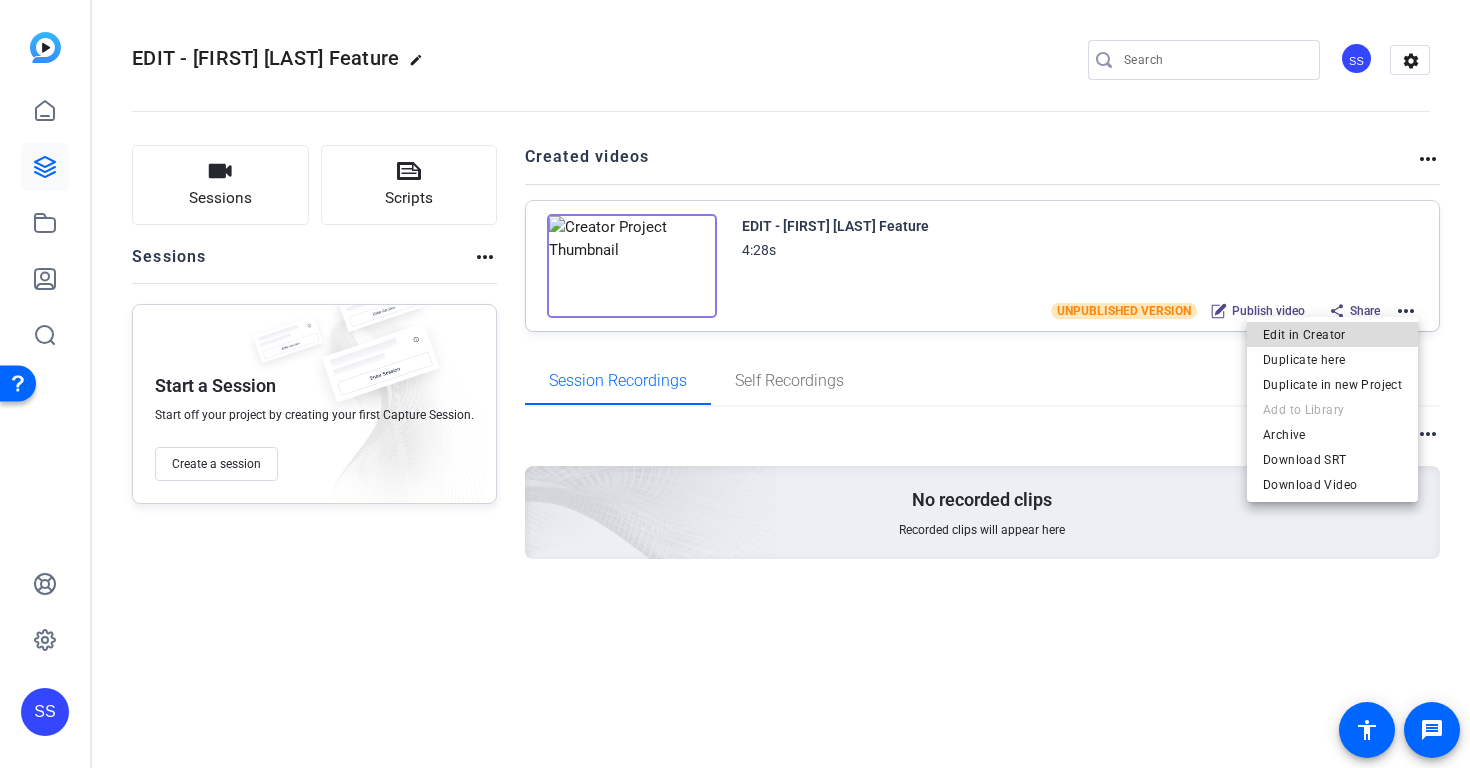 click on "Edit in Creator" at bounding box center (1332, 335) 